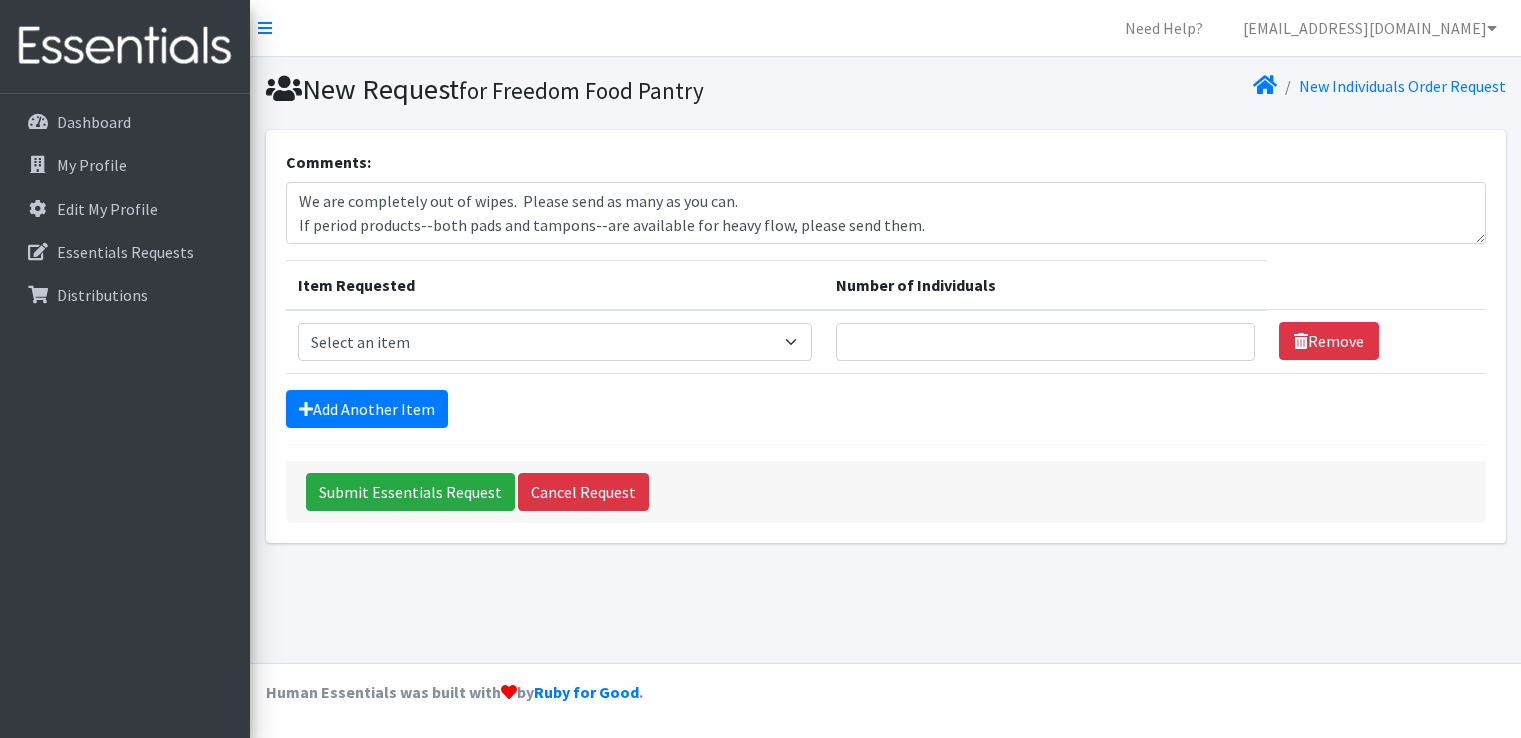 scroll, scrollTop: 0, scrollLeft: 0, axis: both 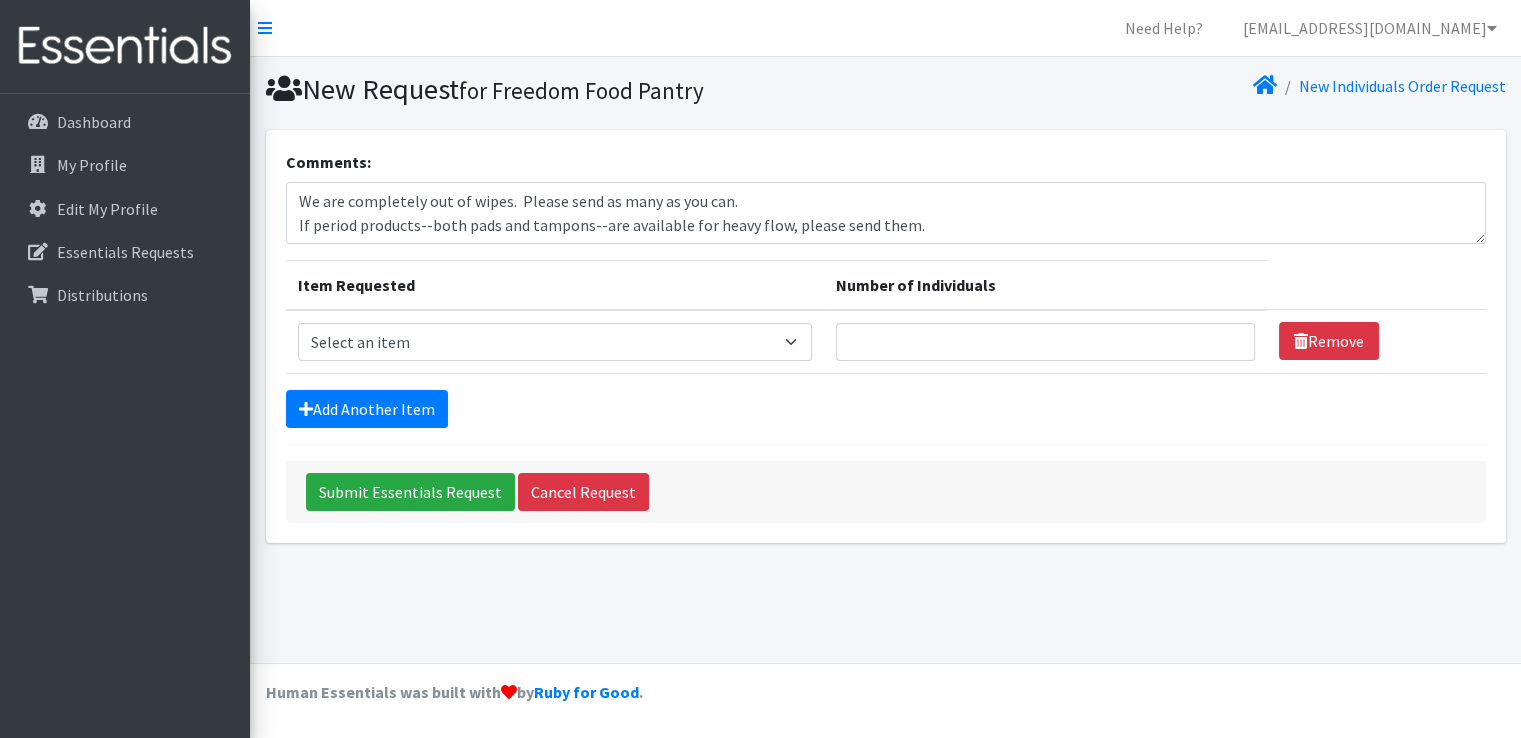 click on "We are completely out of wipes.  Please send as many as you can.
If period products--both pads and tampons--are available for heavy flow, please send them." at bounding box center (886, 213) 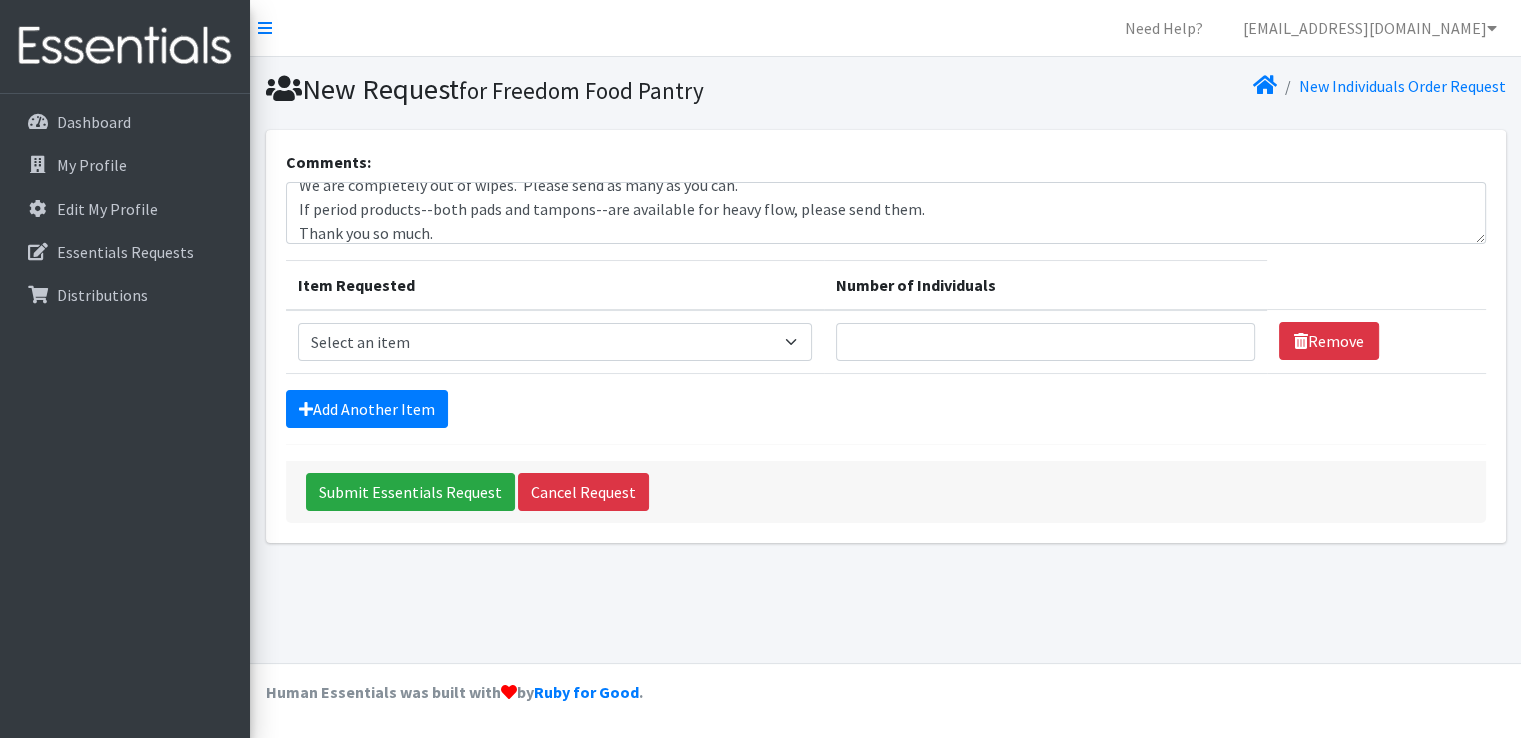 type on "We are completely out of wipes.  Please send as many as you can.
If period products--both pads and tampons--are available for heavy flow, please send them.
Thank you so much." 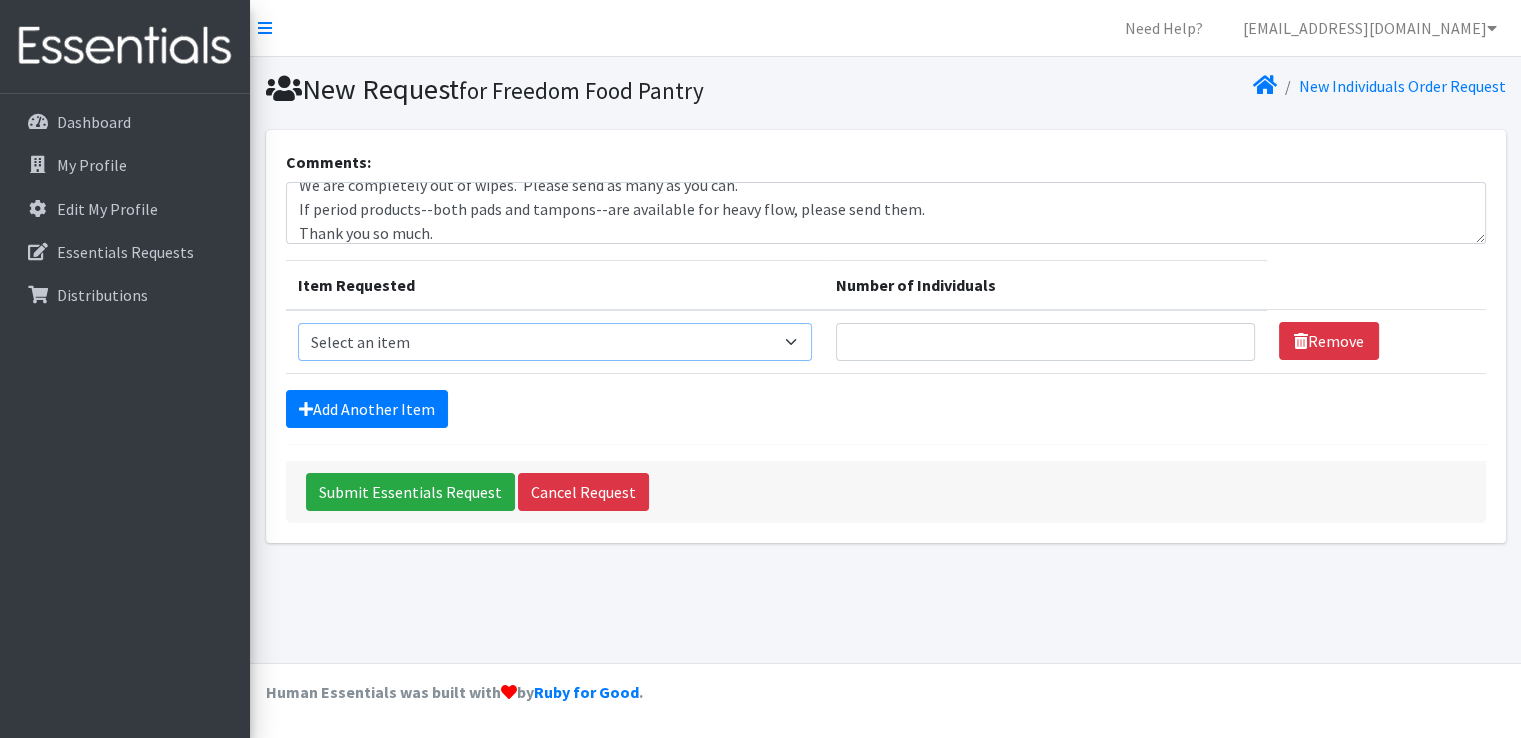 click on "Select an item
(Newborn)
(Preemie)
(Size 1)
(Size 2)
(Size 3)
(Size 4)
(Size 5)
(Size 6)
Adult Briefs (Medium/Large)
Adult Briefs (Small/Medium)
Adult Briefs (XXL)
Adult Briefs Men Large
Adult Briefs Men Small/Medium
Adult Briefs Men X-Large
Adult Briefs Women Large
Adult Briefs Women Medium
Adult Briefs Women Small/Medium
Adult Briefs Women X-Large
CHUX Bed Pads (Disposable)
Cloth Swim Diaper Large
Cloth Swim Diaper Medium
Cloth Swim Diaper One Size (12-35lb)
Cloth Swim Diaper Small
Cloth Swim Diaper XLarge
Cloth Trainer Kit 2T
Cloth Trainer Kit 3T
Cloth Trainer Kit 4T
Cloth Trainer Kit 5T
Disposable Inserts
Emergency Kit of 6 Cloth Diapers
Goodnights L/XL
Goodnights Large
Goodnights S/M
Goodnights Xlarge
Liners (Incontinence)
Liners (Menstrual)
[DEMOGRAPHIC_DATA] Guards
Newborn Cloth Kit-7-12lb.
One Size Cloth Kit 12-35lb.
Pads (Menstrual)
Poise (Size 3)
Poise (Size 4)
Poise (Size 5)
Poise (Size 6)
Poise (Size 8)
Pull-Ups (2T-3T)" at bounding box center (555, 342) 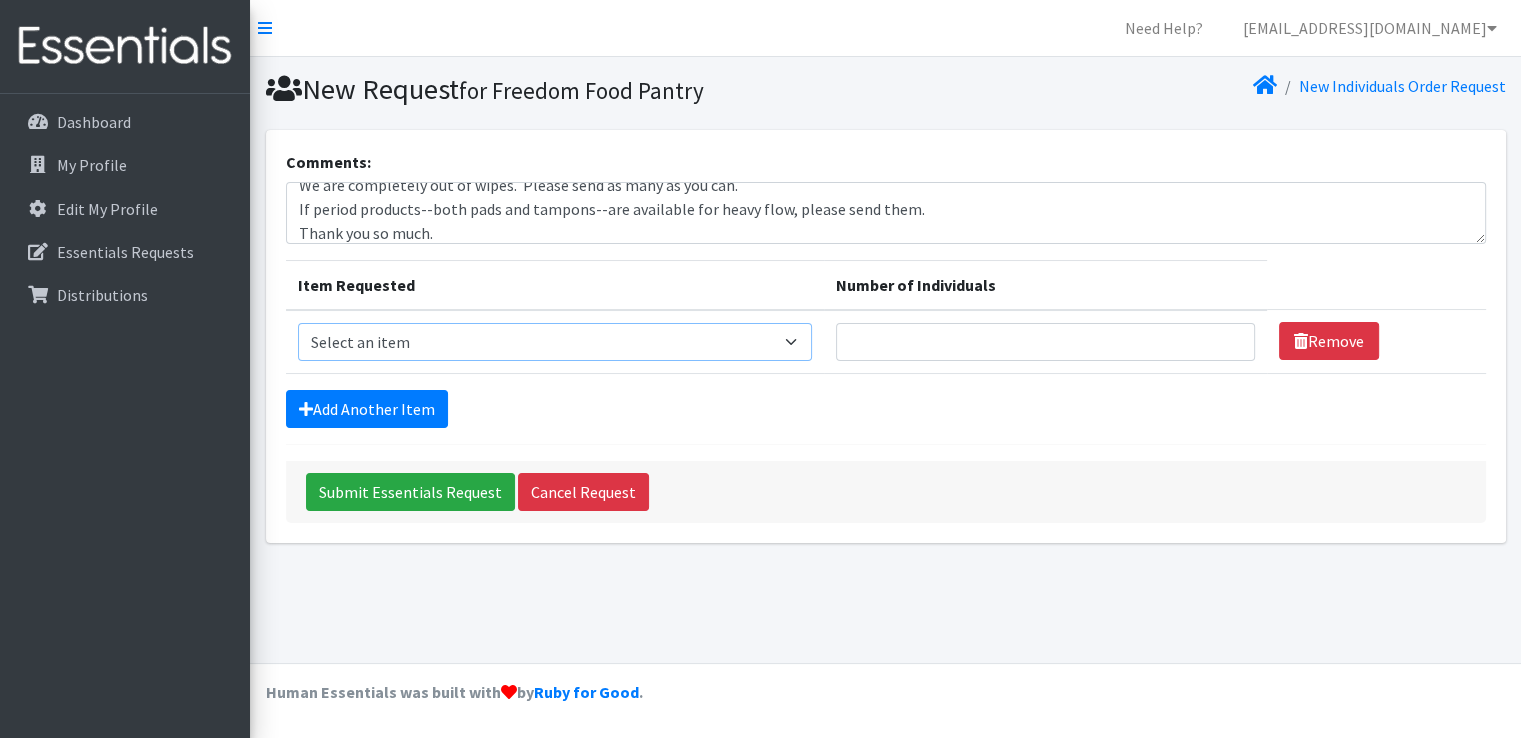 select on "14508" 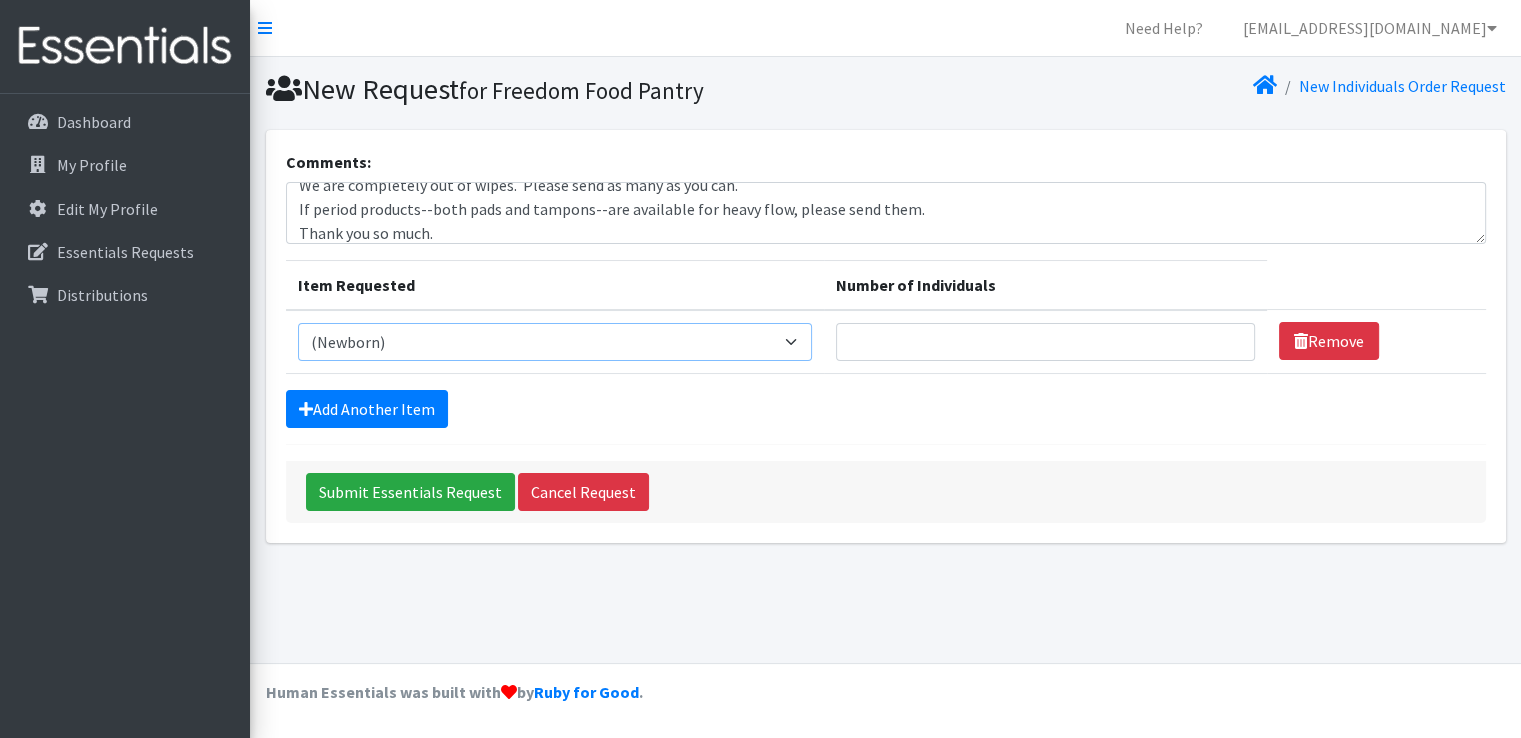 click on "Select an item
(Newborn)
(Preemie)
(Size 1)
(Size 2)
(Size 3)
(Size 4)
(Size 5)
(Size 6)
Adult Briefs (Medium/Large)
Adult Briefs (Small/Medium)
Adult Briefs (XXL)
Adult Briefs Men Large
Adult Briefs Men Small/Medium
Adult Briefs Men X-Large
Adult Briefs Women Large
Adult Briefs Women Medium
Adult Briefs Women Small/Medium
Adult Briefs Women X-Large
CHUX Bed Pads (Disposable)
Cloth Swim Diaper Large
Cloth Swim Diaper Medium
Cloth Swim Diaper One Size (12-35lb)
Cloth Swim Diaper Small
Cloth Swim Diaper XLarge
Cloth Trainer Kit 2T
Cloth Trainer Kit 3T
Cloth Trainer Kit 4T
Cloth Trainer Kit 5T
Disposable Inserts
Emergency Kit of 6 Cloth Diapers
Goodnights L/XL
Goodnights Large
Goodnights S/M
Goodnights Xlarge
Liners (Incontinence)
Liners (Menstrual)
[DEMOGRAPHIC_DATA] Guards
Newborn Cloth Kit-7-12lb.
One Size Cloth Kit 12-35lb.
Pads (Menstrual)
Poise (Size 3)
Poise (Size 4)
Poise (Size 5)
Poise (Size 6)
Poise (Size 8)
Pull-Ups (2T-3T)" at bounding box center (555, 342) 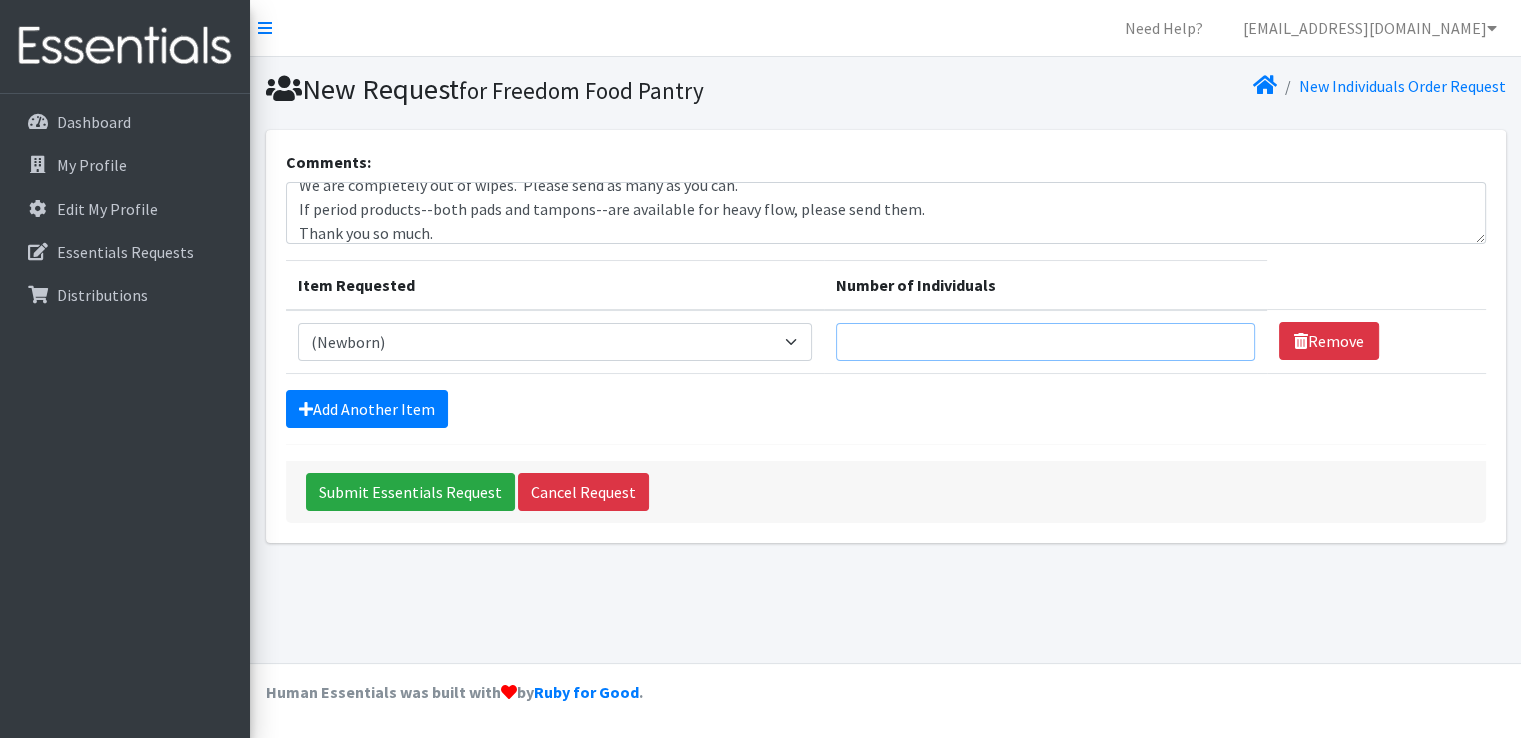 click on "Number of Individuals" at bounding box center (1045, 342) 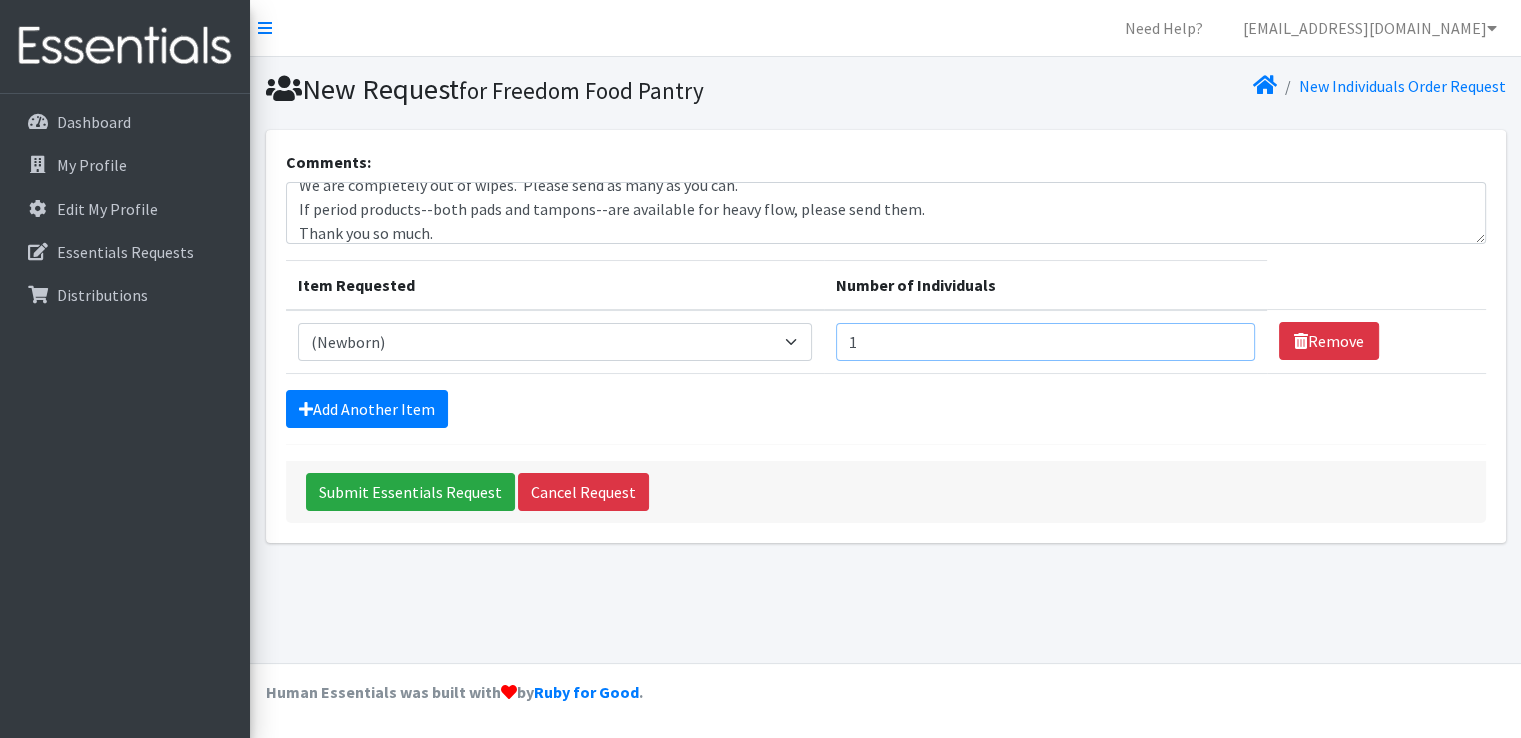 click on "1" at bounding box center (1045, 342) 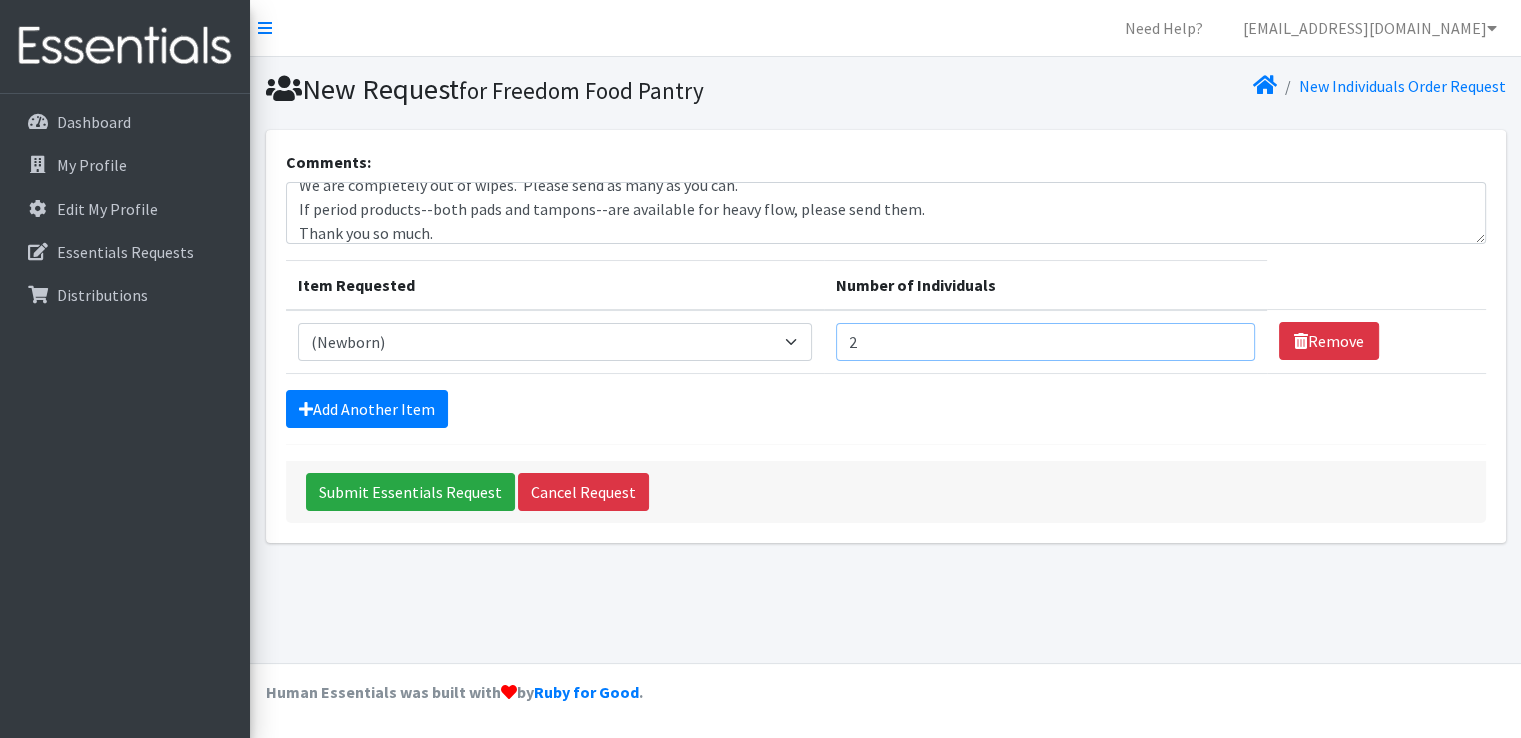click on "2" at bounding box center [1045, 342] 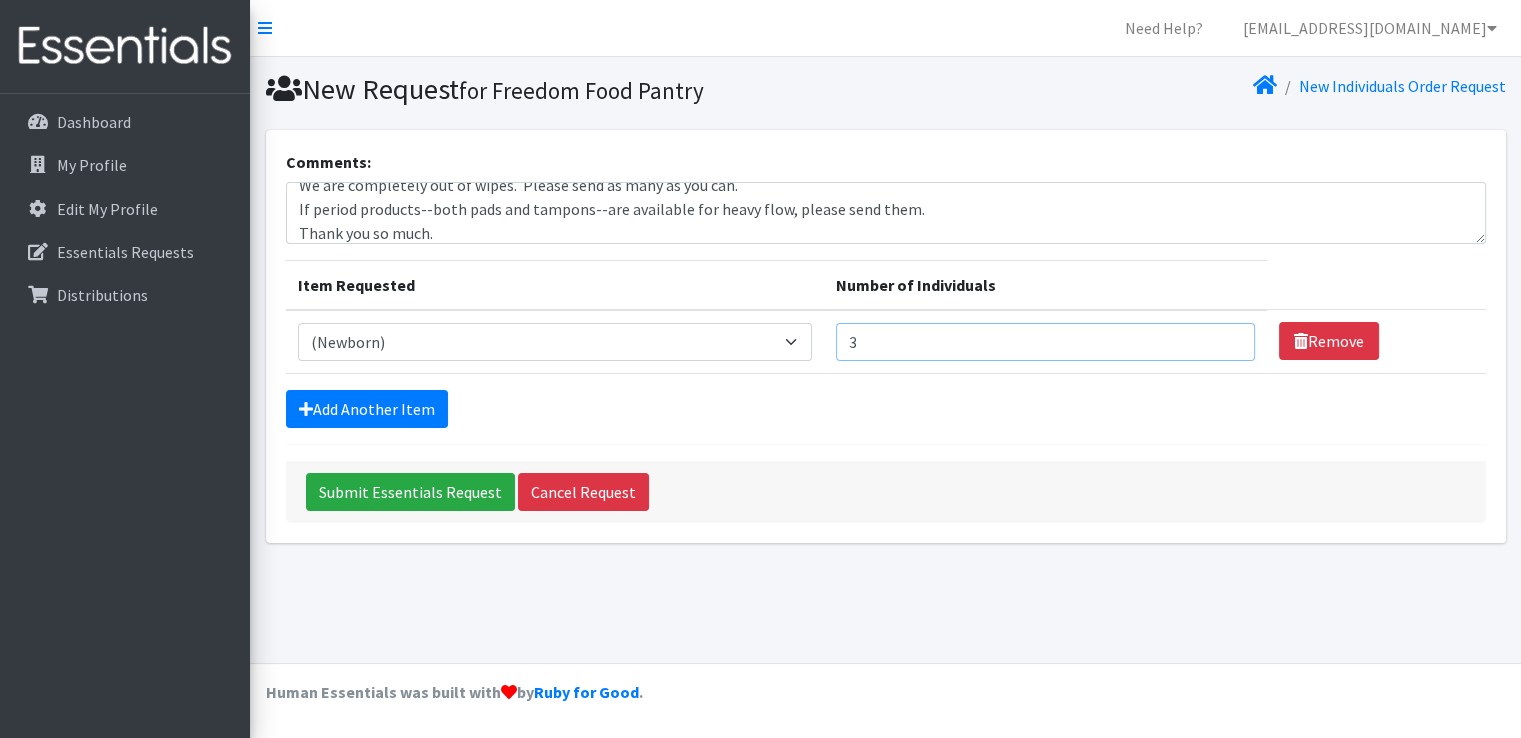 click on "3" at bounding box center [1045, 342] 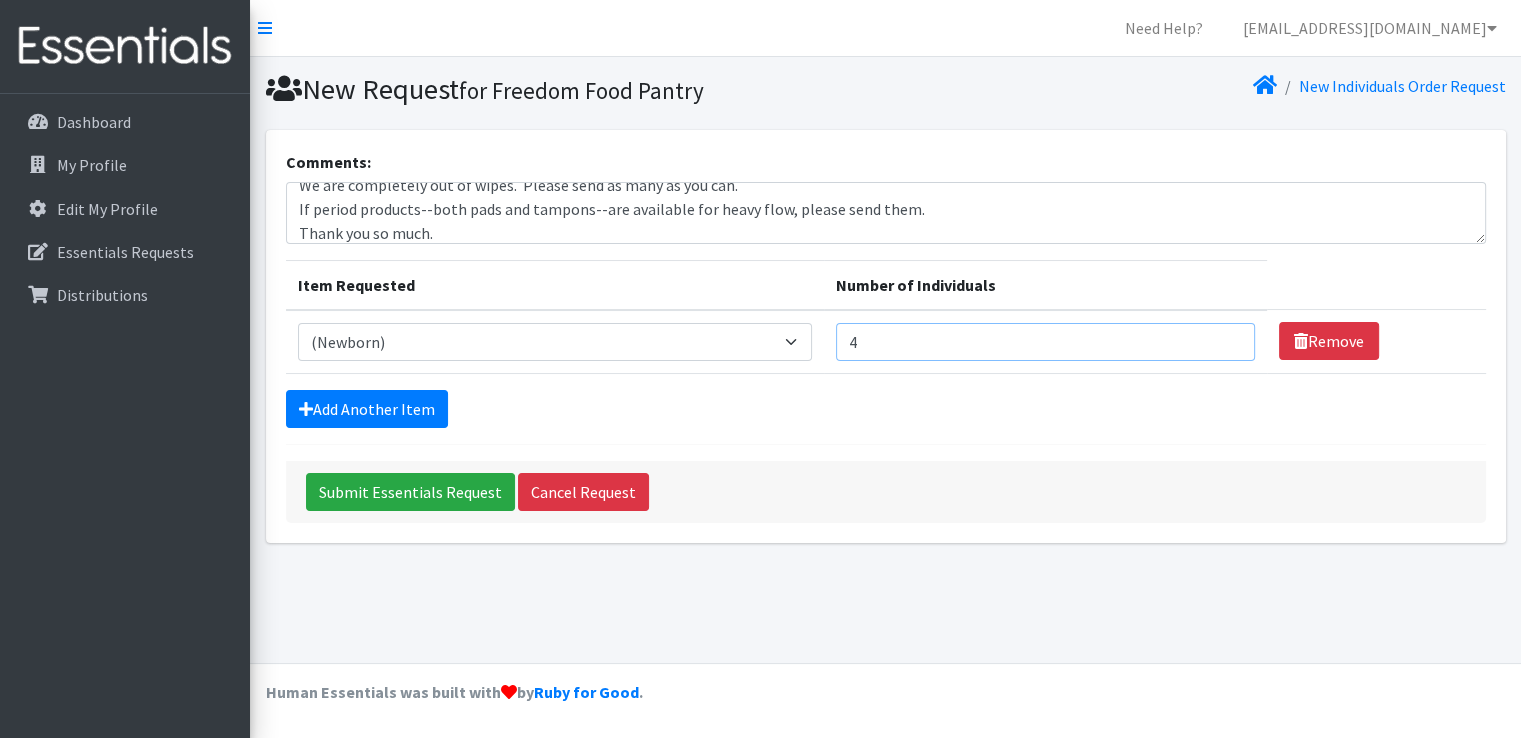 click on "4" at bounding box center [1045, 342] 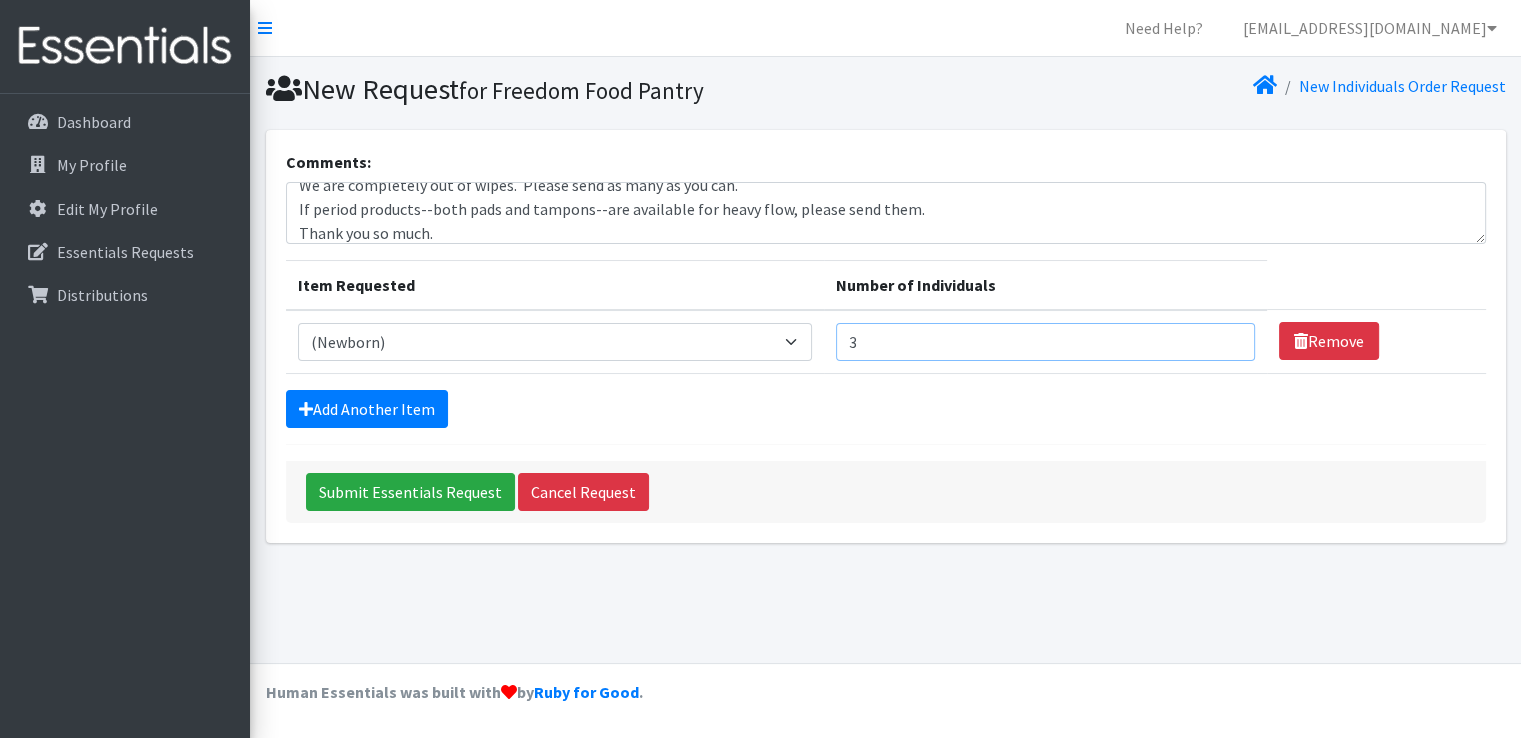 type on "3" 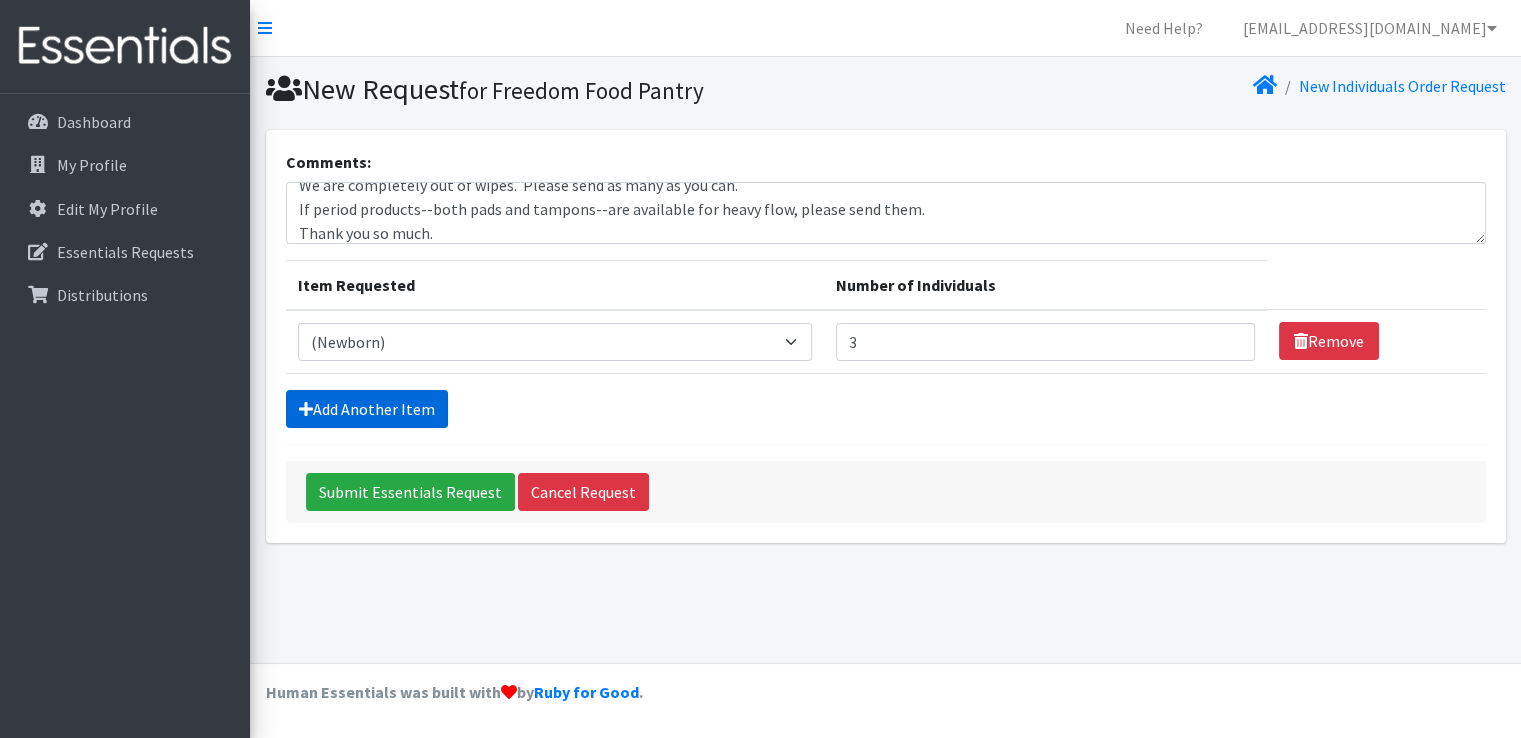 click on "Add Another Item" at bounding box center (367, 409) 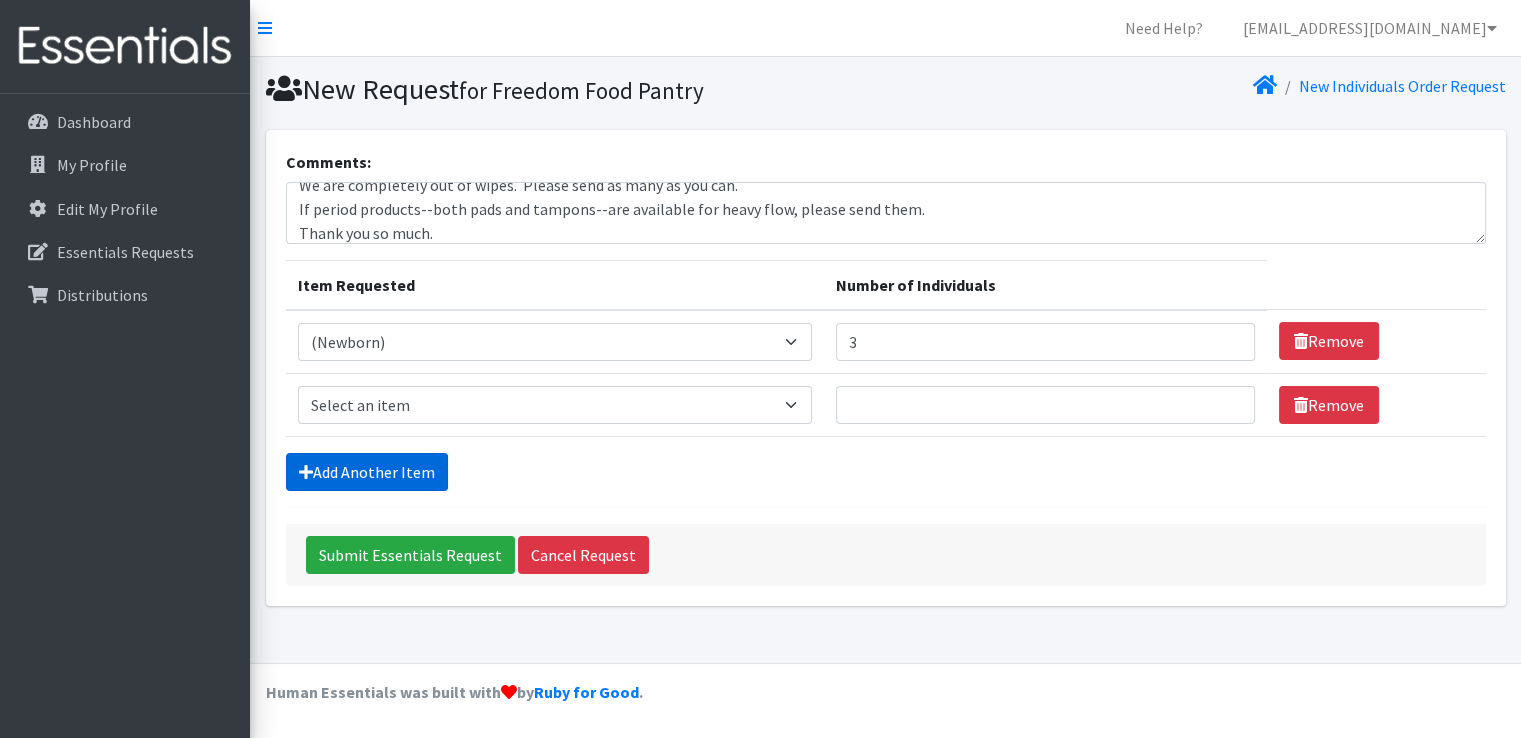 scroll, scrollTop: 0, scrollLeft: 0, axis: both 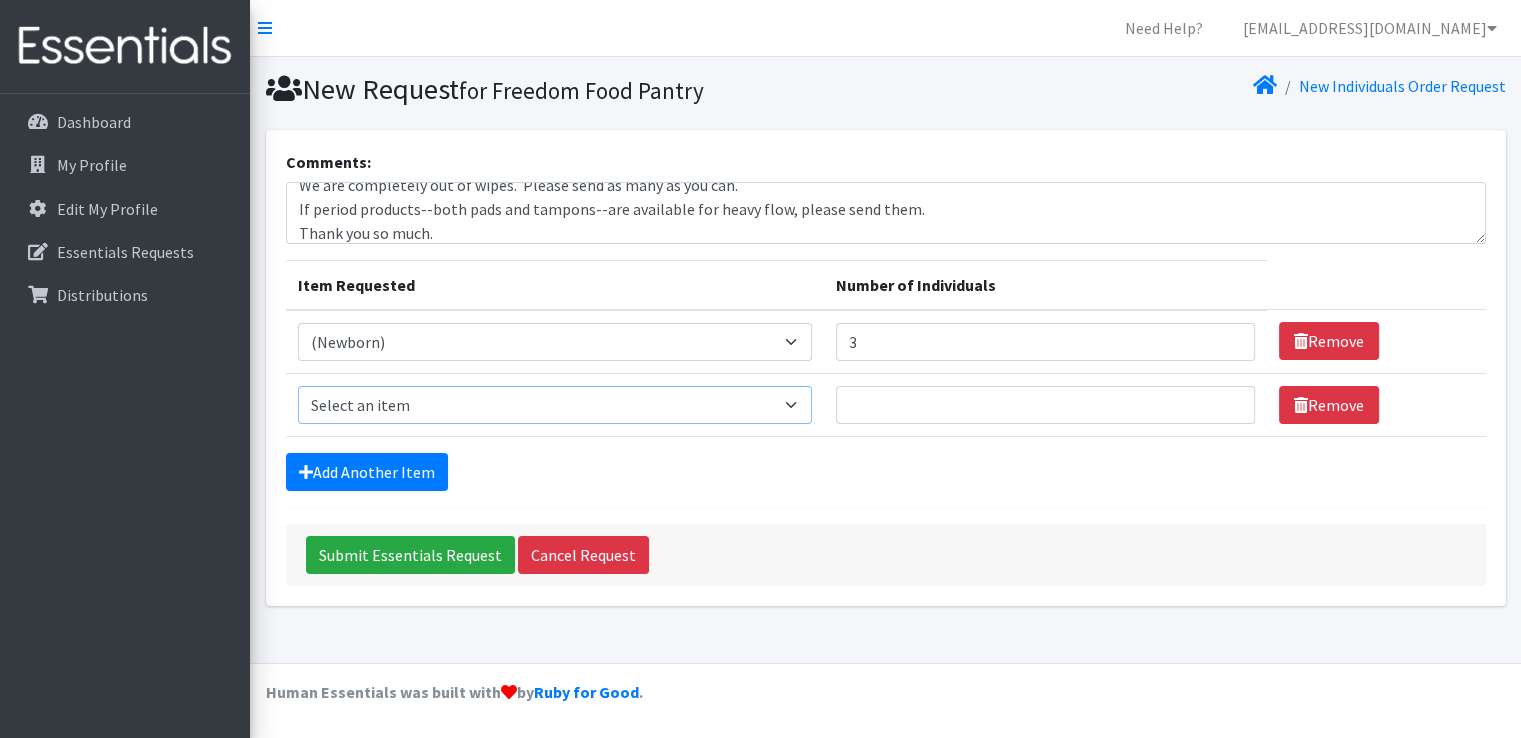 click on "Select an item
(Newborn)
(Preemie)
(Size 1)
(Size 2)
(Size 3)
(Size 4)
(Size 5)
(Size 6)
Adult Briefs (Medium/Large)
Adult Briefs (Small/Medium)
Adult Briefs (XXL)
Adult Briefs Men Large
Adult Briefs Men Small/Medium
Adult Briefs Men X-Large
Adult Briefs Women Large
Adult Briefs Women Medium
Adult Briefs Women Small/Medium
Adult Briefs Women X-Large
CHUX Bed Pads (Disposable)
Cloth Swim Diaper Large
Cloth Swim Diaper Medium
Cloth Swim Diaper One Size (12-35lb)
Cloth Swim Diaper Small
Cloth Swim Diaper XLarge
Cloth Trainer Kit 2T
Cloth Trainer Kit 3T
Cloth Trainer Kit 4T
Cloth Trainer Kit 5T
Disposable Inserts
Emergency Kit of 6 Cloth Diapers
Goodnights L/XL
Goodnights Large
Goodnights S/M
Goodnights Xlarge
Liners (Incontinence)
Liners (Menstrual)
[DEMOGRAPHIC_DATA] Guards
Newborn Cloth Kit-7-12lb.
One Size Cloth Kit 12-35lb.
Pads (Menstrual)
Poise (Size 3)
Poise (Size 4)
Poise (Size 5)
Poise (Size 6)
Poise (Size 8)
Pull-Ups (2T-3T)" at bounding box center (555, 405) 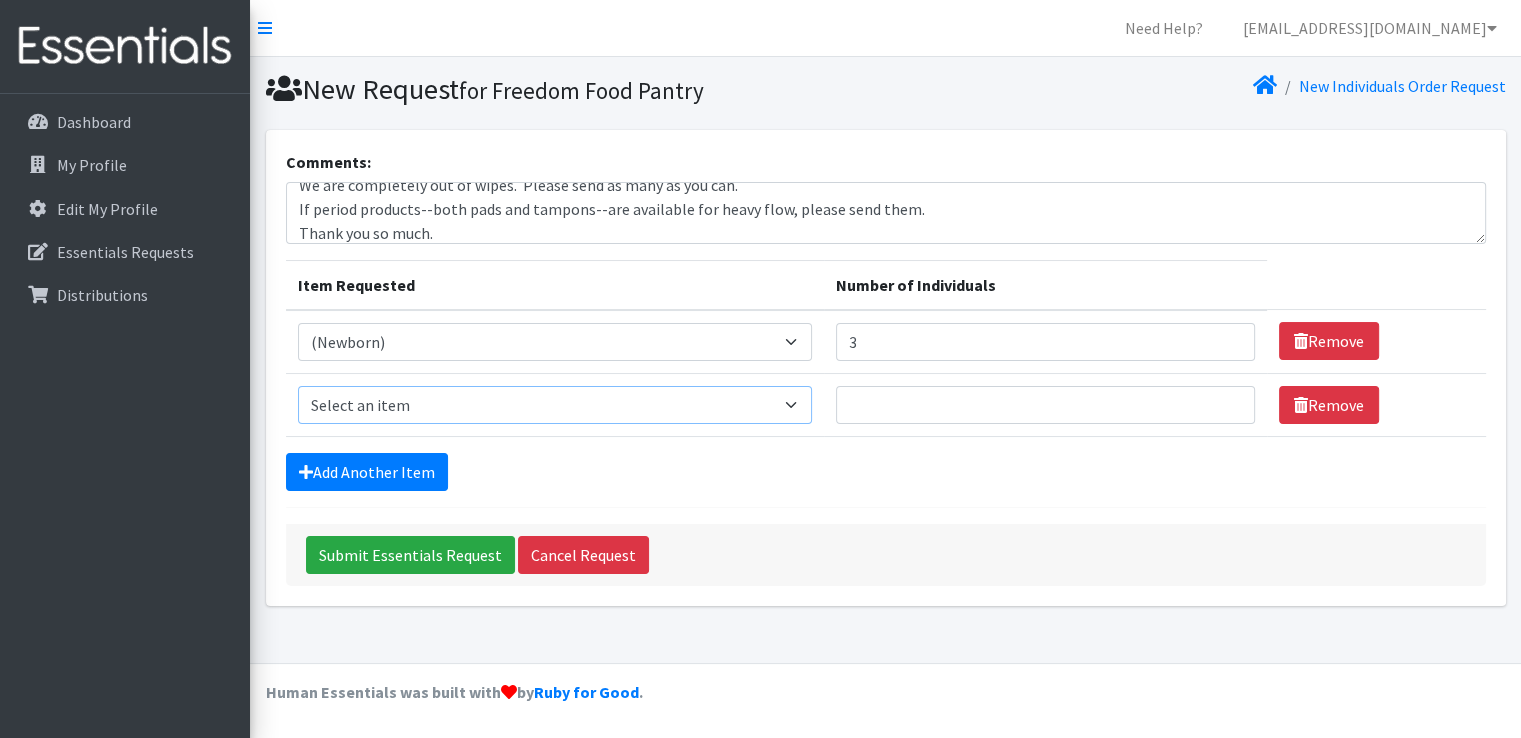 select on "14510" 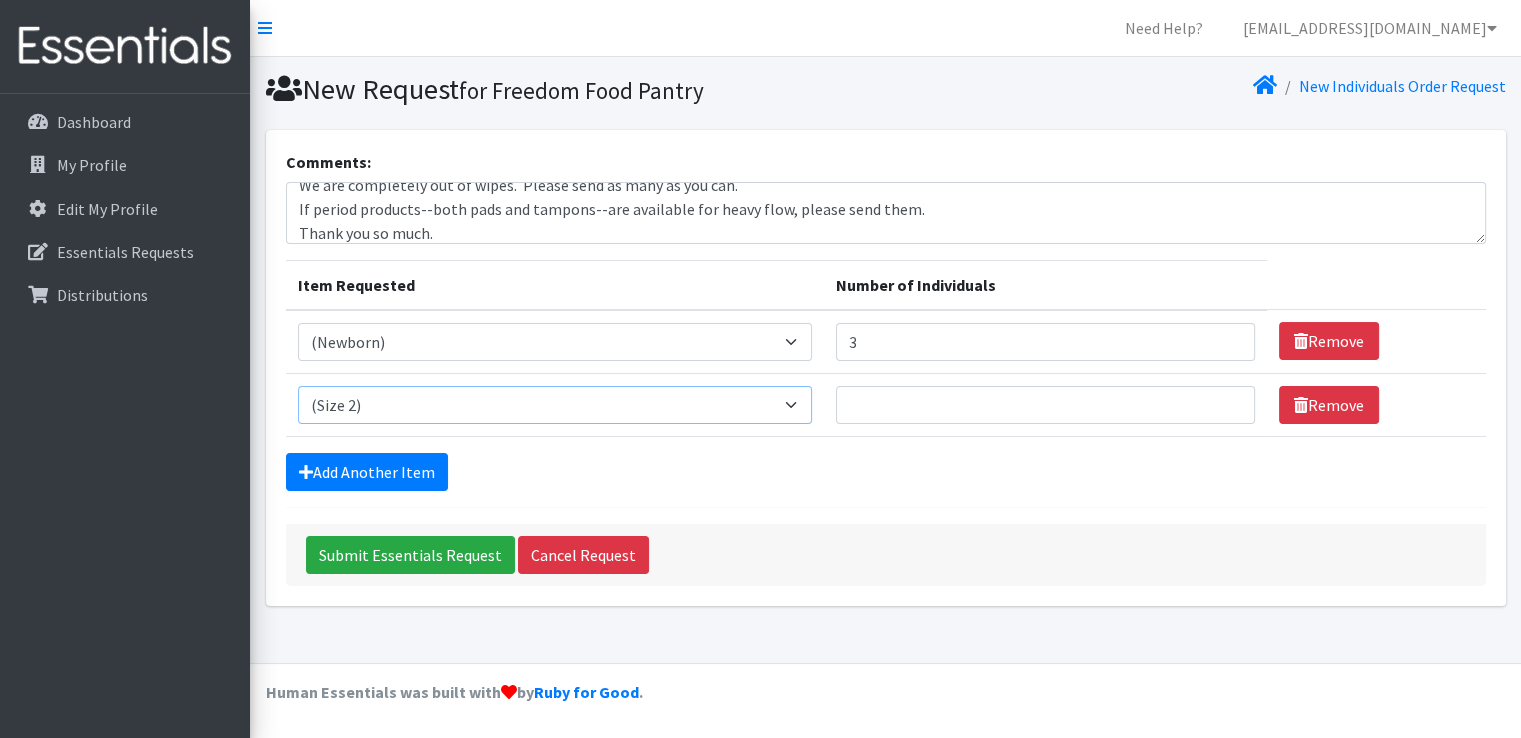 click on "Select an item
(Newborn)
(Preemie)
(Size 1)
(Size 2)
(Size 3)
(Size 4)
(Size 5)
(Size 6)
Adult Briefs (Medium/Large)
Adult Briefs (Small/Medium)
Adult Briefs (XXL)
Adult Briefs Men Large
Adult Briefs Men Small/Medium
Adult Briefs Men X-Large
Adult Briefs Women Large
Adult Briefs Women Medium
Adult Briefs Women Small/Medium
Adult Briefs Women X-Large
CHUX Bed Pads (Disposable)
Cloth Swim Diaper Large
Cloth Swim Diaper Medium
Cloth Swim Diaper One Size (12-35lb)
Cloth Swim Diaper Small
Cloth Swim Diaper XLarge
Cloth Trainer Kit 2T
Cloth Trainer Kit 3T
Cloth Trainer Kit 4T
Cloth Trainer Kit 5T
Disposable Inserts
Emergency Kit of 6 Cloth Diapers
Goodnights L/XL
Goodnights Large
Goodnights S/M
Goodnights Xlarge
Liners (Incontinence)
Liners (Menstrual)
[DEMOGRAPHIC_DATA] Guards
Newborn Cloth Kit-7-12lb.
One Size Cloth Kit 12-35lb.
Pads (Menstrual)
Poise (Size 3)
Poise (Size 4)
Poise (Size 5)
Poise (Size 6)
Poise (Size 8)
Pull-Ups (2T-3T)" at bounding box center (555, 405) 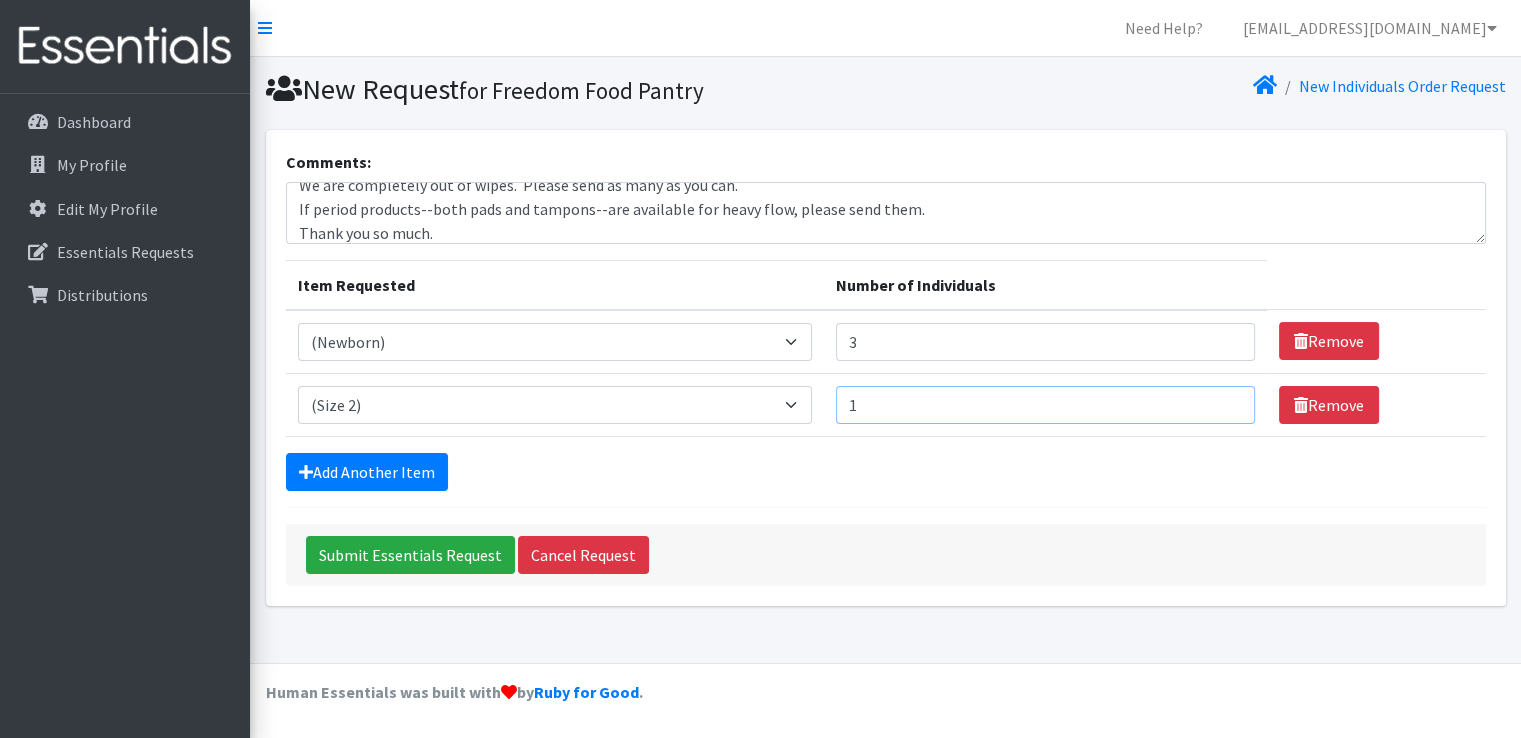 click on "1" at bounding box center [1045, 405] 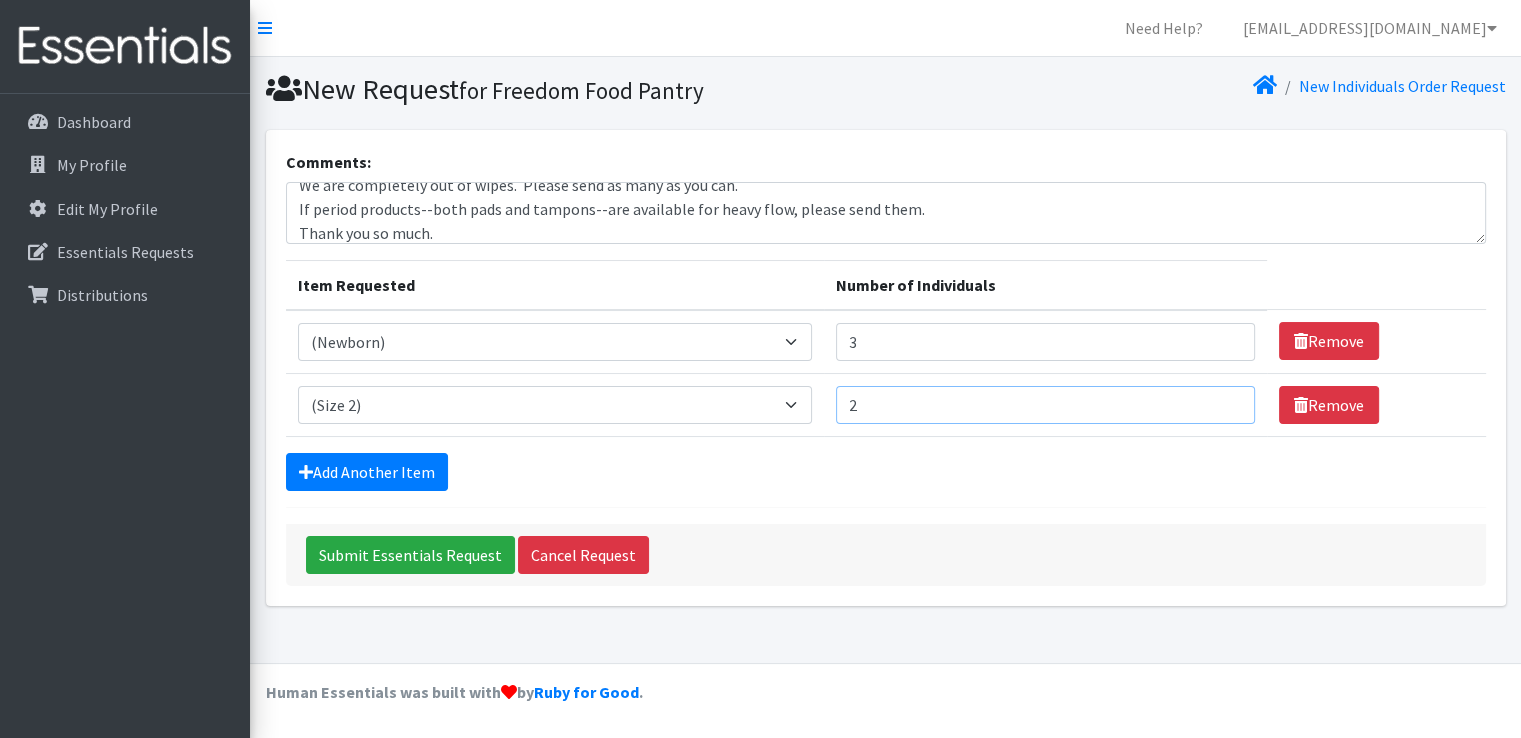 type on "2" 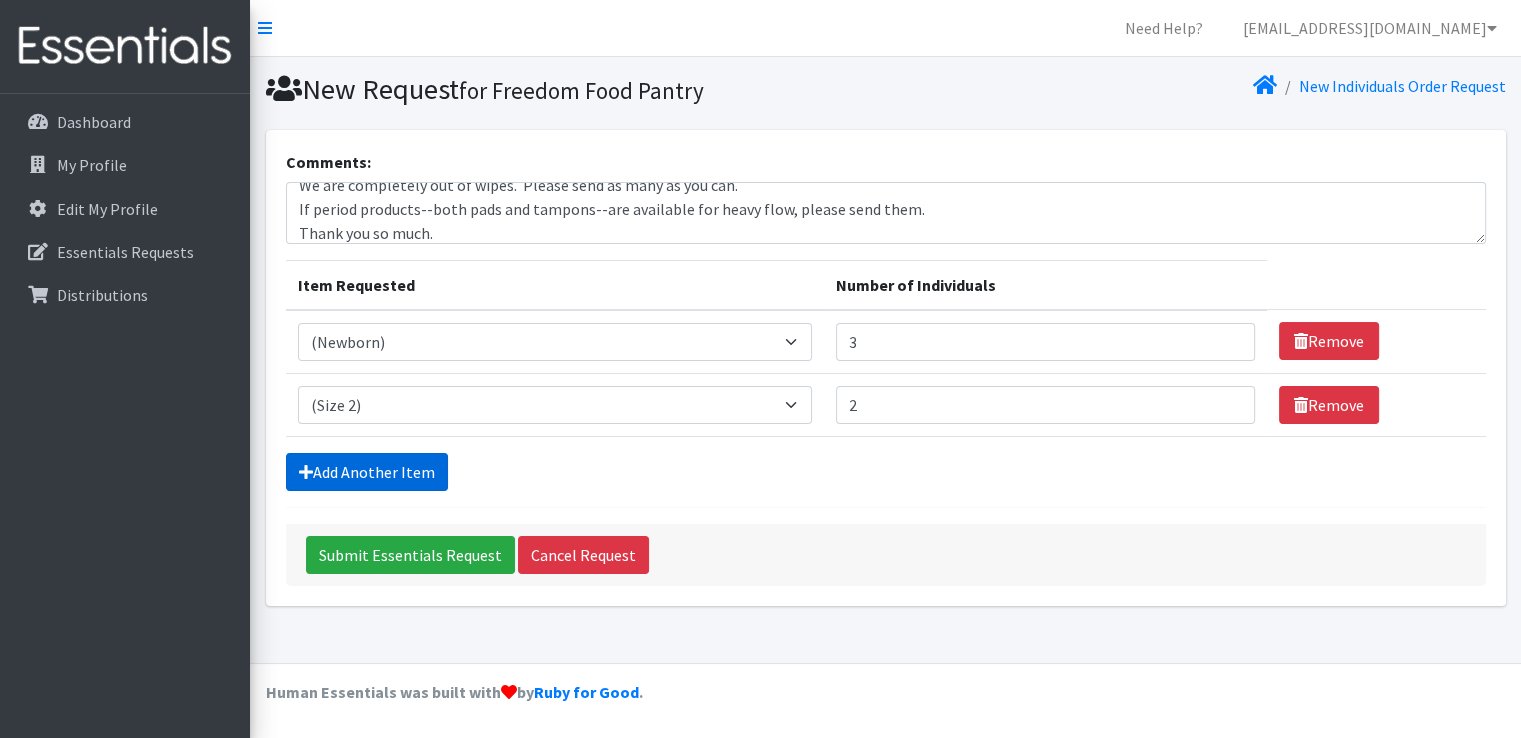 click on "Add Another Item" at bounding box center (367, 472) 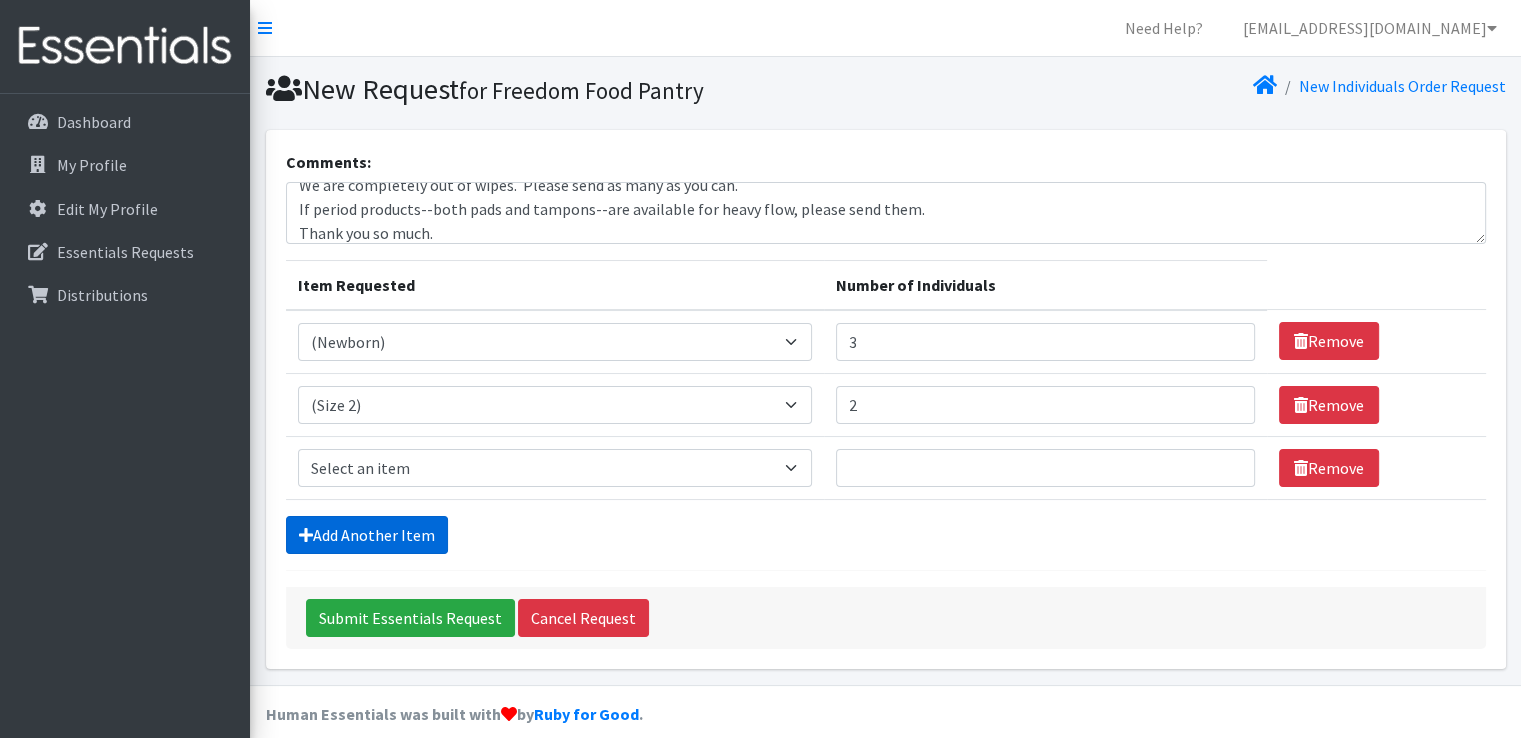 scroll, scrollTop: 19, scrollLeft: 0, axis: vertical 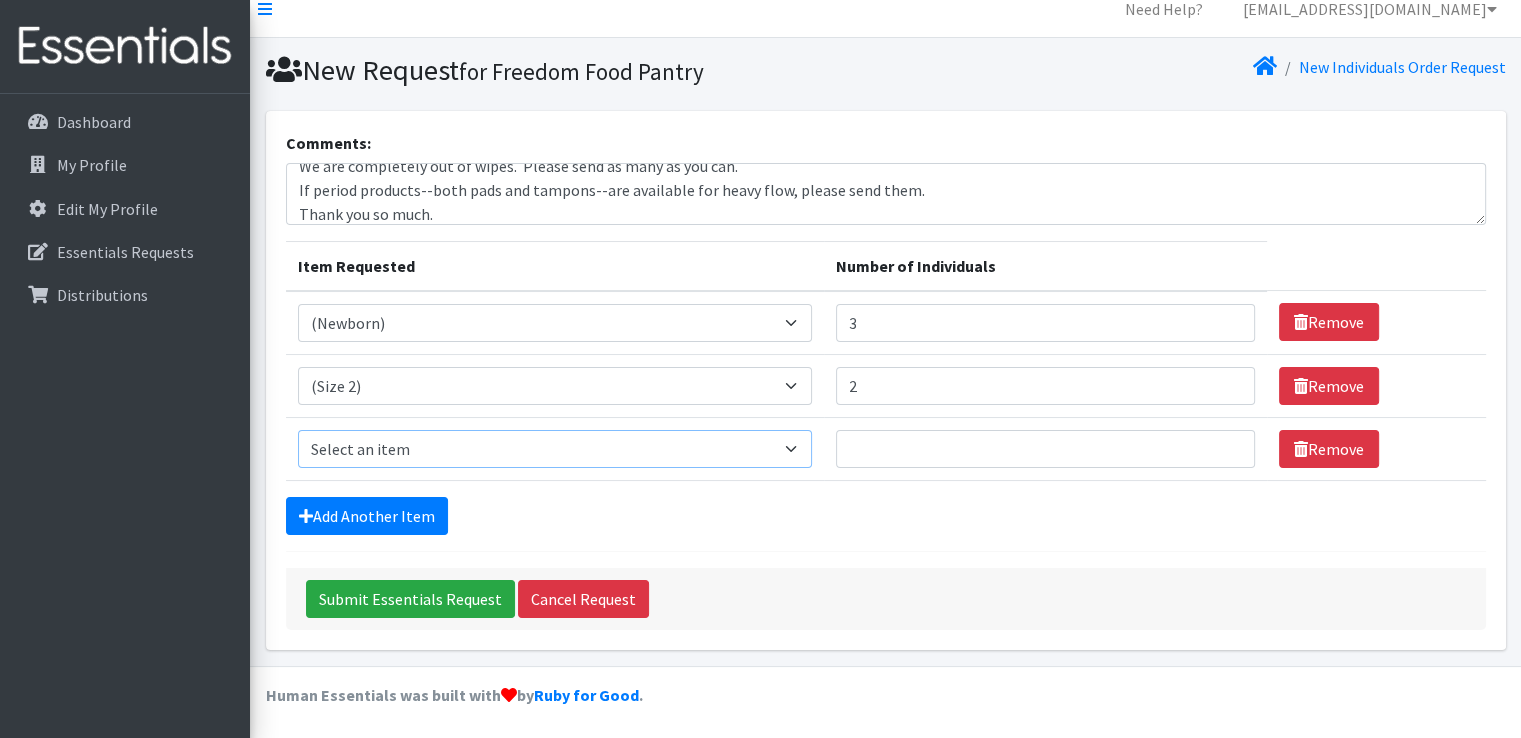 click on "Select an item
(Newborn)
(Preemie)
(Size 1)
(Size 2)
(Size 3)
(Size 4)
(Size 5)
(Size 6)
Adult Briefs (Medium/Large)
Adult Briefs (Small/Medium)
Adult Briefs (XXL)
Adult Briefs Men Large
Adult Briefs Men Small/Medium
Adult Briefs Men X-Large
Adult Briefs Women Large
Adult Briefs Women Medium
Adult Briefs Women Small/Medium
Adult Briefs Women X-Large
CHUX Bed Pads (Disposable)
Cloth Swim Diaper Large
Cloth Swim Diaper Medium
Cloth Swim Diaper One Size (12-35lb)
Cloth Swim Diaper Small
Cloth Swim Diaper XLarge
Cloth Trainer Kit 2T
Cloth Trainer Kit 3T
Cloth Trainer Kit 4T
Cloth Trainer Kit 5T
Disposable Inserts
Emergency Kit of 6 Cloth Diapers
Goodnights L/XL
Goodnights Large
Goodnights S/M
Goodnights Xlarge
Liners (Incontinence)
Liners (Menstrual)
[DEMOGRAPHIC_DATA] Guards
Newborn Cloth Kit-7-12lb.
One Size Cloth Kit 12-35lb.
Pads (Menstrual)
Poise (Size 3)
Poise (Size 4)
Poise (Size 5)
Poise (Size 6)
Poise (Size 8)
Pull-Ups (2T-3T)" at bounding box center [555, 449] 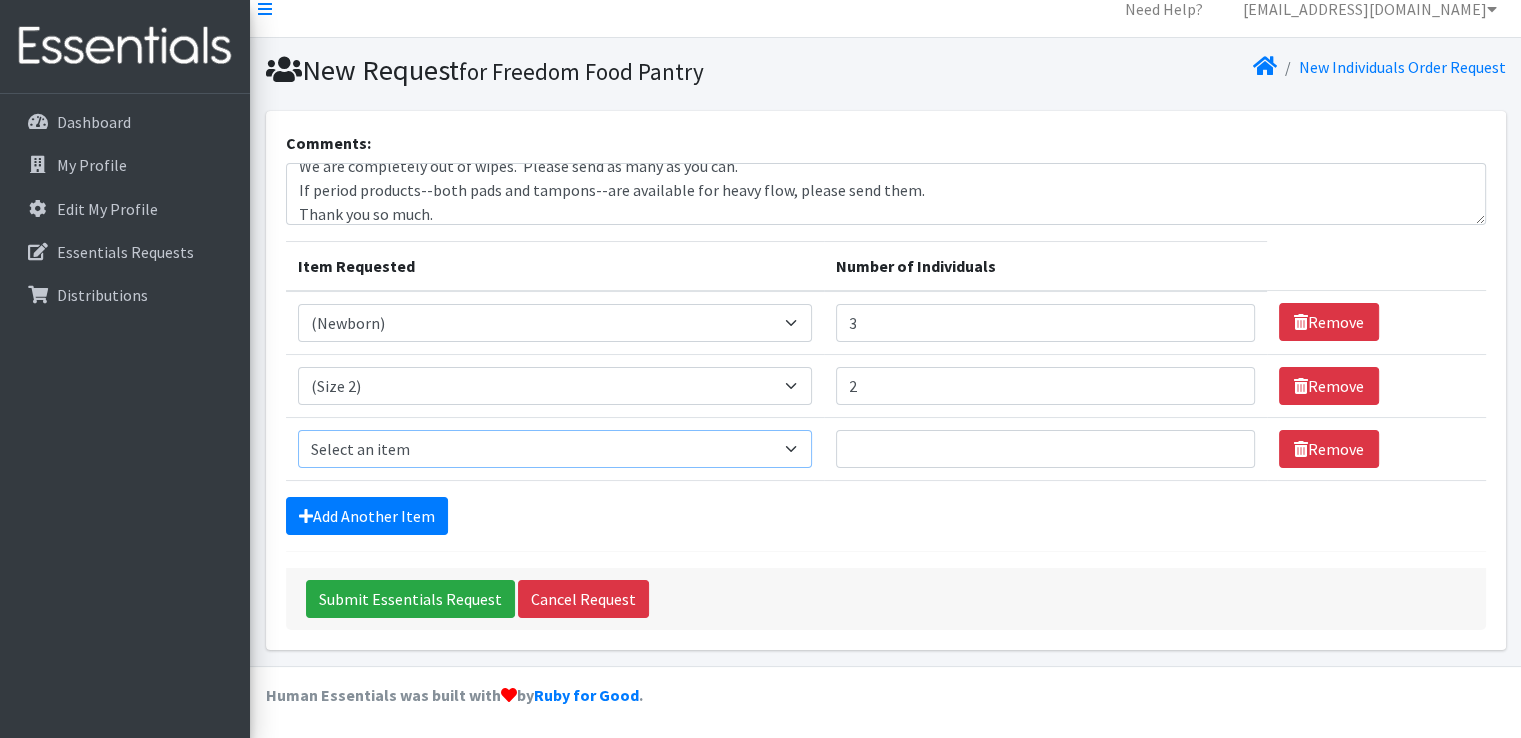 select on "14512" 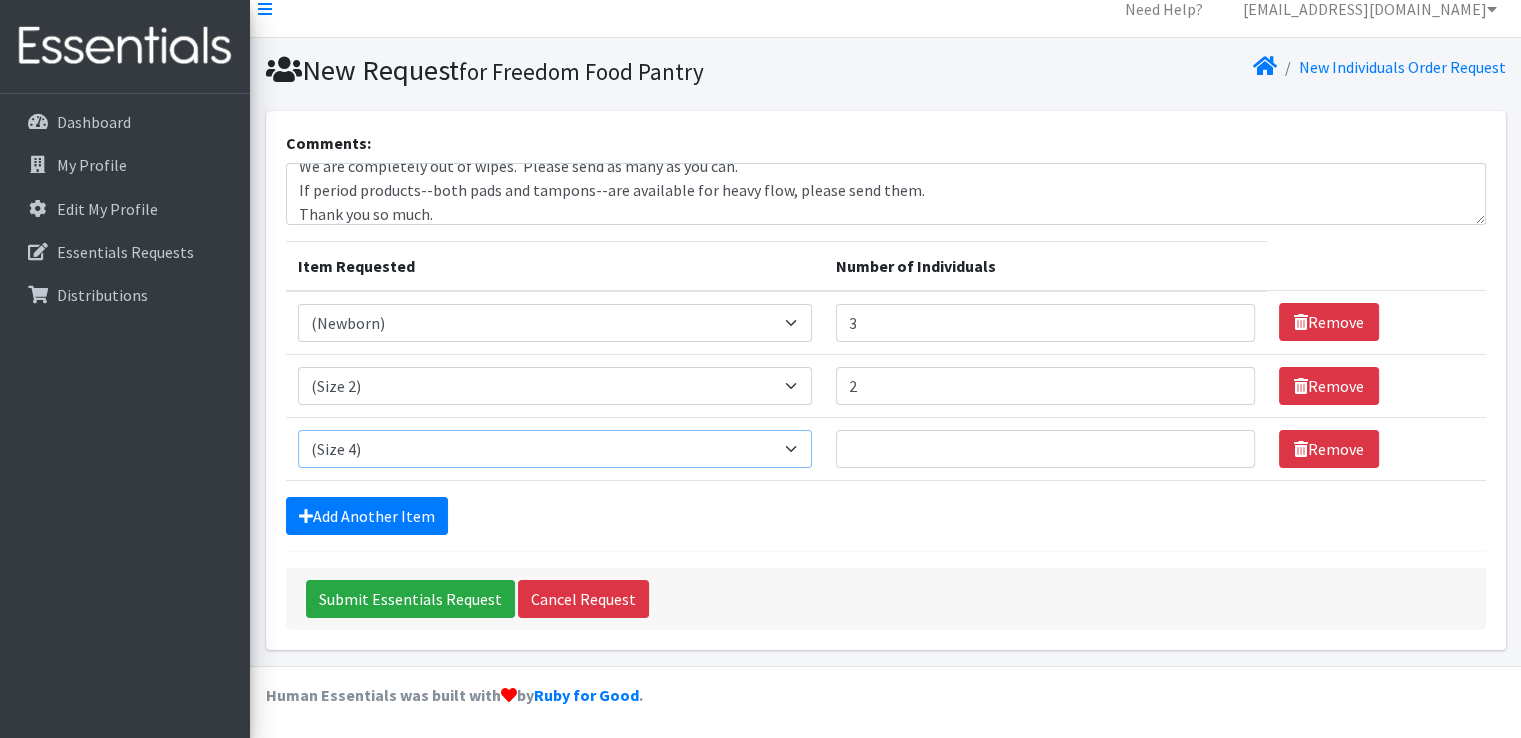 click on "Select an item
(Newborn)
(Preemie)
(Size 1)
(Size 2)
(Size 3)
(Size 4)
(Size 5)
(Size 6)
Adult Briefs (Medium/Large)
Adult Briefs (Small/Medium)
Adult Briefs (XXL)
Adult Briefs Men Large
Adult Briefs Men Small/Medium
Adult Briefs Men X-Large
Adult Briefs Women Large
Adult Briefs Women Medium
Adult Briefs Women Small/Medium
Adult Briefs Women X-Large
CHUX Bed Pads (Disposable)
Cloth Swim Diaper Large
Cloth Swim Diaper Medium
Cloth Swim Diaper One Size (12-35lb)
Cloth Swim Diaper Small
Cloth Swim Diaper XLarge
Cloth Trainer Kit 2T
Cloth Trainer Kit 3T
Cloth Trainer Kit 4T
Cloth Trainer Kit 5T
Disposable Inserts
Emergency Kit of 6 Cloth Diapers
Goodnights L/XL
Goodnights Large
Goodnights S/M
Goodnights Xlarge
Liners (Incontinence)
Liners (Menstrual)
[DEMOGRAPHIC_DATA] Guards
Newborn Cloth Kit-7-12lb.
One Size Cloth Kit 12-35lb.
Pads (Menstrual)
Poise (Size 3)
Poise (Size 4)
Poise (Size 5)
Poise (Size 6)
Poise (Size 8)
Pull-Ups (2T-3T)" at bounding box center (555, 449) 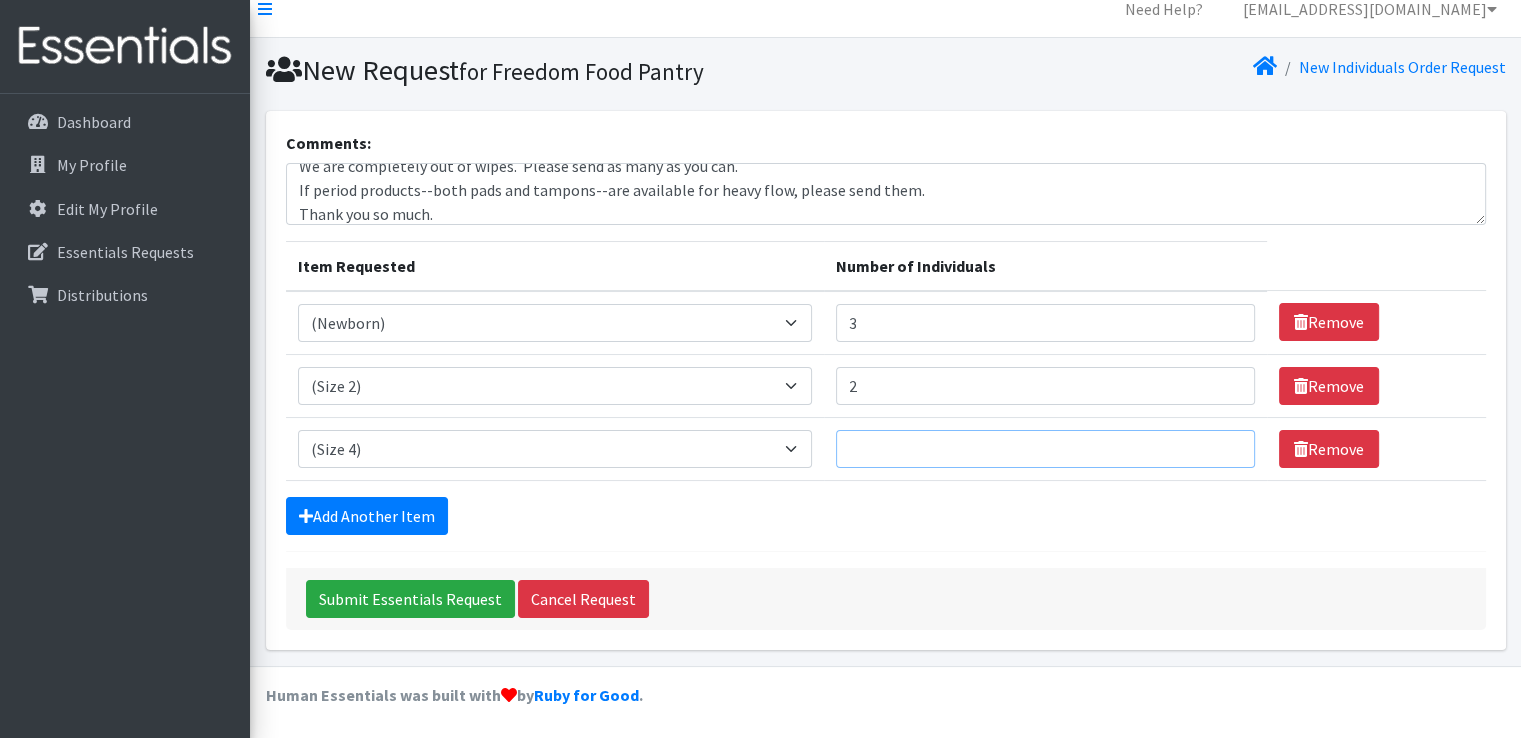 click on "Number of Individuals" at bounding box center [1045, 449] 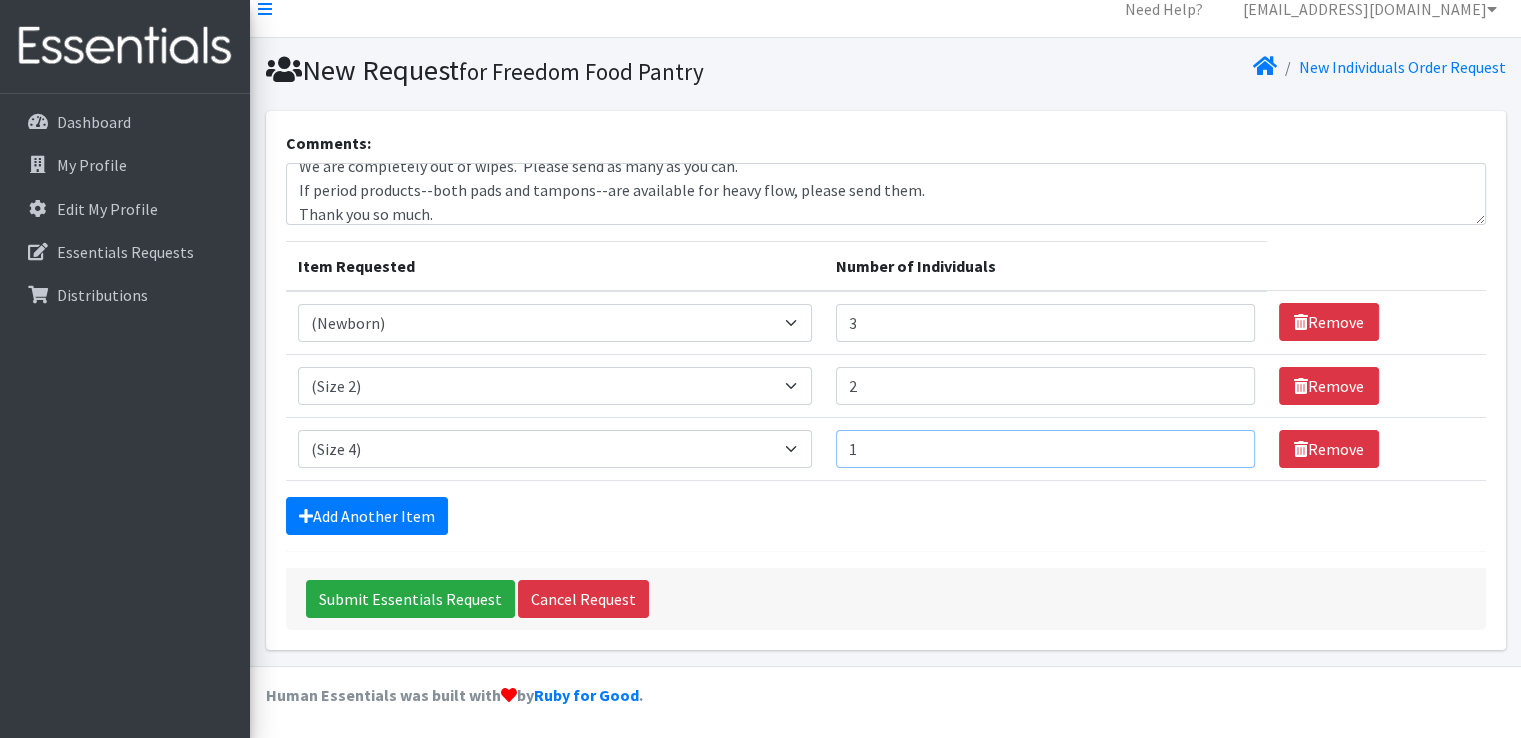 click on "1" at bounding box center [1045, 449] 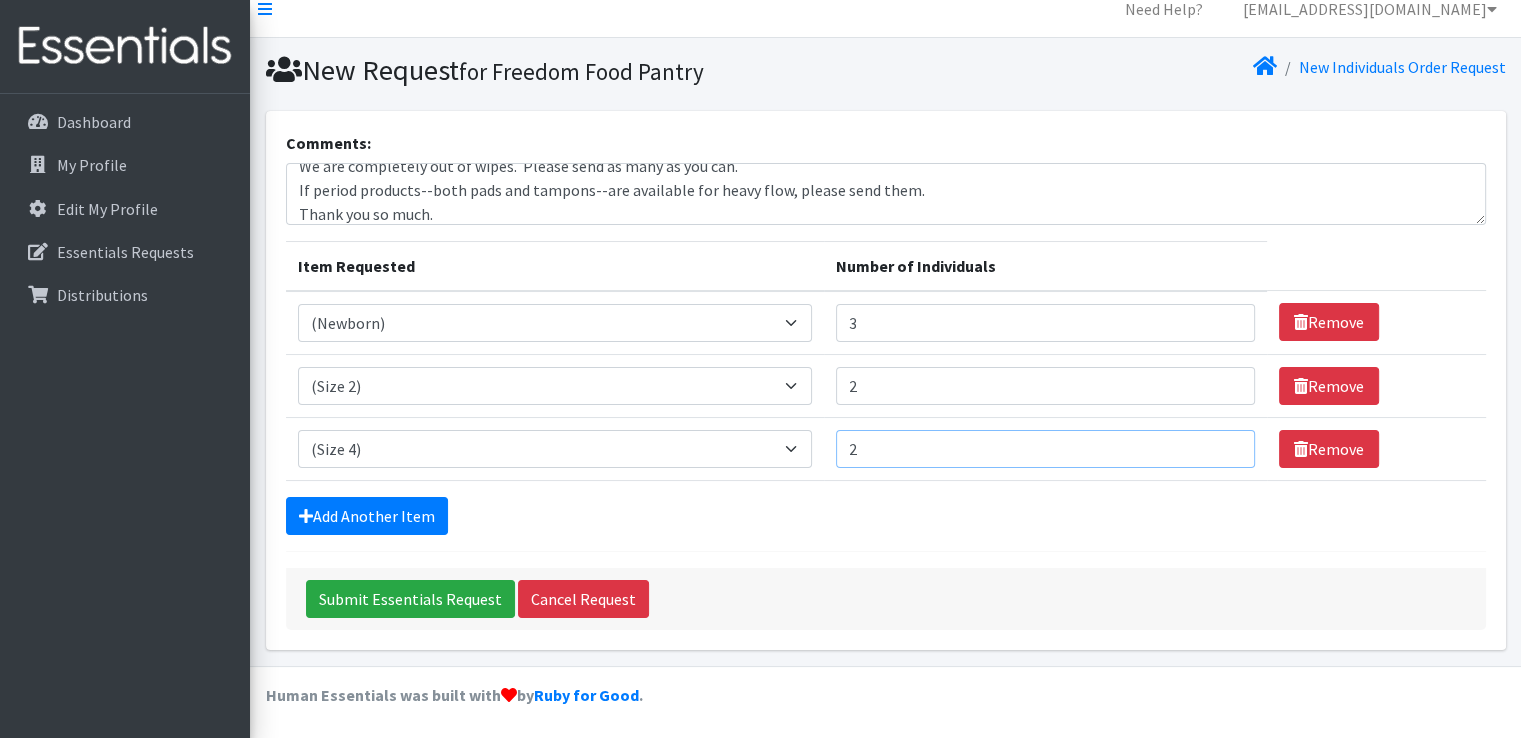 click on "2" at bounding box center [1045, 449] 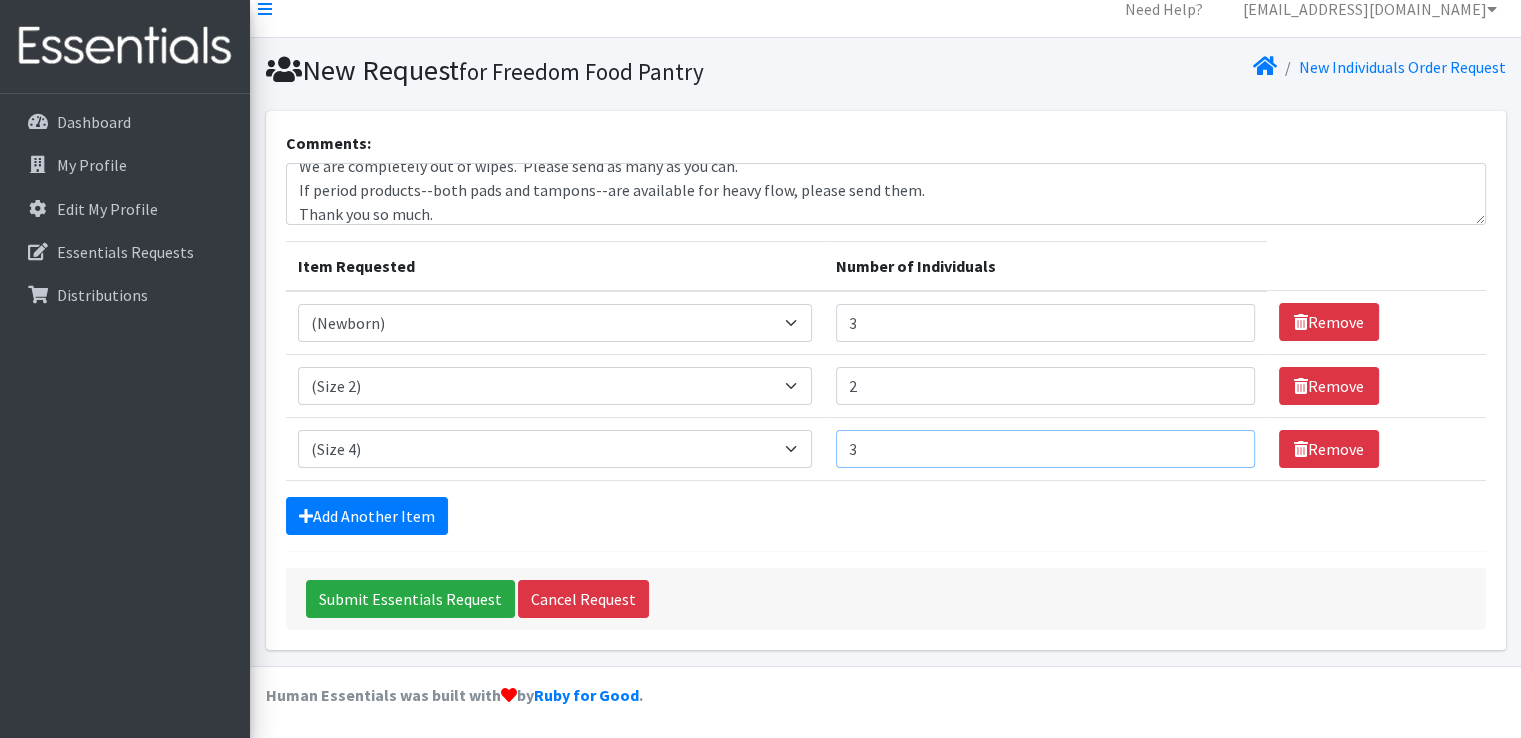 click on "3" at bounding box center [1045, 449] 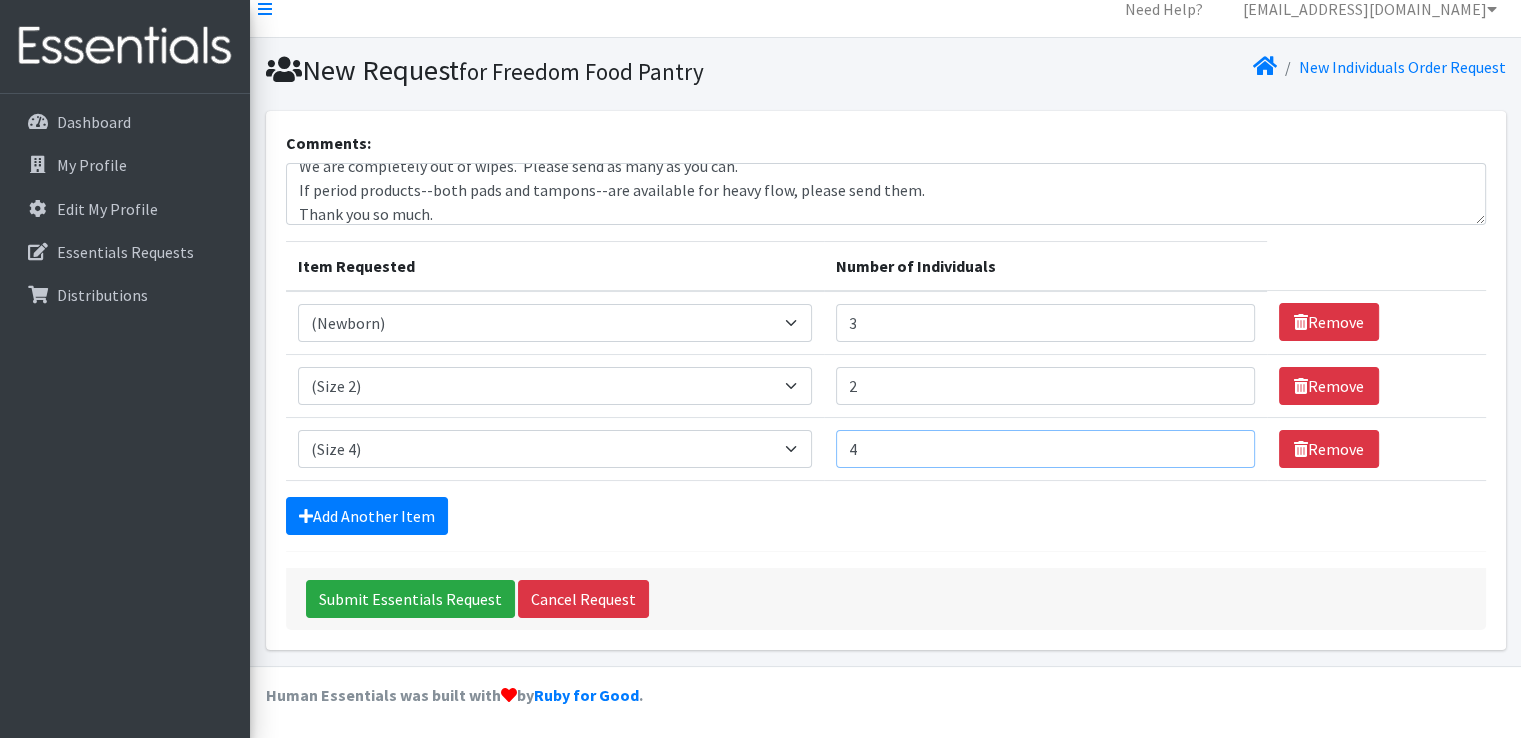 type on "4" 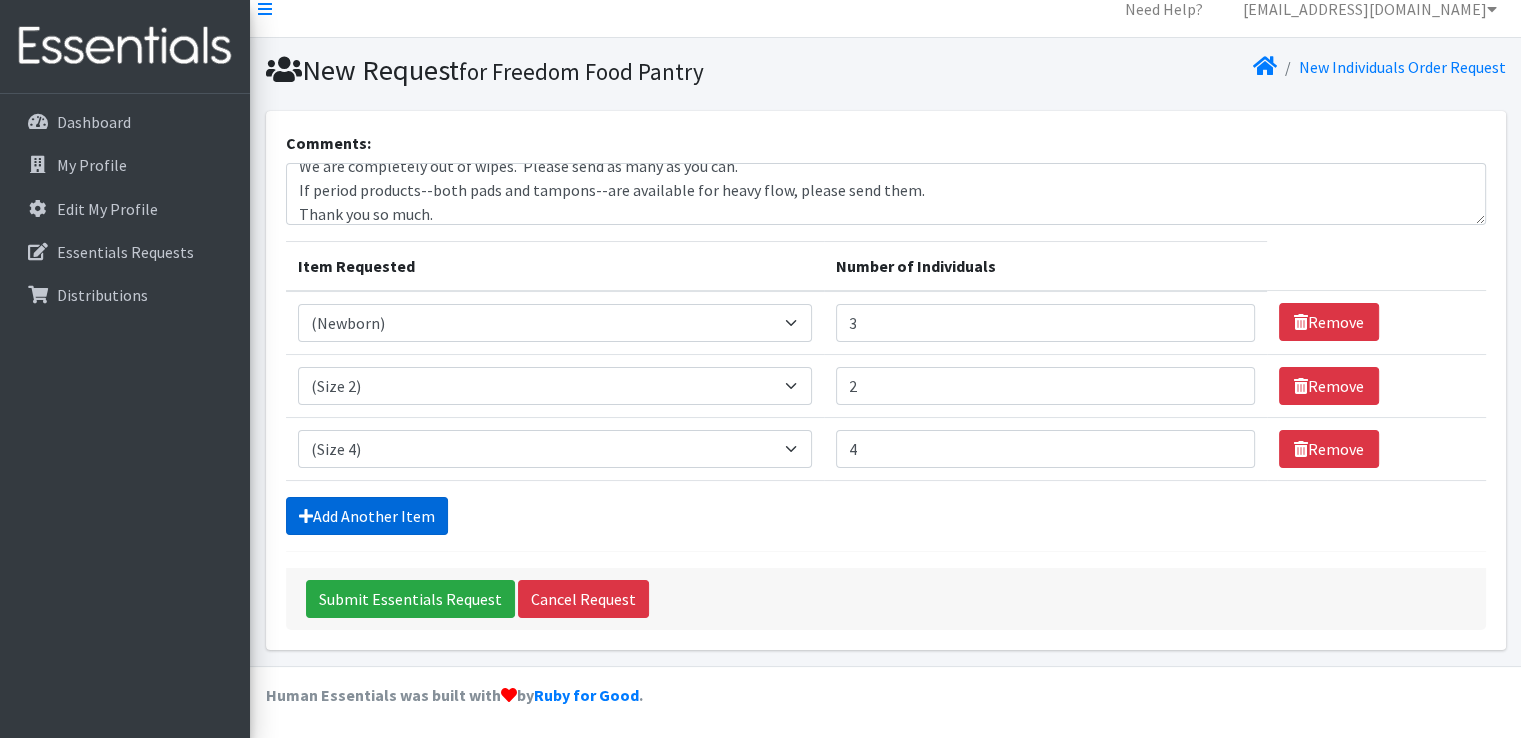 click on "Add Another Item" at bounding box center (367, 516) 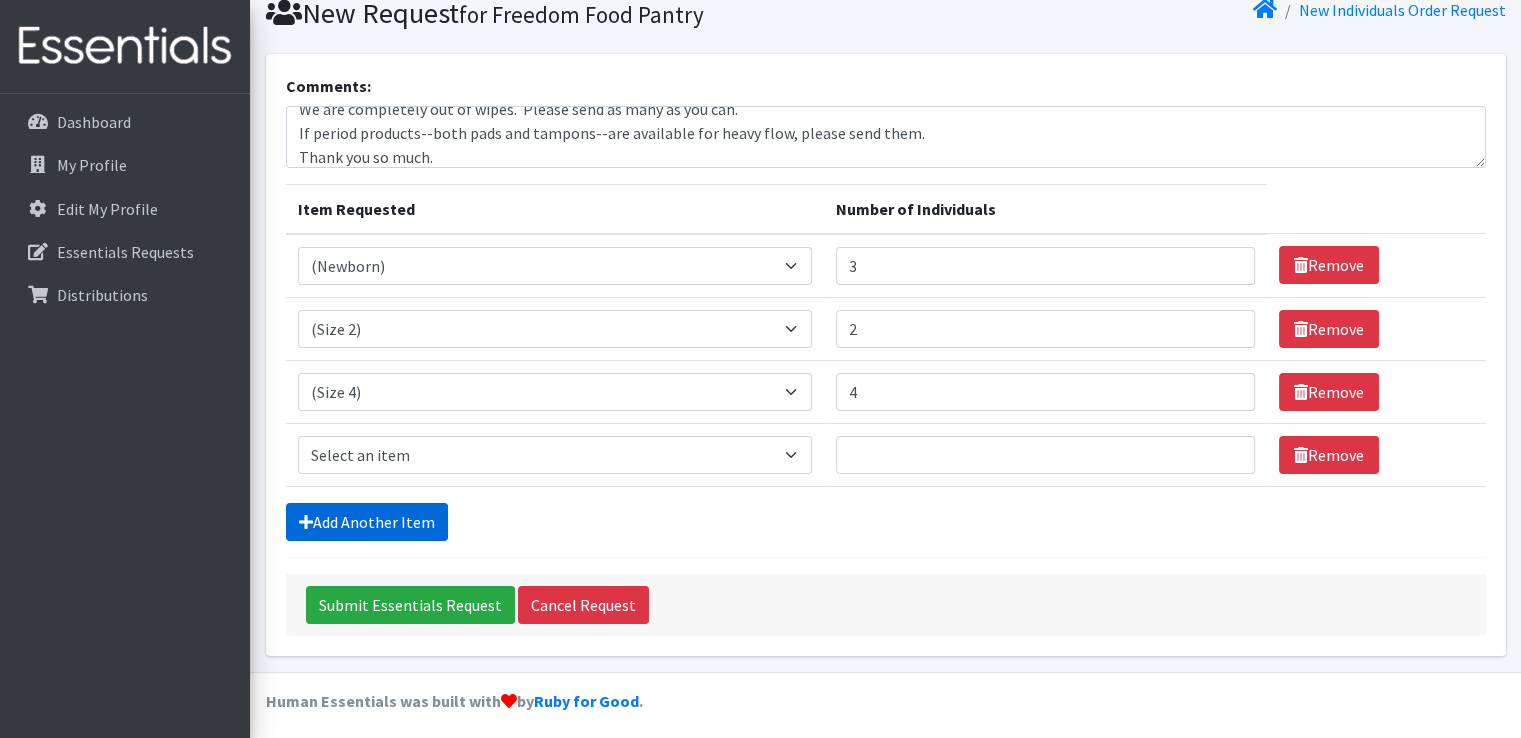scroll, scrollTop: 82, scrollLeft: 0, axis: vertical 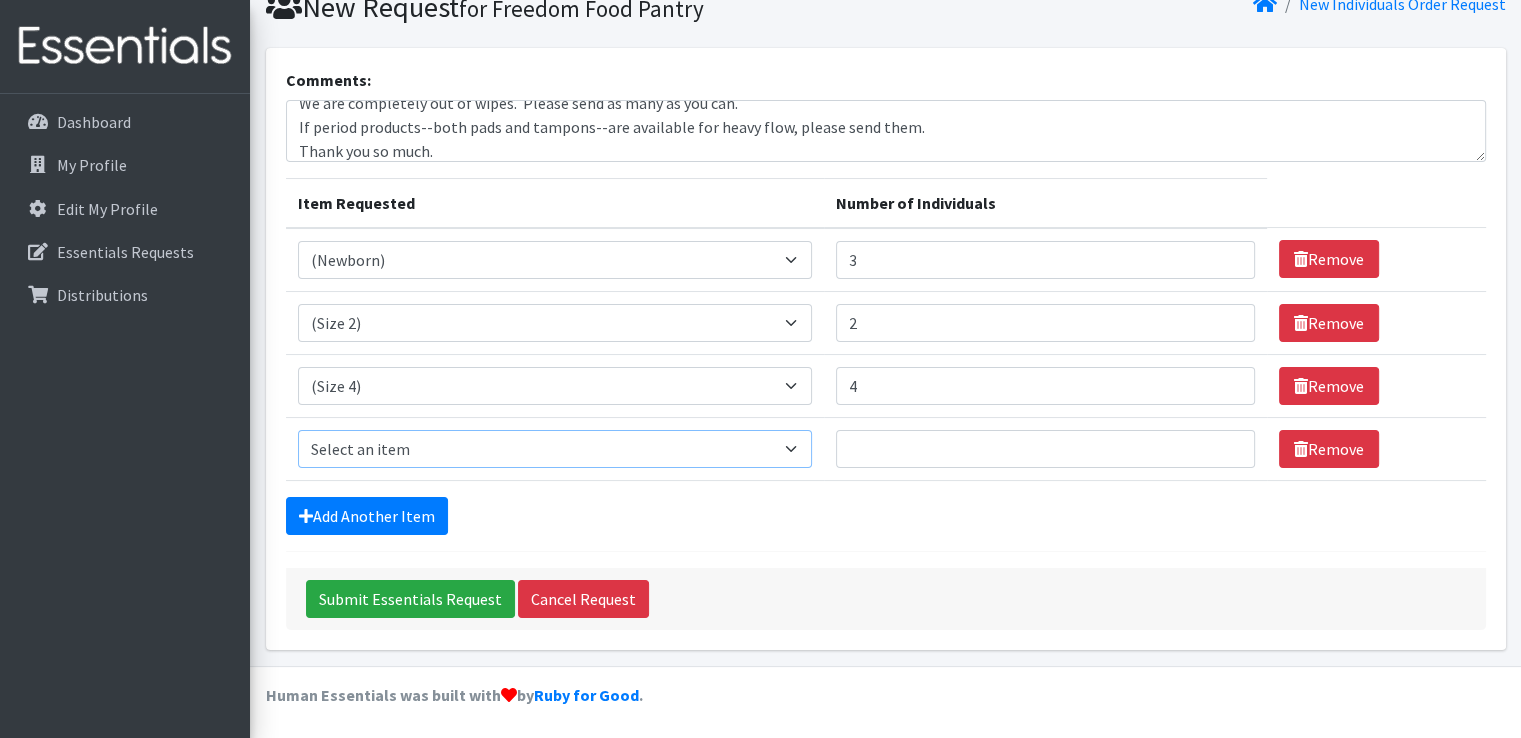 click on "Select an item
(Newborn)
(Preemie)
(Size 1)
(Size 2)
(Size 3)
(Size 4)
(Size 5)
(Size 6)
Adult Briefs (Medium/Large)
Adult Briefs (Small/Medium)
Adult Briefs (XXL)
Adult Briefs Men Large
Adult Briefs Men Small/Medium
Adult Briefs Men X-Large
Adult Briefs Women Large
Adult Briefs Women Medium
Adult Briefs Women Small/Medium
Adult Briefs Women X-Large
CHUX Bed Pads (Disposable)
Cloth Swim Diaper Large
Cloth Swim Diaper Medium
Cloth Swim Diaper One Size (12-35lb)
Cloth Swim Diaper Small
Cloth Swim Diaper XLarge
Cloth Trainer Kit 2T
Cloth Trainer Kit 3T
Cloth Trainer Kit 4T
Cloth Trainer Kit 5T
Disposable Inserts
Emergency Kit of 6 Cloth Diapers
Goodnights L/XL
Goodnights Large
Goodnights S/M
Goodnights Xlarge
Liners (Incontinence)
Liners (Menstrual)
[DEMOGRAPHIC_DATA] Guards
Newborn Cloth Kit-7-12lb.
One Size Cloth Kit 12-35lb.
Pads (Menstrual)
Poise (Size 3)
Poise (Size 4)
Poise (Size 5)
Poise (Size 6)
Poise (Size 8)
Pull-Ups (2T-3T)" at bounding box center (555, 449) 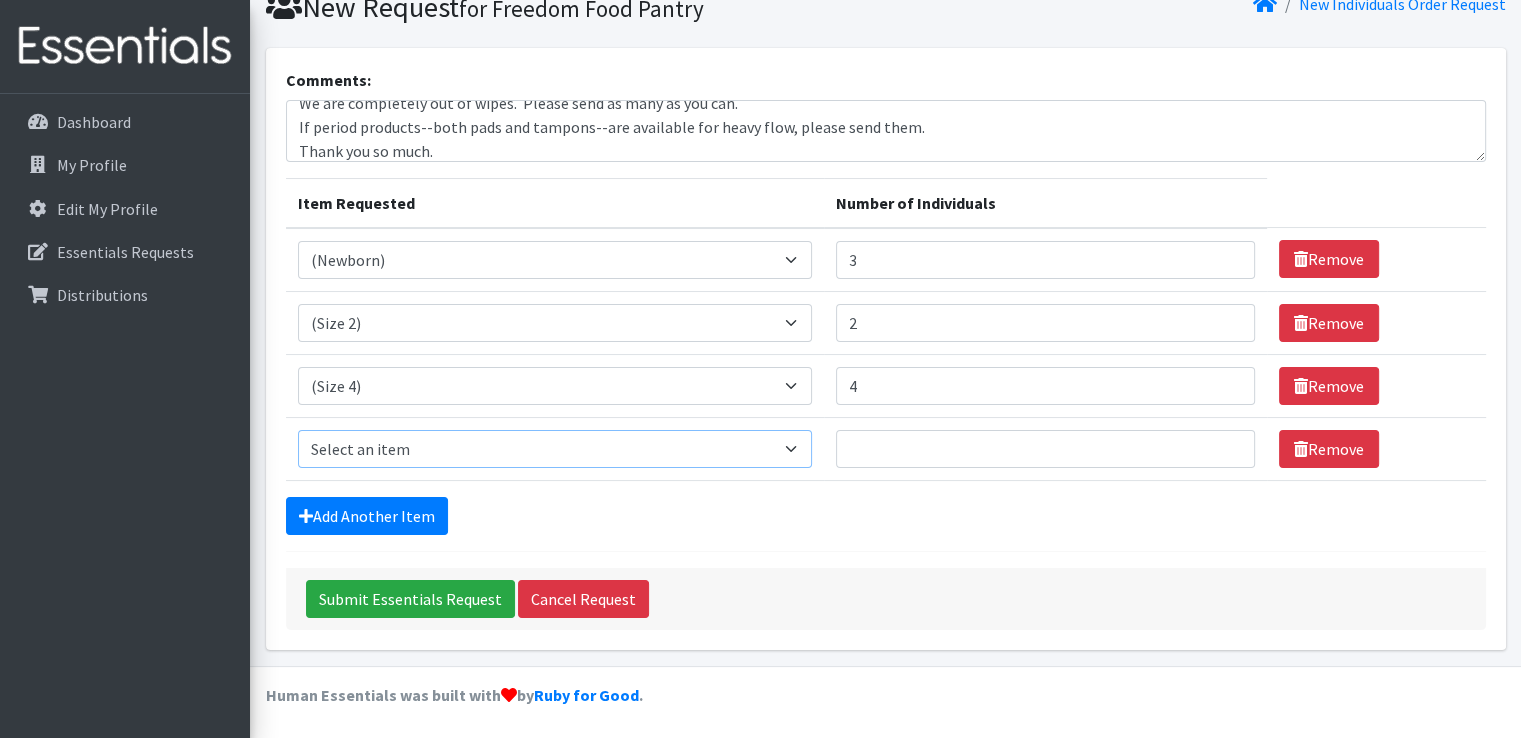 select on "14488" 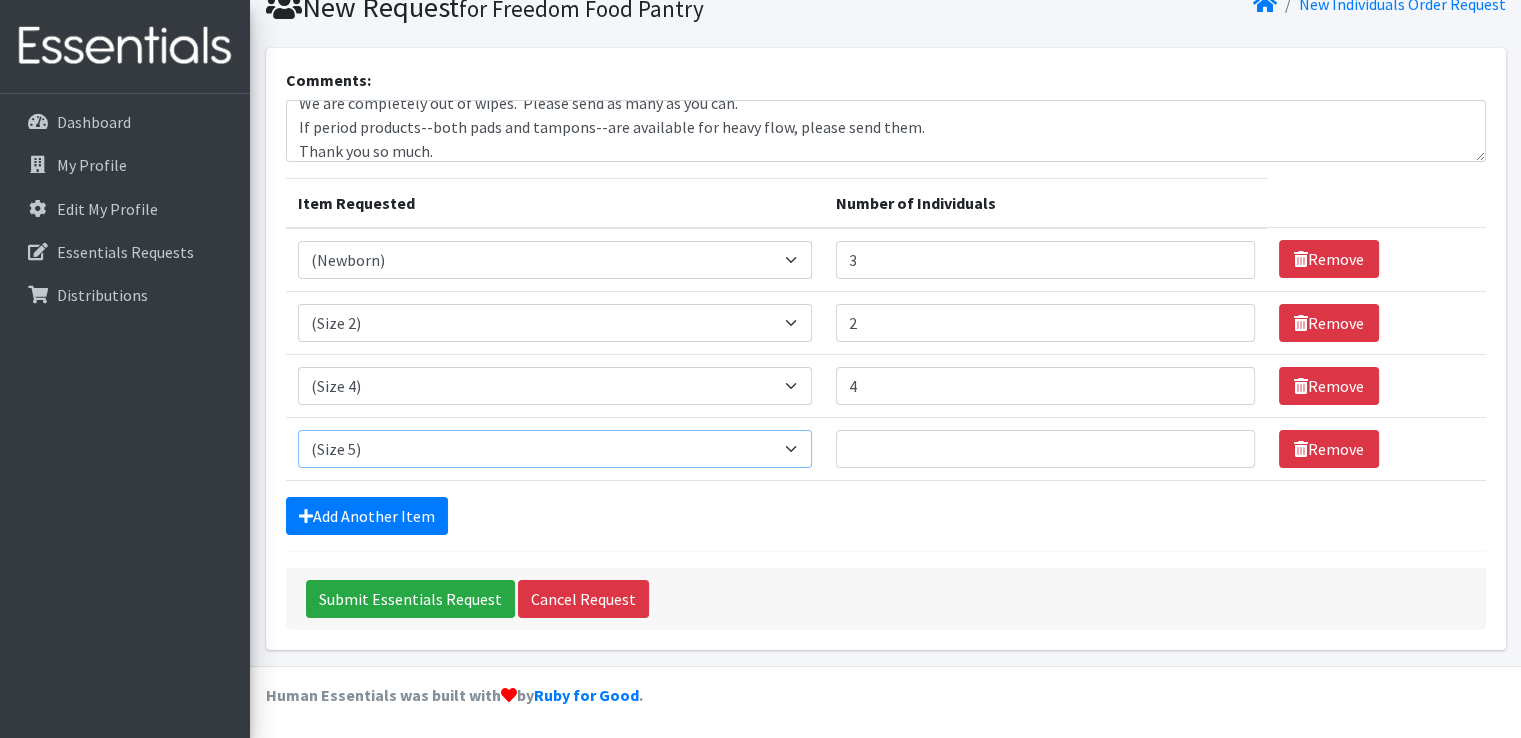 click on "Select an item
(Newborn)
(Preemie)
(Size 1)
(Size 2)
(Size 3)
(Size 4)
(Size 5)
(Size 6)
Adult Briefs (Medium/Large)
Adult Briefs (Small/Medium)
Adult Briefs (XXL)
Adult Briefs Men Large
Adult Briefs Men Small/Medium
Adult Briefs Men X-Large
Adult Briefs Women Large
Adult Briefs Women Medium
Adult Briefs Women Small/Medium
Adult Briefs Women X-Large
CHUX Bed Pads (Disposable)
Cloth Swim Diaper Large
Cloth Swim Diaper Medium
Cloth Swim Diaper One Size (12-35lb)
Cloth Swim Diaper Small
Cloth Swim Diaper XLarge
Cloth Trainer Kit 2T
Cloth Trainer Kit 3T
Cloth Trainer Kit 4T
Cloth Trainer Kit 5T
Disposable Inserts
Emergency Kit of 6 Cloth Diapers
Goodnights L/XL
Goodnights Large
Goodnights S/M
Goodnights Xlarge
Liners (Incontinence)
Liners (Menstrual)
[DEMOGRAPHIC_DATA] Guards
Newborn Cloth Kit-7-12lb.
One Size Cloth Kit 12-35lb.
Pads (Menstrual)
Poise (Size 3)
Poise (Size 4)
Poise (Size 5)
Poise (Size 6)
Poise (Size 8)
Pull-Ups (2T-3T)" at bounding box center (555, 449) 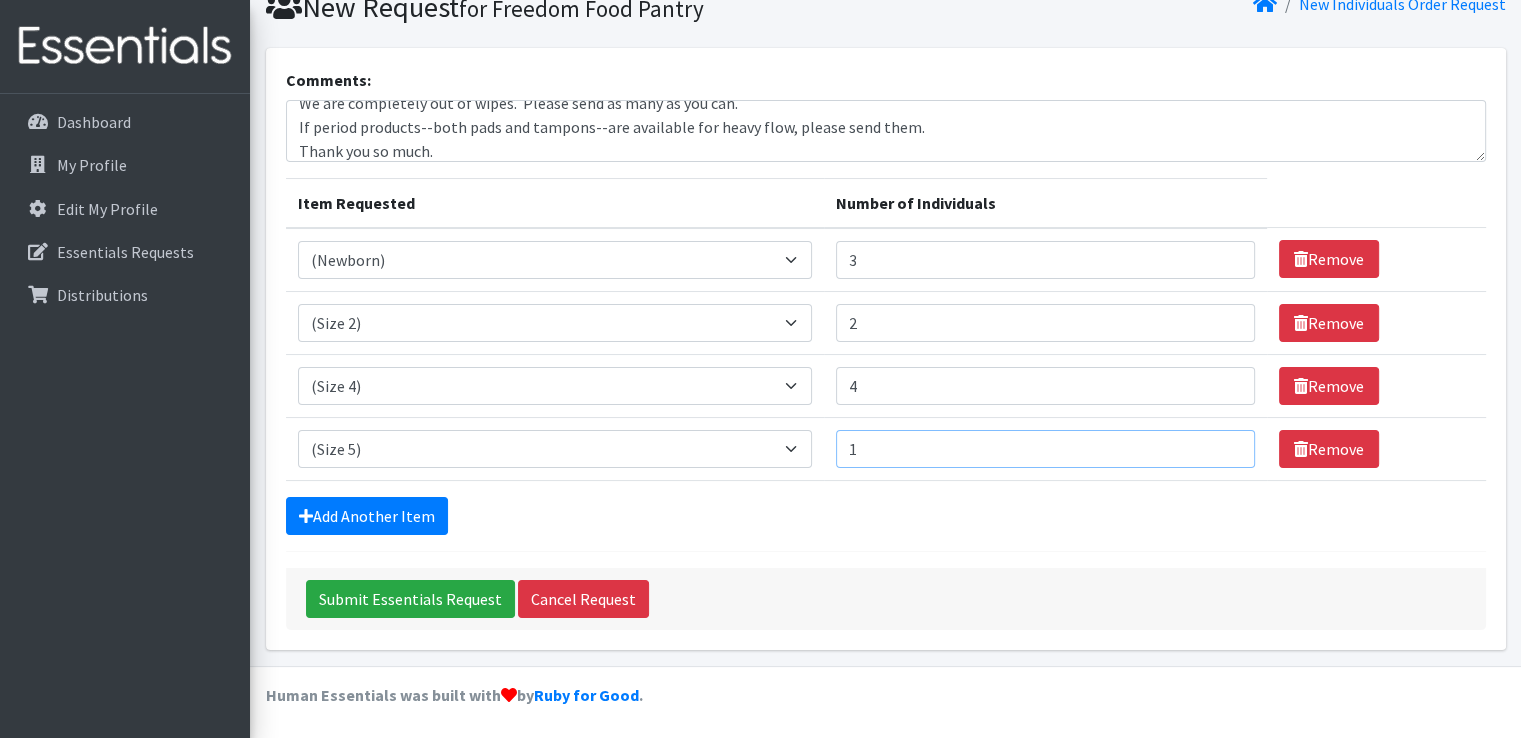 click on "1" at bounding box center [1045, 449] 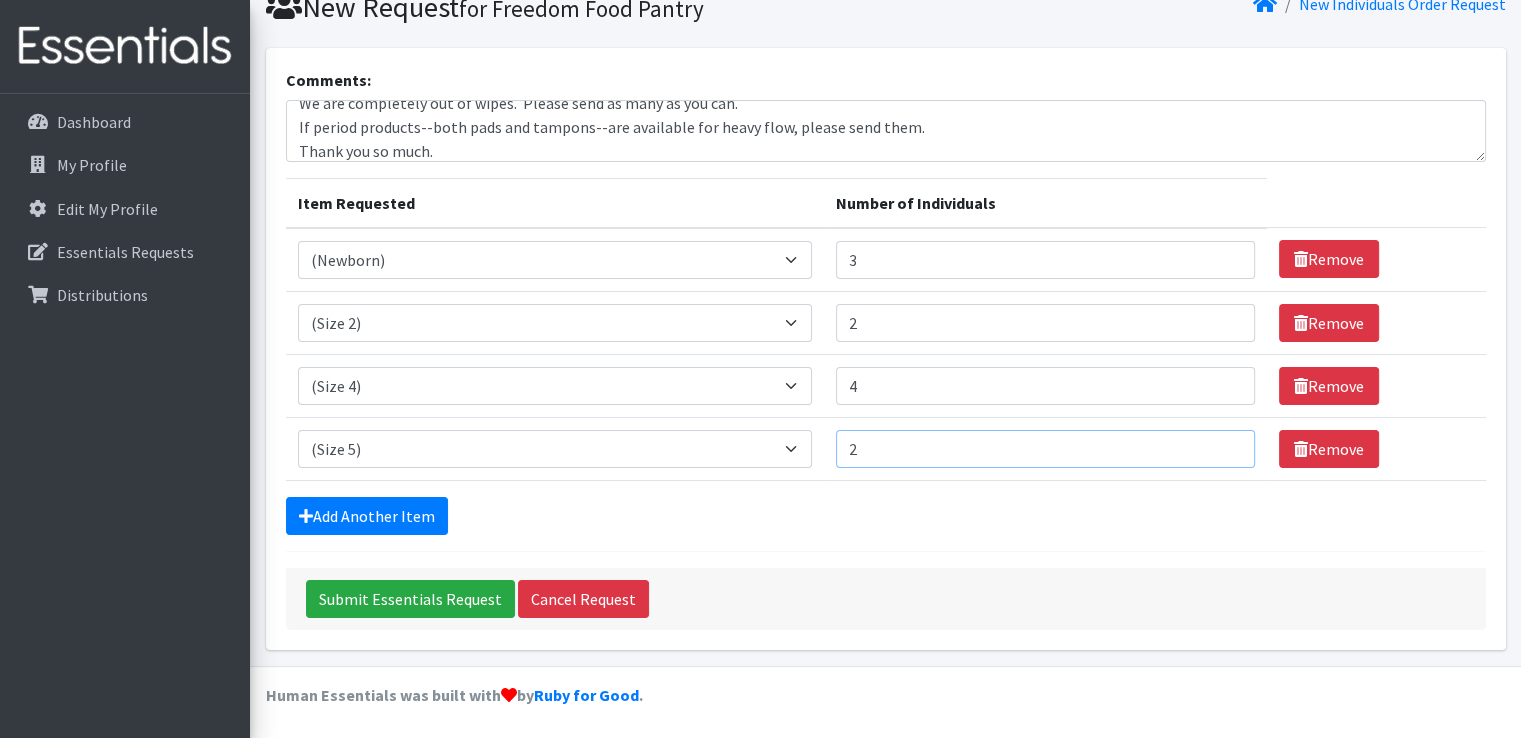 click on "2" at bounding box center (1045, 449) 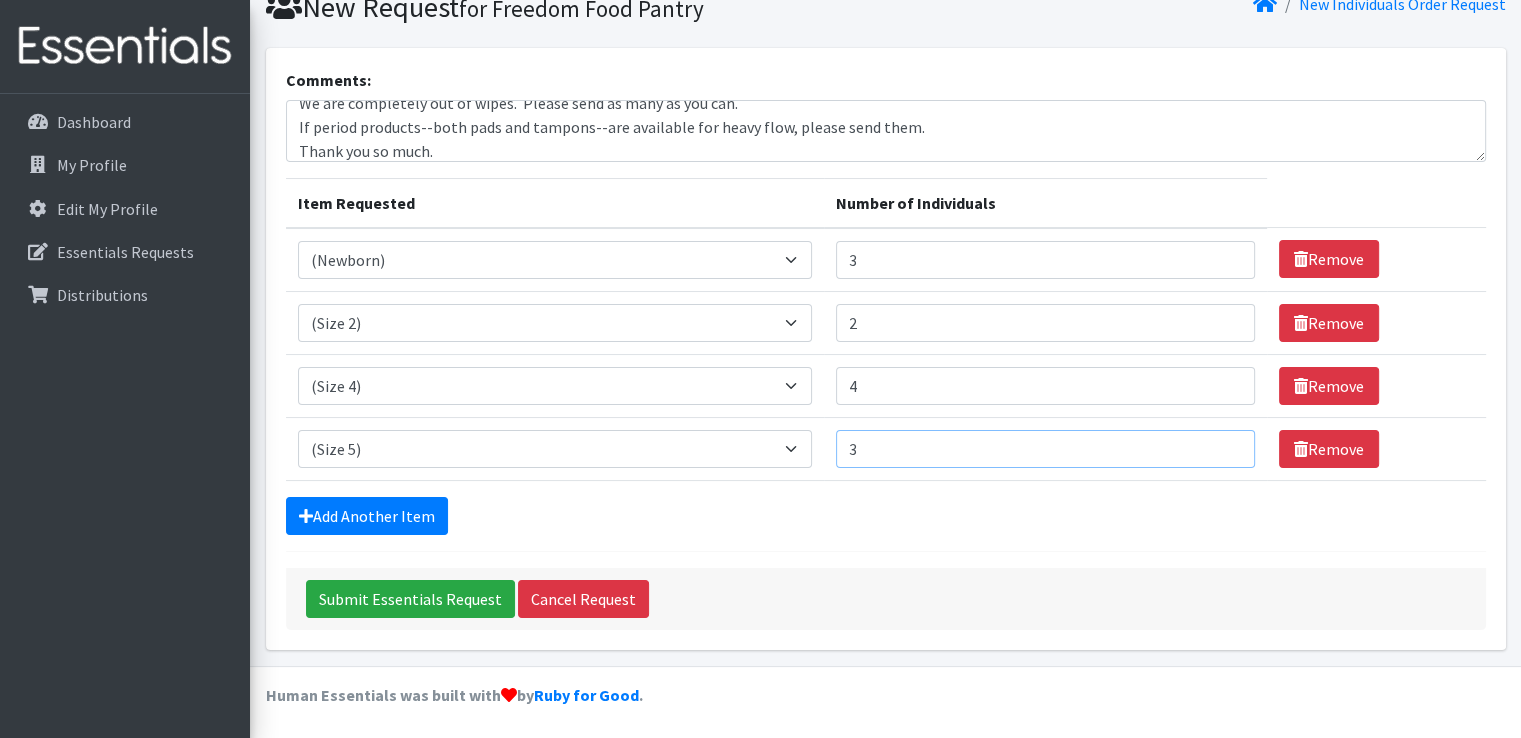 click on "3" at bounding box center [1045, 449] 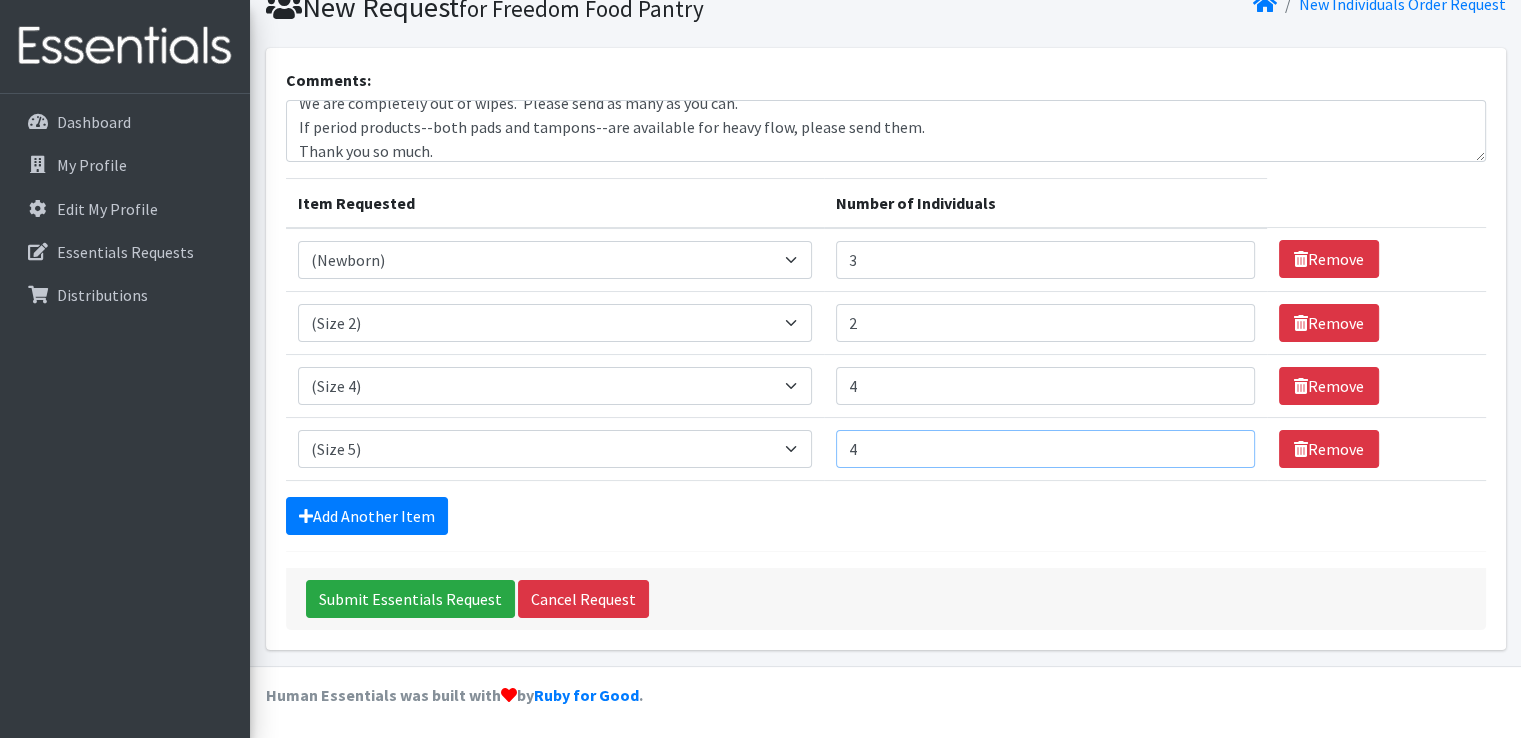 click on "4" at bounding box center (1045, 449) 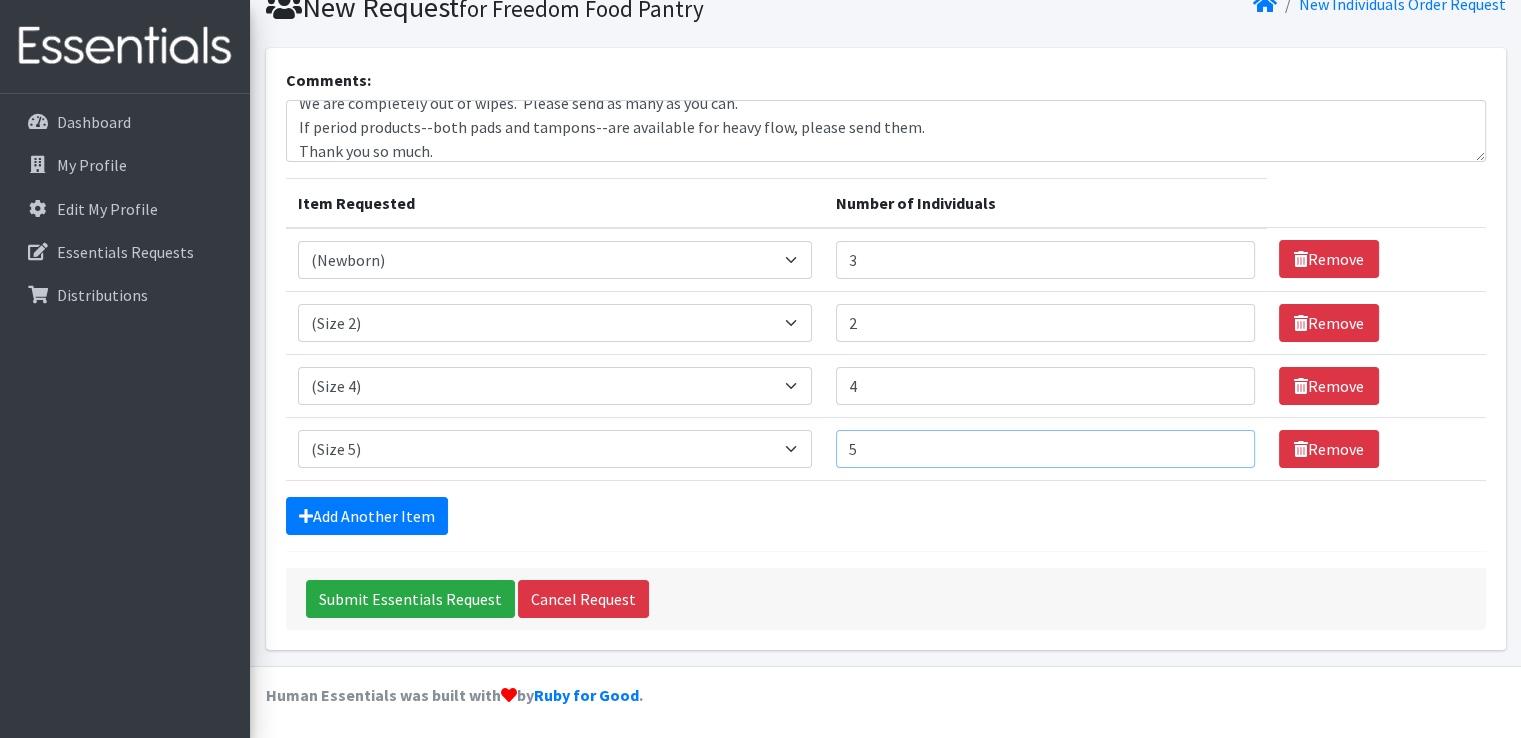 type on "5" 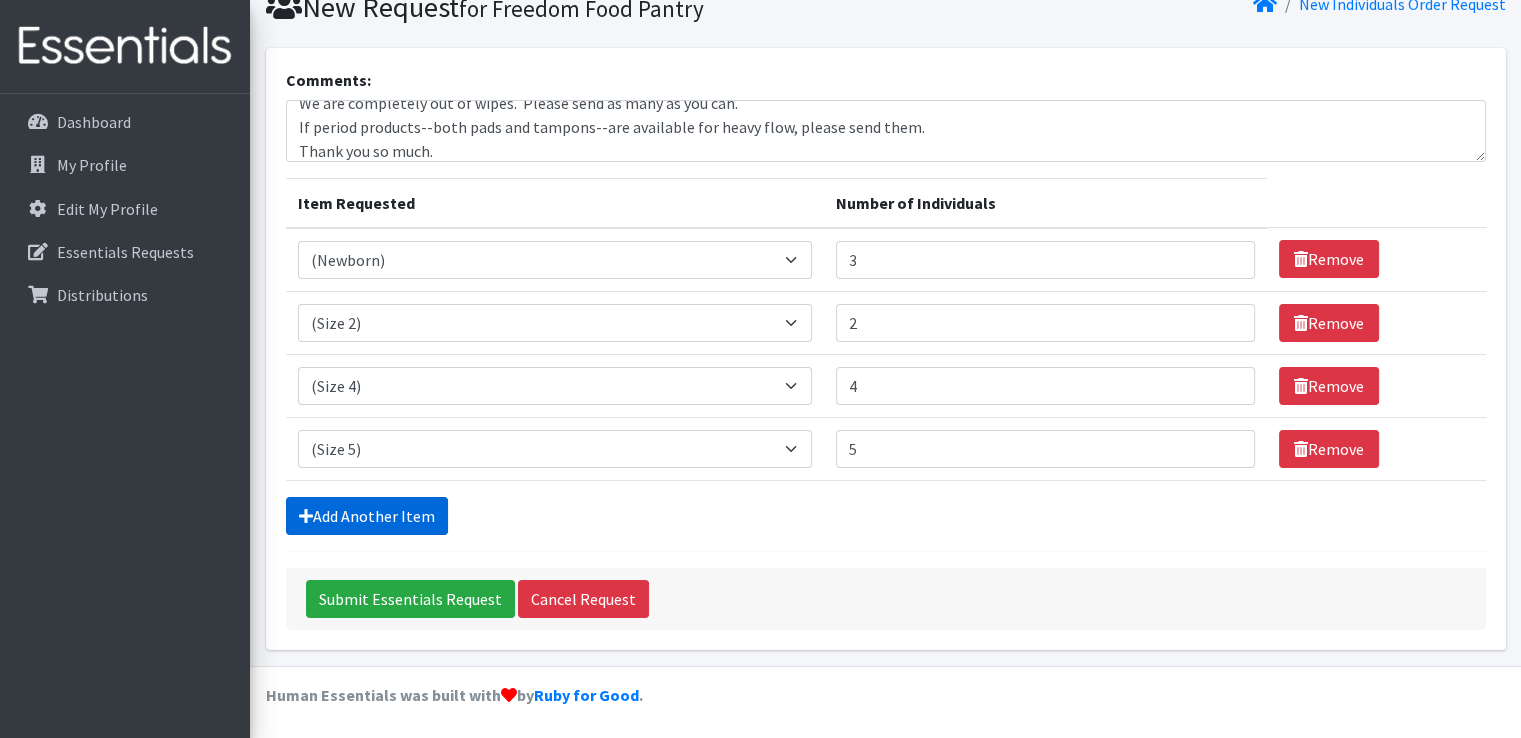 click on "Add Another Item" at bounding box center (367, 516) 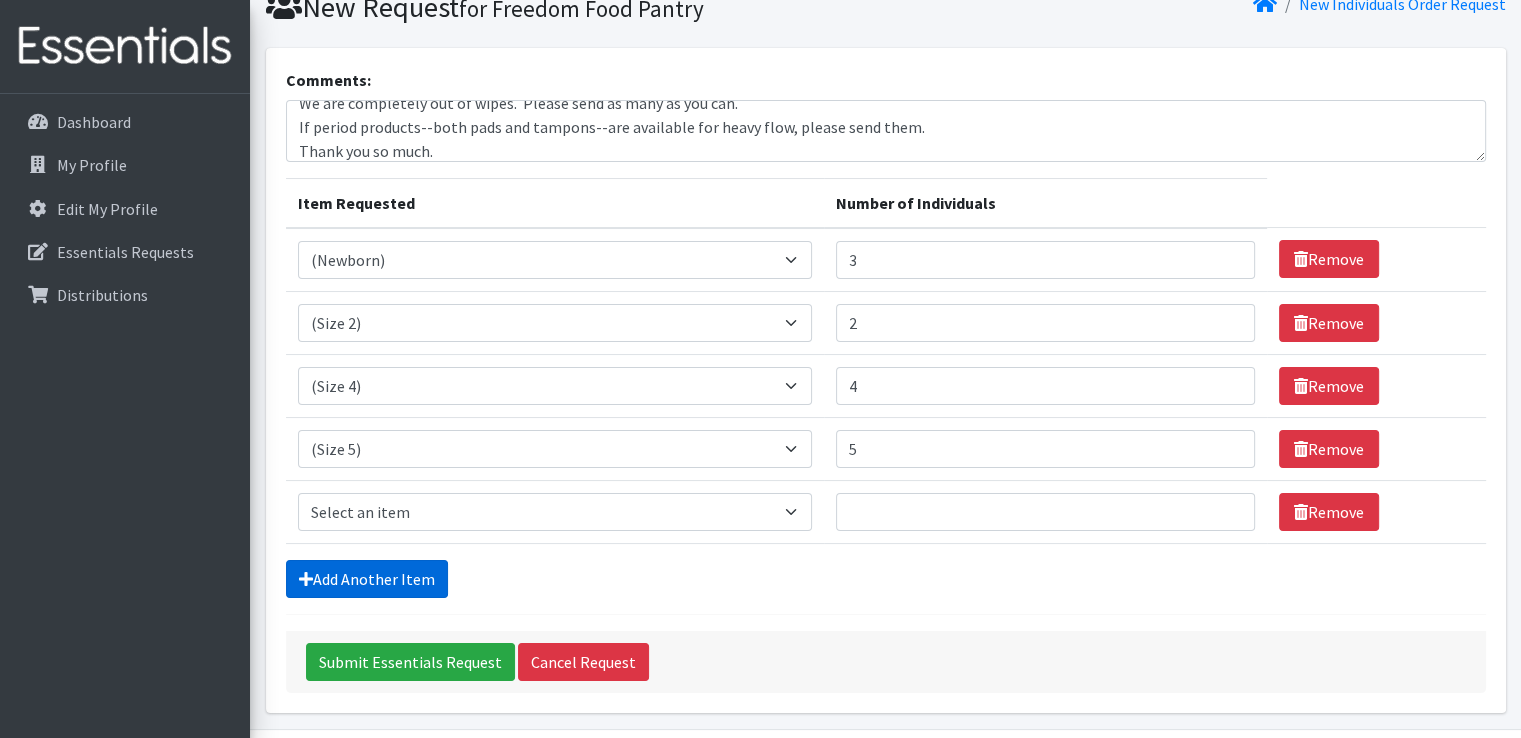 scroll, scrollTop: 144, scrollLeft: 0, axis: vertical 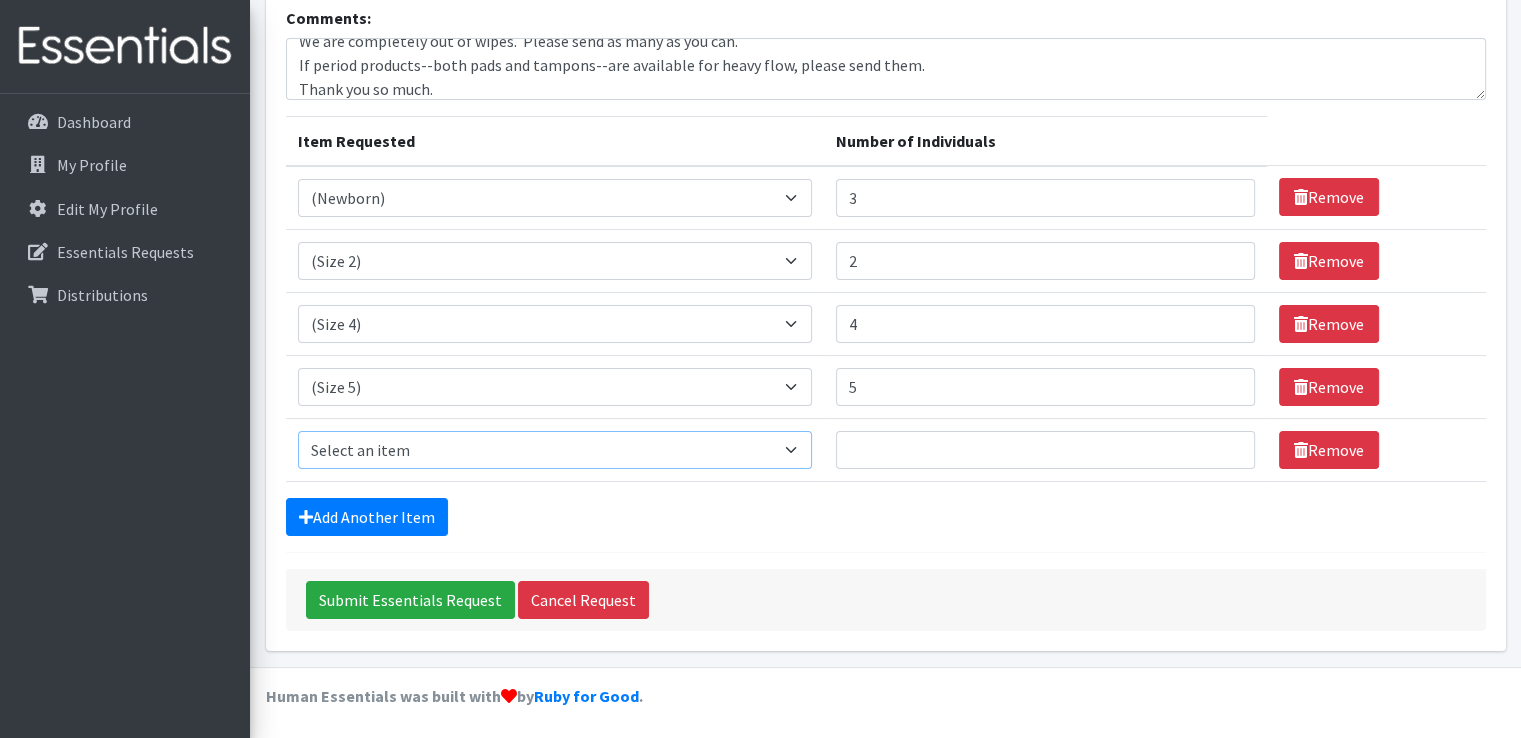 click on "Select an item
(Newborn)
(Preemie)
(Size 1)
(Size 2)
(Size 3)
(Size 4)
(Size 5)
(Size 6)
Adult Briefs (Medium/Large)
Adult Briefs (Small/Medium)
Adult Briefs (XXL)
Adult Briefs Men Large
Adult Briefs Men Small/Medium
Adult Briefs Men X-Large
Adult Briefs Women Large
Adult Briefs Women Medium
Adult Briefs Women Small/Medium
Adult Briefs Women X-Large
CHUX Bed Pads (Disposable)
Cloth Swim Diaper Large
Cloth Swim Diaper Medium
Cloth Swim Diaper One Size (12-35lb)
Cloth Swim Diaper Small
Cloth Swim Diaper XLarge
Cloth Trainer Kit 2T
Cloth Trainer Kit 3T
Cloth Trainer Kit 4T
Cloth Trainer Kit 5T
Disposable Inserts
Emergency Kit of 6 Cloth Diapers
Goodnights L/XL
Goodnights Large
Goodnights S/M
Goodnights Xlarge
Liners (Incontinence)
Liners (Menstrual)
[DEMOGRAPHIC_DATA] Guards
Newborn Cloth Kit-7-12lb.
One Size Cloth Kit 12-35lb.
Pads (Menstrual)
Poise (Size 3)
Poise (Size 4)
Poise (Size 5)
Poise (Size 6)
Poise (Size 8)
Pull-Ups (2T-3T)" at bounding box center (555, 450) 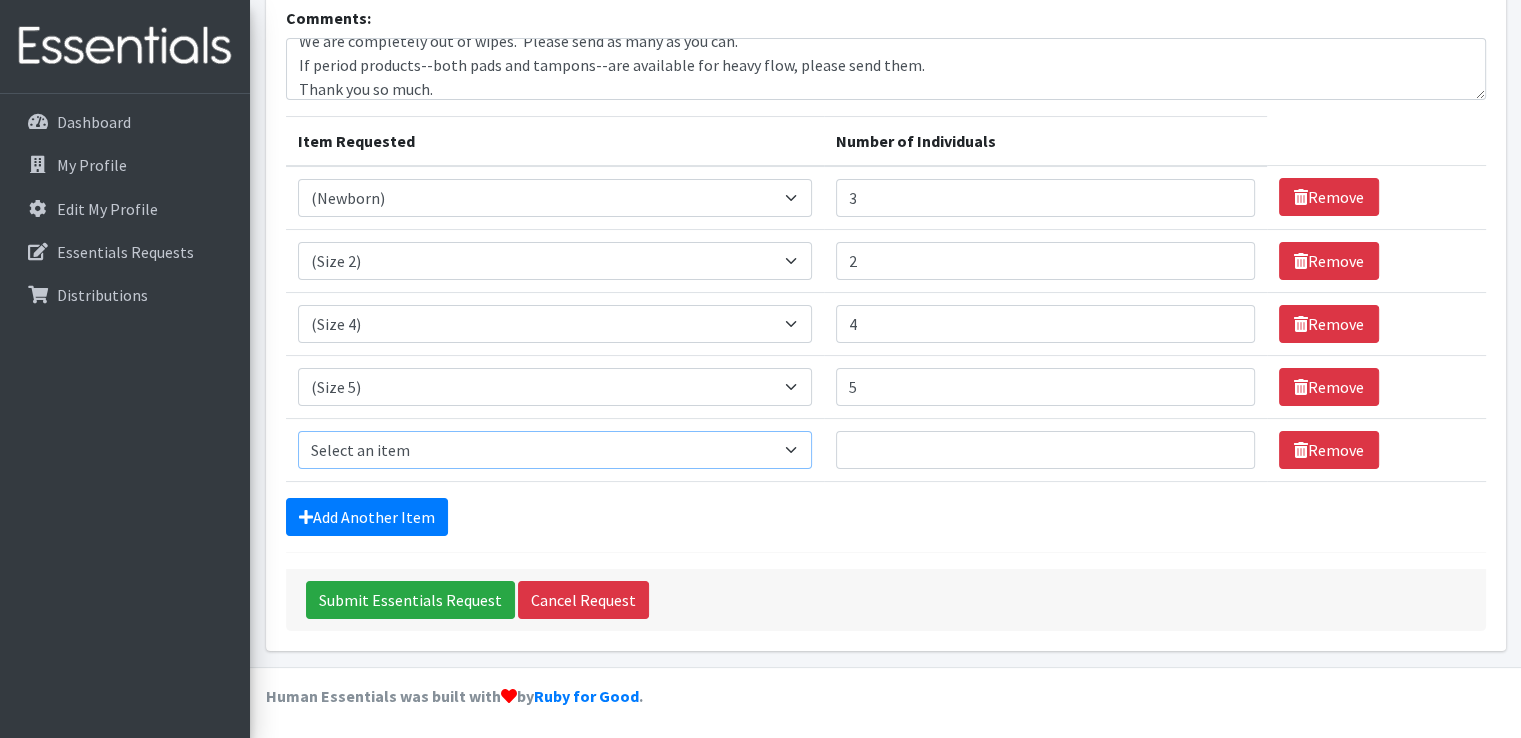 select on "14491" 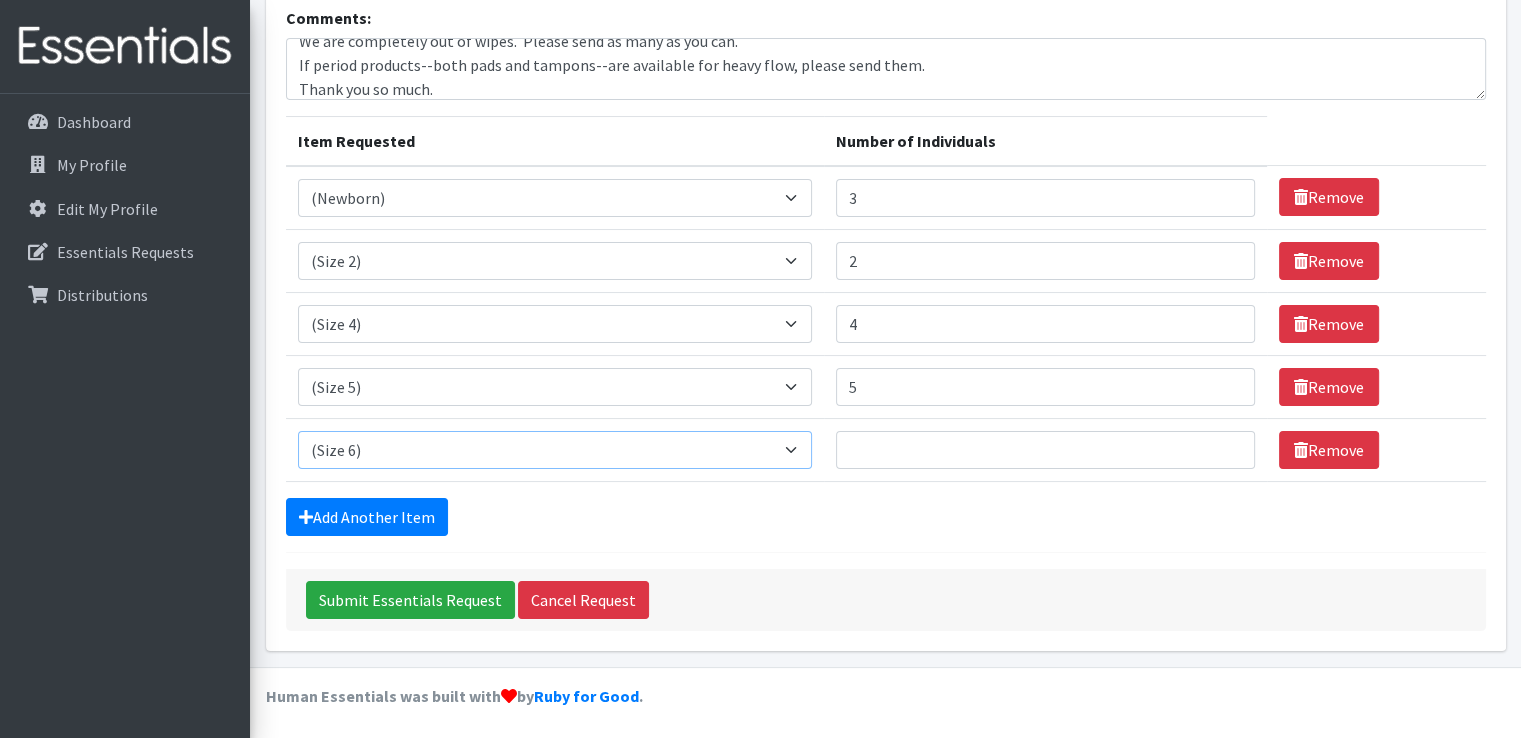 click on "Select an item
(Newborn)
(Preemie)
(Size 1)
(Size 2)
(Size 3)
(Size 4)
(Size 5)
(Size 6)
Adult Briefs (Medium/Large)
Adult Briefs (Small/Medium)
Adult Briefs (XXL)
Adult Briefs Men Large
Adult Briefs Men Small/Medium
Adult Briefs Men X-Large
Adult Briefs Women Large
Adult Briefs Women Medium
Adult Briefs Women Small/Medium
Adult Briefs Women X-Large
CHUX Bed Pads (Disposable)
Cloth Swim Diaper Large
Cloth Swim Diaper Medium
Cloth Swim Diaper One Size (12-35lb)
Cloth Swim Diaper Small
Cloth Swim Diaper XLarge
Cloth Trainer Kit 2T
Cloth Trainer Kit 3T
Cloth Trainer Kit 4T
Cloth Trainer Kit 5T
Disposable Inserts
Emergency Kit of 6 Cloth Diapers
Goodnights L/XL
Goodnights Large
Goodnights S/M
Goodnights Xlarge
Liners (Incontinence)
Liners (Menstrual)
[DEMOGRAPHIC_DATA] Guards
Newborn Cloth Kit-7-12lb.
One Size Cloth Kit 12-35lb.
Pads (Menstrual)
Poise (Size 3)
Poise (Size 4)
Poise (Size 5)
Poise (Size 6)
Poise (Size 8)
Pull-Ups (2T-3T)" at bounding box center [555, 450] 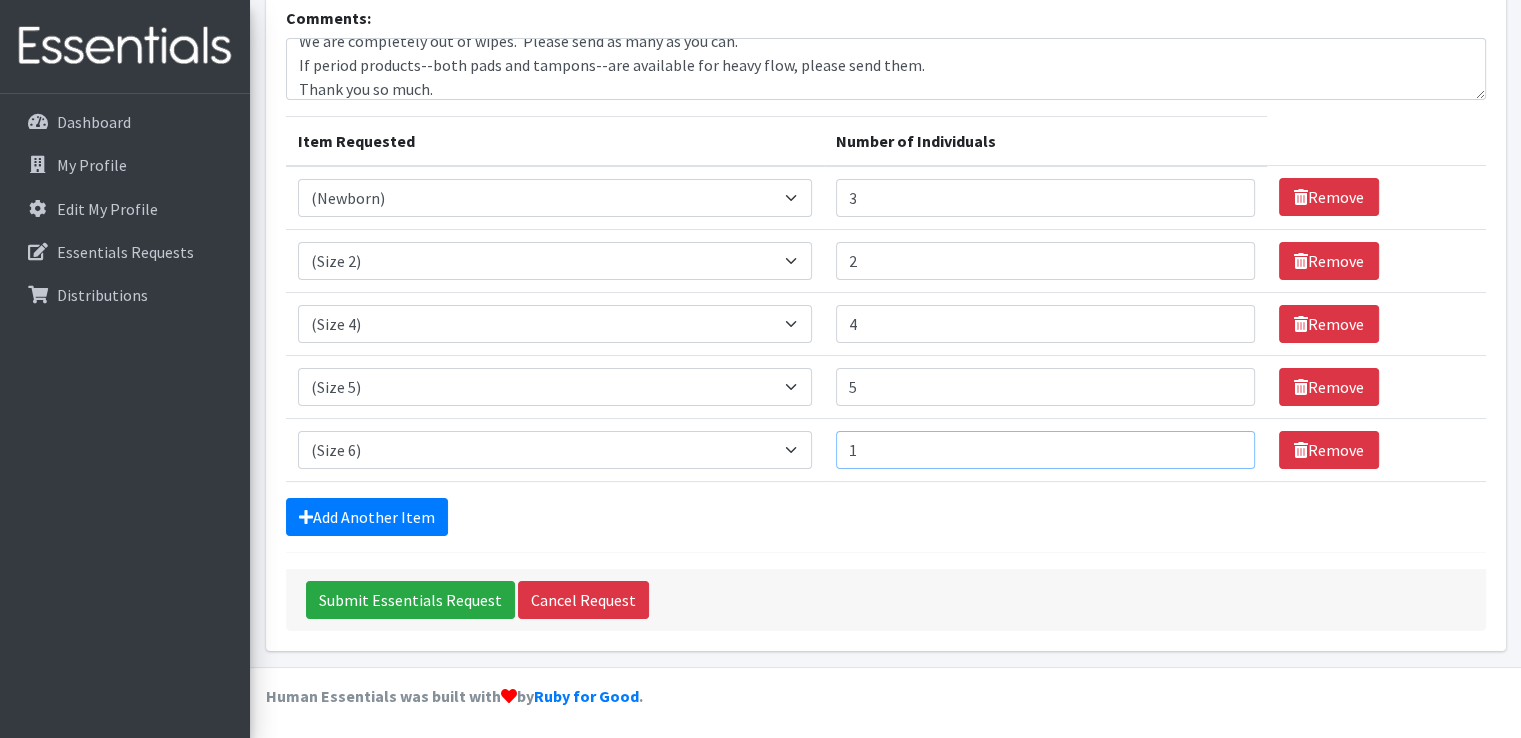 click on "1" at bounding box center [1045, 450] 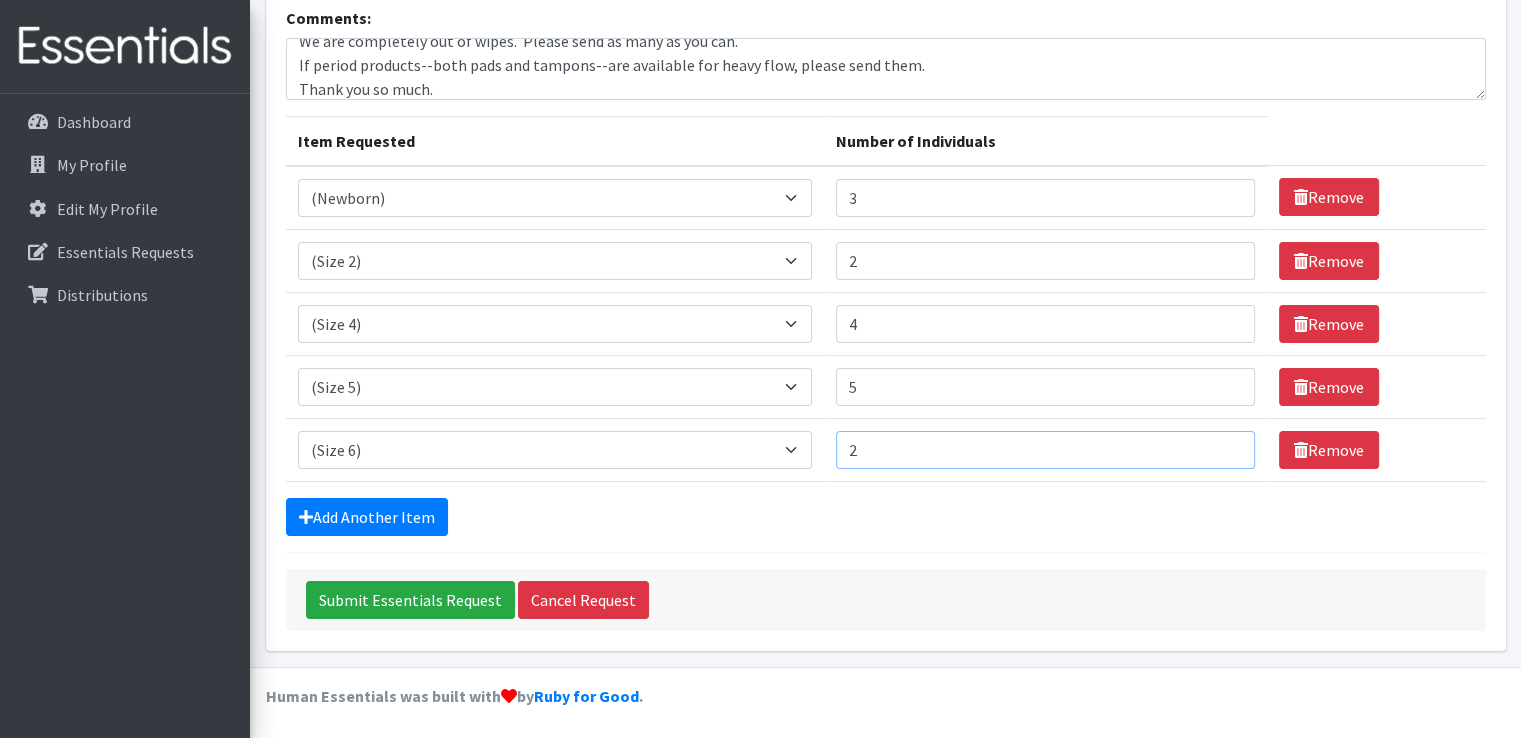 click on "2" at bounding box center [1045, 450] 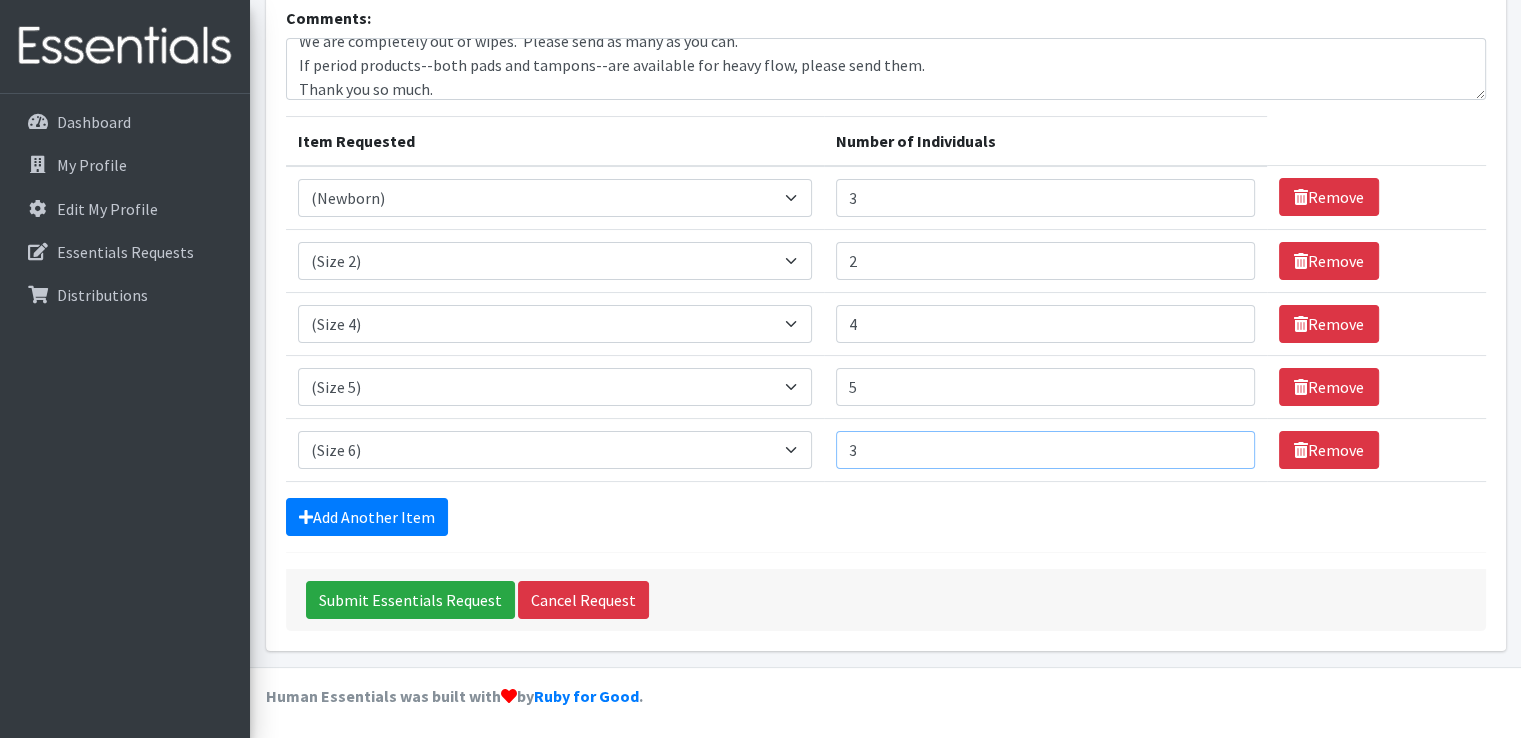 click on "3" at bounding box center (1045, 450) 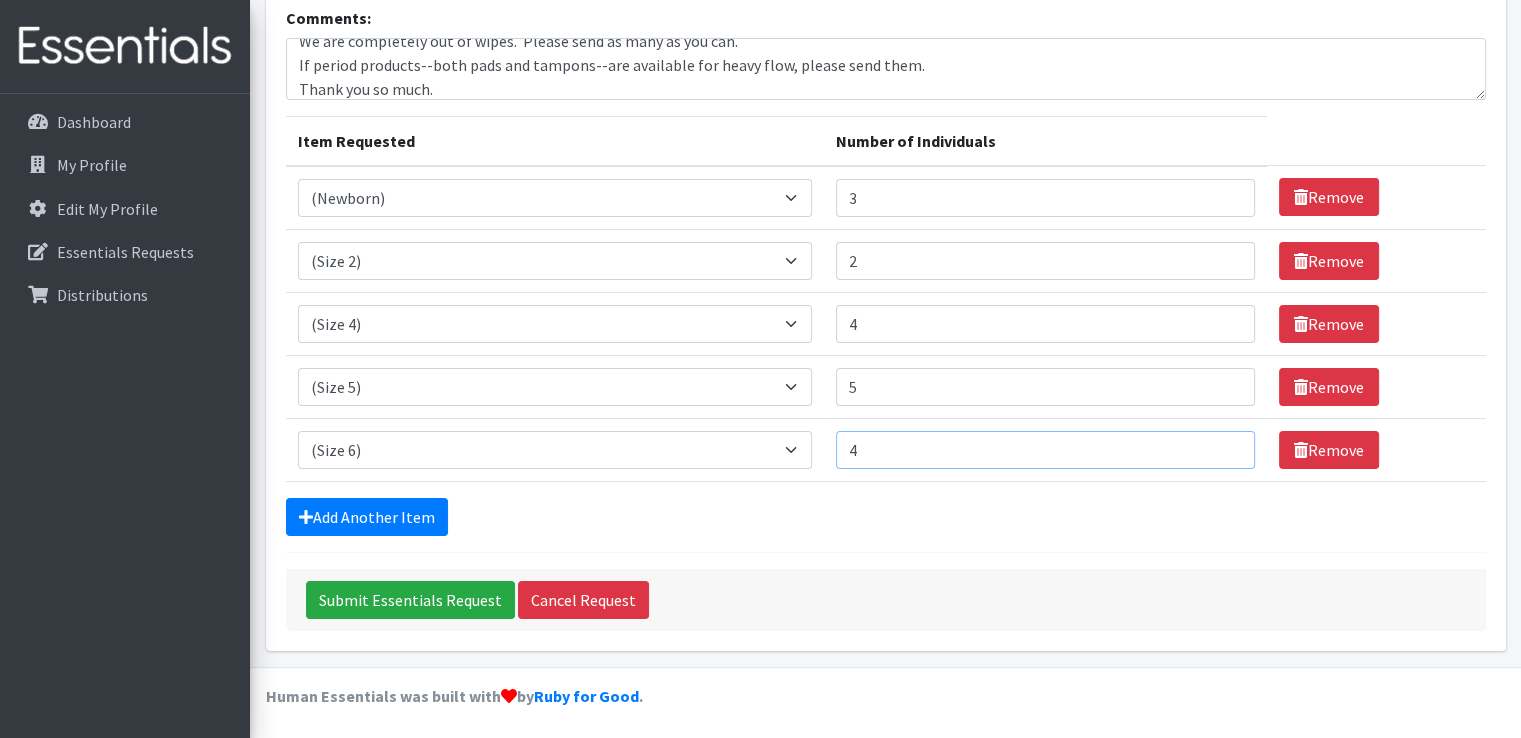 type on "4" 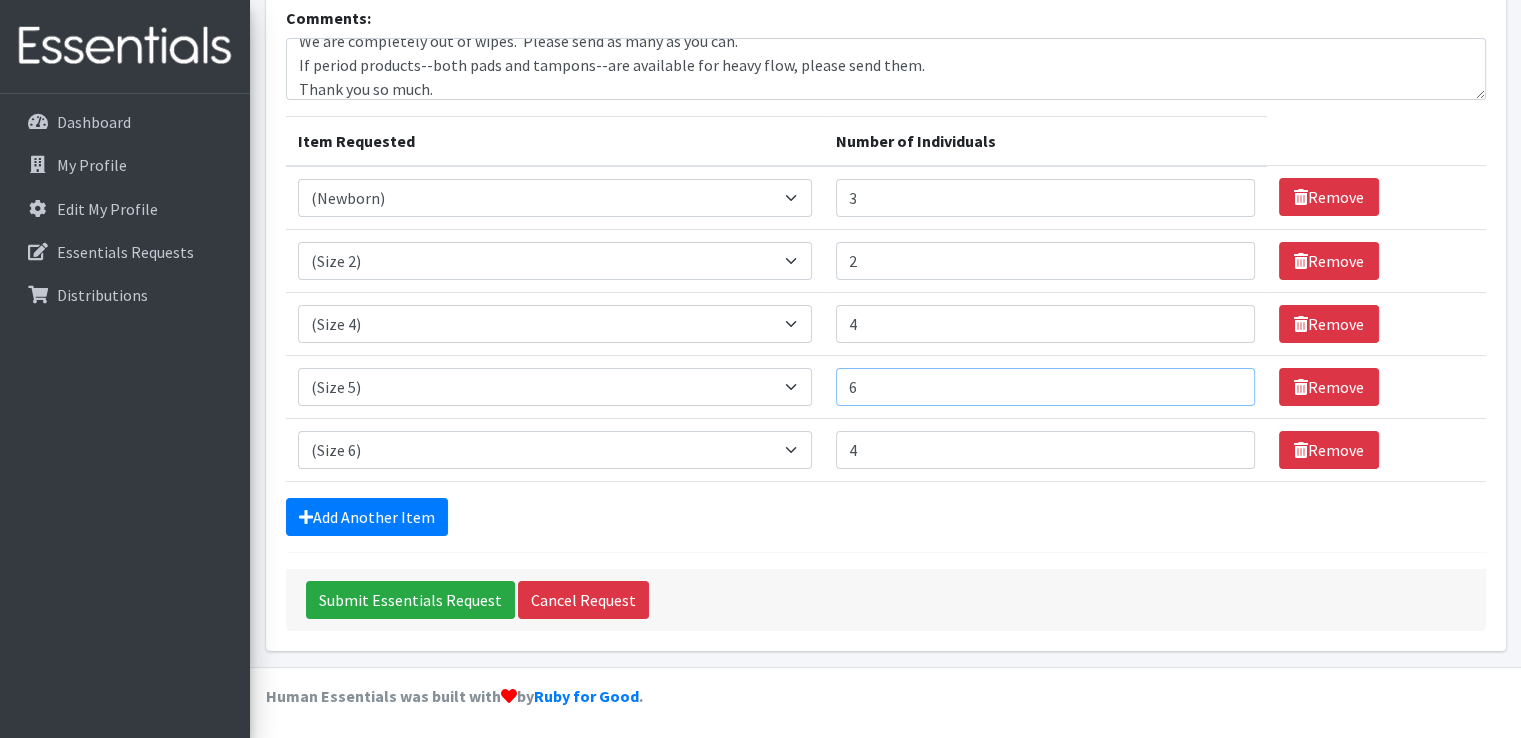 click on "6" at bounding box center [1045, 387] 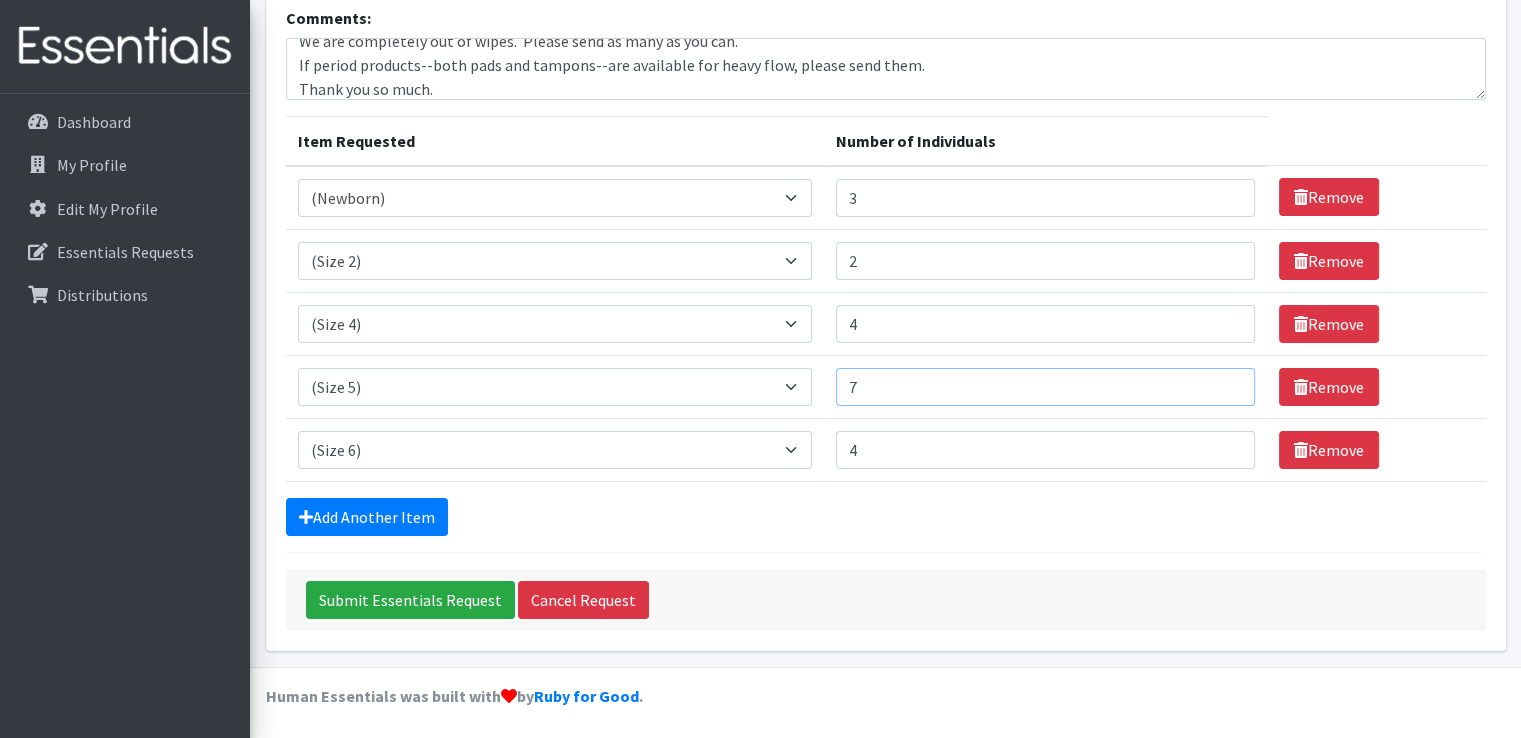 type on "7" 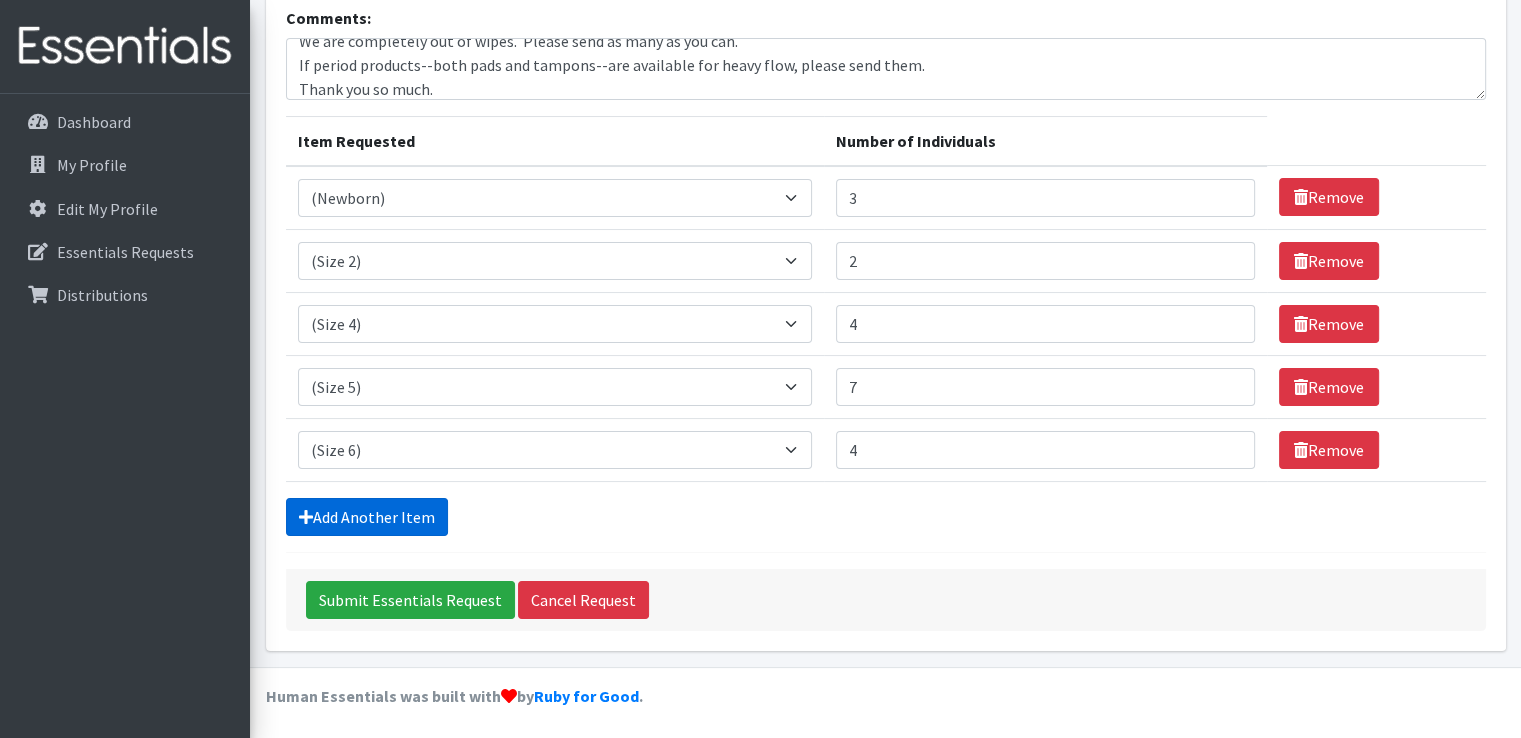 click on "Add Another Item" at bounding box center (367, 517) 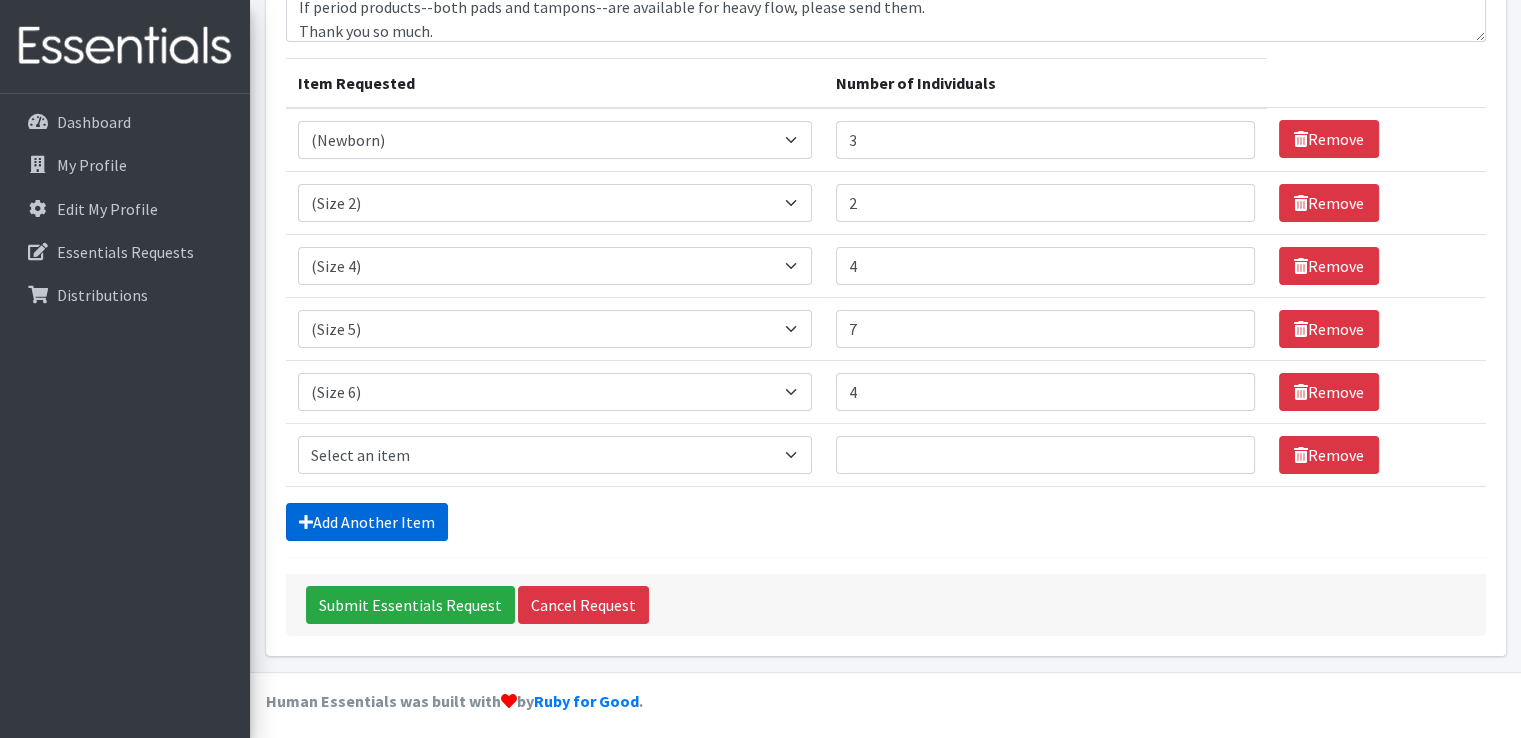 scroll, scrollTop: 208, scrollLeft: 0, axis: vertical 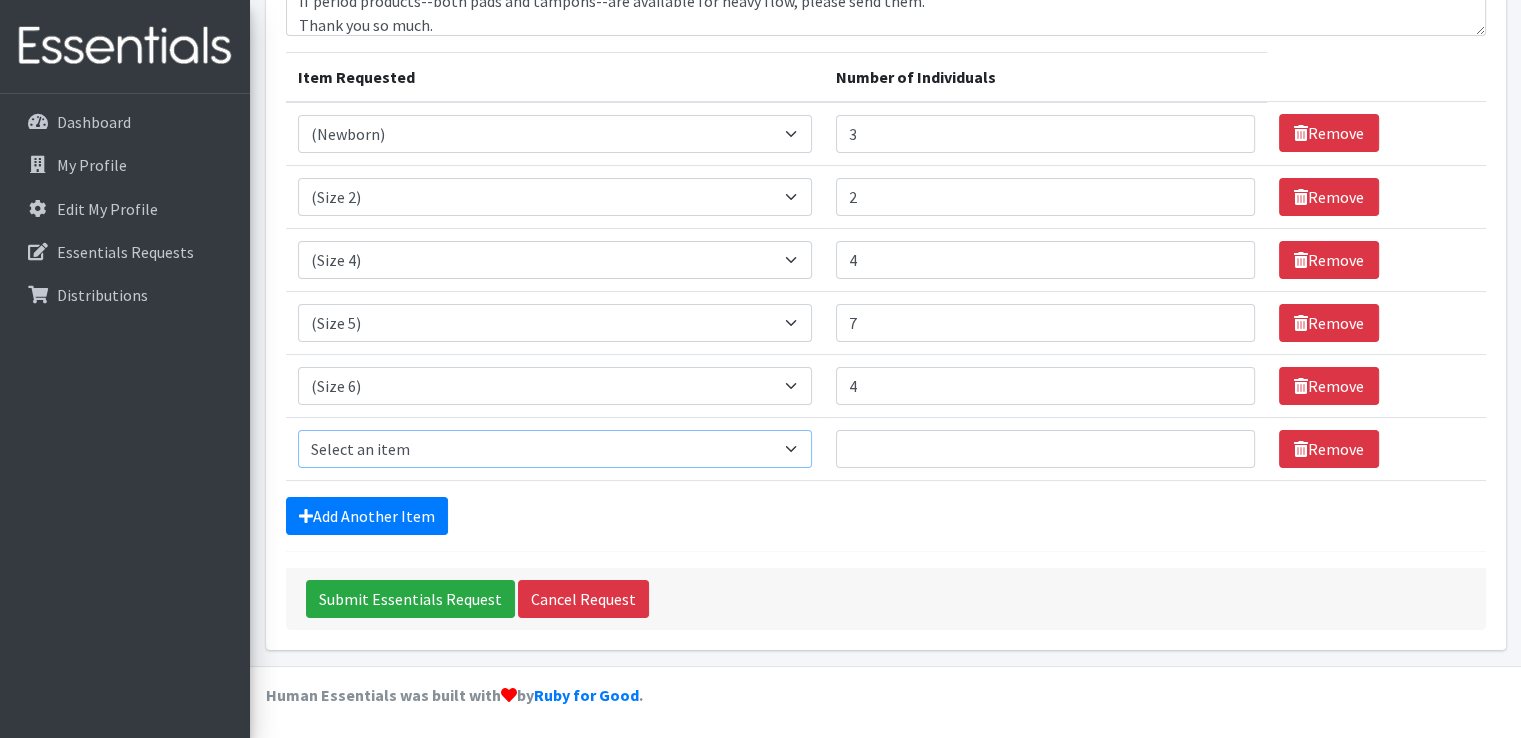 click on "Select an item
(Newborn)
(Preemie)
(Size 1)
(Size 2)
(Size 3)
(Size 4)
(Size 5)
(Size 6)
Adult Briefs (Medium/Large)
Adult Briefs (Small/Medium)
Adult Briefs (XXL)
Adult Briefs Men Large
Adult Briefs Men Small/Medium
Adult Briefs Men X-Large
Adult Briefs Women Large
Adult Briefs Women Medium
Adult Briefs Women Small/Medium
Adult Briefs Women X-Large
CHUX Bed Pads (Disposable)
Cloth Swim Diaper Large
Cloth Swim Diaper Medium
Cloth Swim Diaper One Size (12-35lb)
Cloth Swim Diaper Small
Cloth Swim Diaper XLarge
Cloth Trainer Kit 2T
Cloth Trainer Kit 3T
Cloth Trainer Kit 4T
Cloth Trainer Kit 5T
Disposable Inserts
Emergency Kit of 6 Cloth Diapers
Goodnights L/XL
Goodnights Large
Goodnights S/M
Goodnights Xlarge
Liners (Incontinence)
Liners (Menstrual)
[DEMOGRAPHIC_DATA] Guards
Newborn Cloth Kit-7-12lb.
One Size Cloth Kit 12-35lb.
Pads (Menstrual)
Poise (Size 3)
Poise (Size 4)
Poise (Size 5)
Poise (Size 6)
Poise (Size 8)
Pull-Ups (2T-3T)" at bounding box center [555, 449] 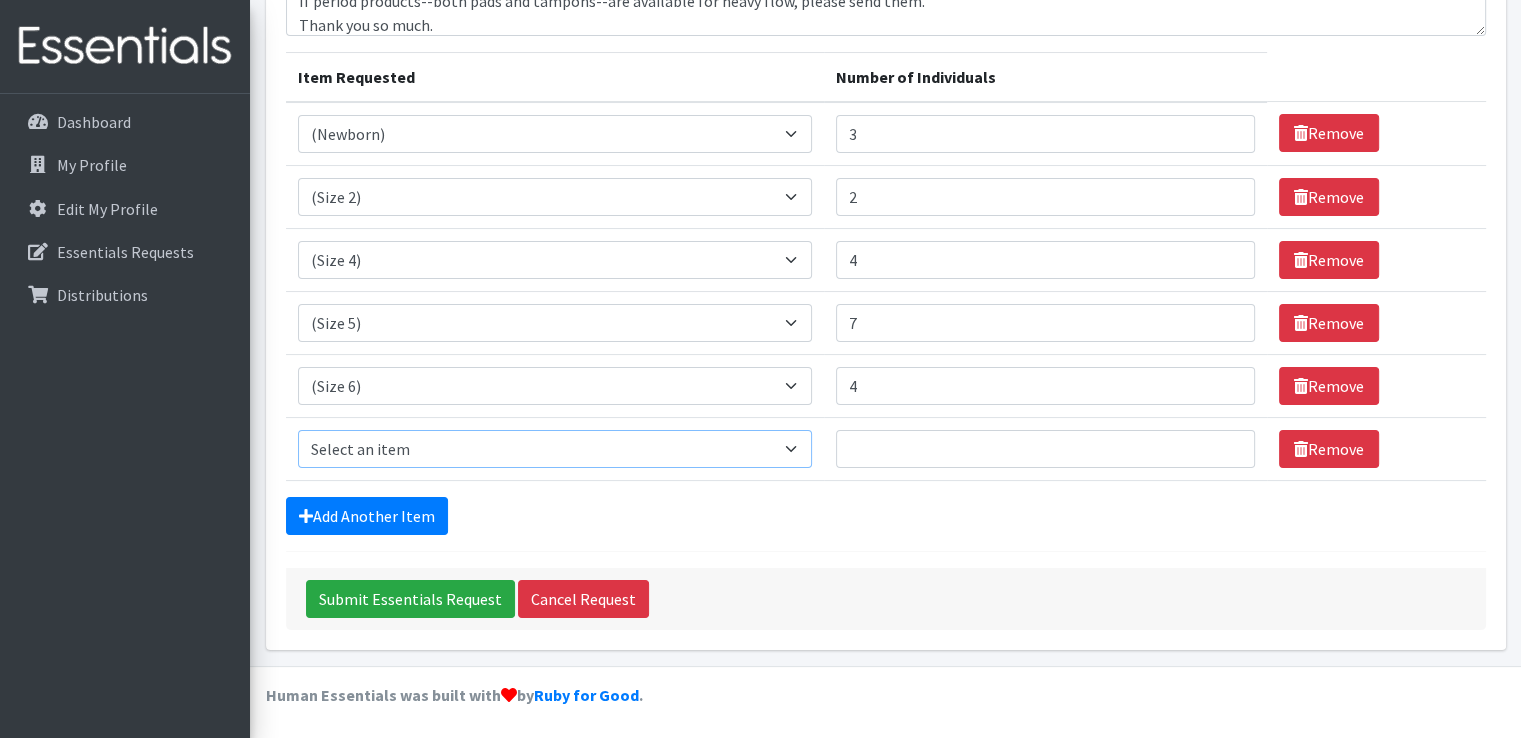 select on "14500" 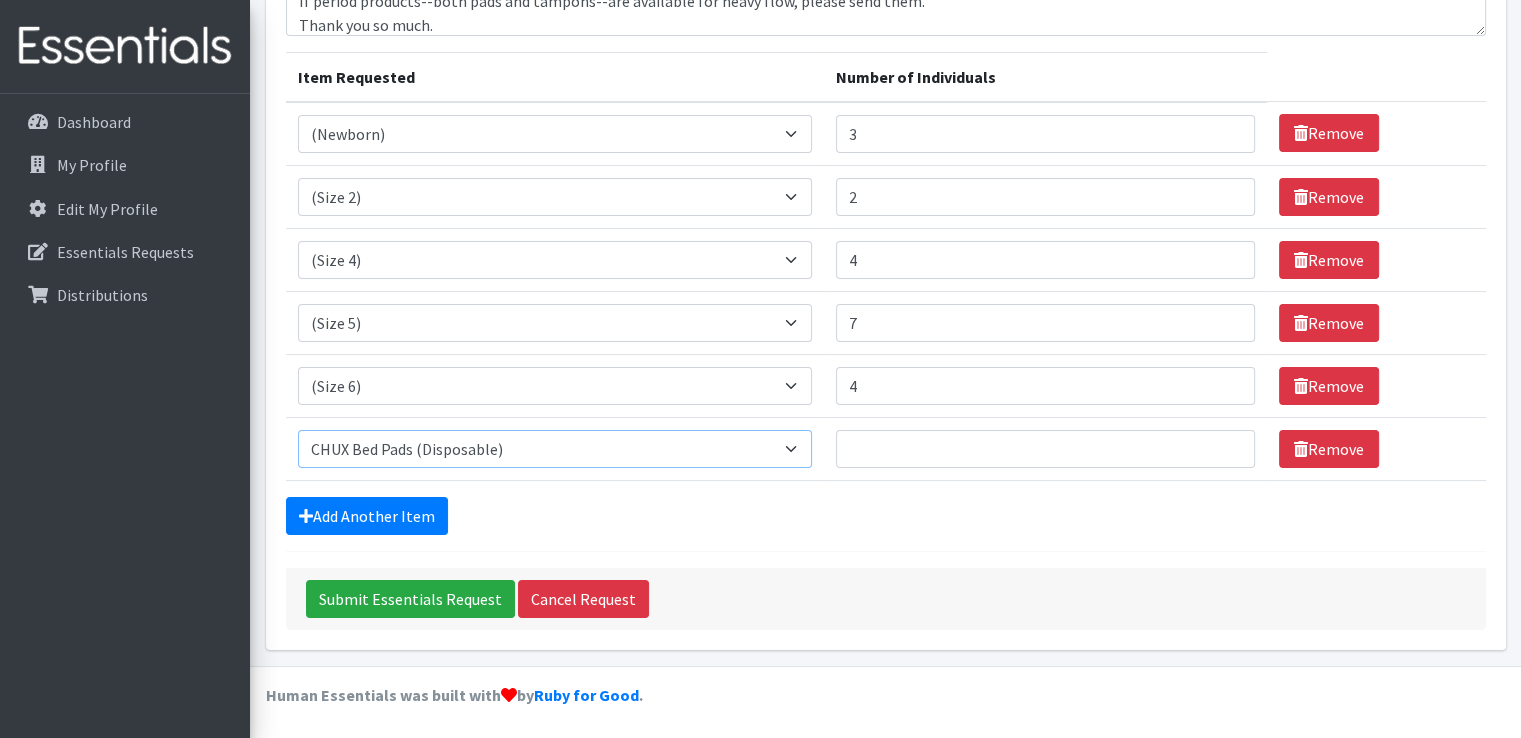 click on "Select an item
(Newborn)
(Preemie)
(Size 1)
(Size 2)
(Size 3)
(Size 4)
(Size 5)
(Size 6)
Adult Briefs (Medium/Large)
Adult Briefs (Small/Medium)
Adult Briefs (XXL)
Adult Briefs Men Large
Adult Briefs Men Small/Medium
Adult Briefs Men X-Large
Adult Briefs Women Large
Adult Briefs Women Medium
Adult Briefs Women Small/Medium
Adult Briefs Women X-Large
CHUX Bed Pads (Disposable)
Cloth Swim Diaper Large
Cloth Swim Diaper Medium
Cloth Swim Diaper One Size (12-35lb)
Cloth Swim Diaper Small
Cloth Swim Diaper XLarge
Cloth Trainer Kit 2T
Cloth Trainer Kit 3T
Cloth Trainer Kit 4T
Cloth Trainer Kit 5T
Disposable Inserts
Emergency Kit of 6 Cloth Diapers
Goodnights L/XL
Goodnights Large
Goodnights S/M
Goodnights Xlarge
Liners (Incontinence)
Liners (Menstrual)
[DEMOGRAPHIC_DATA] Guards
Newborn Cloth Kit-7-12lb.
One Size Cloth Kit 12-35lb.
Pads (Menstrual)
Poise (Size 3)
Poise (Size 4)
Poise (Size 5)
Poise (Size 6)
Poise (Size 8)
Pull-Ups (2T-3T)" at bounding box center (555, 449) 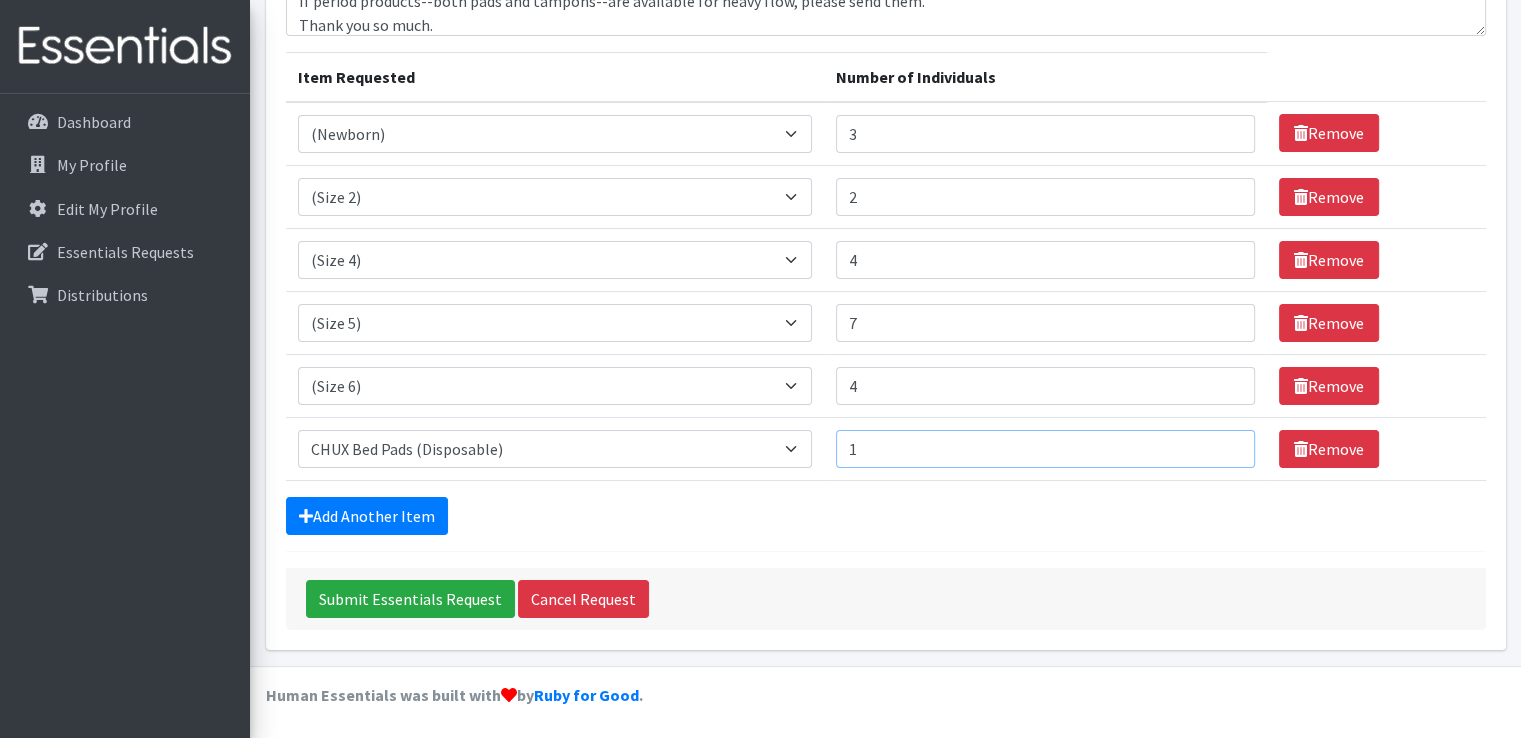 click on "1" at bounding box center (1045, 449) 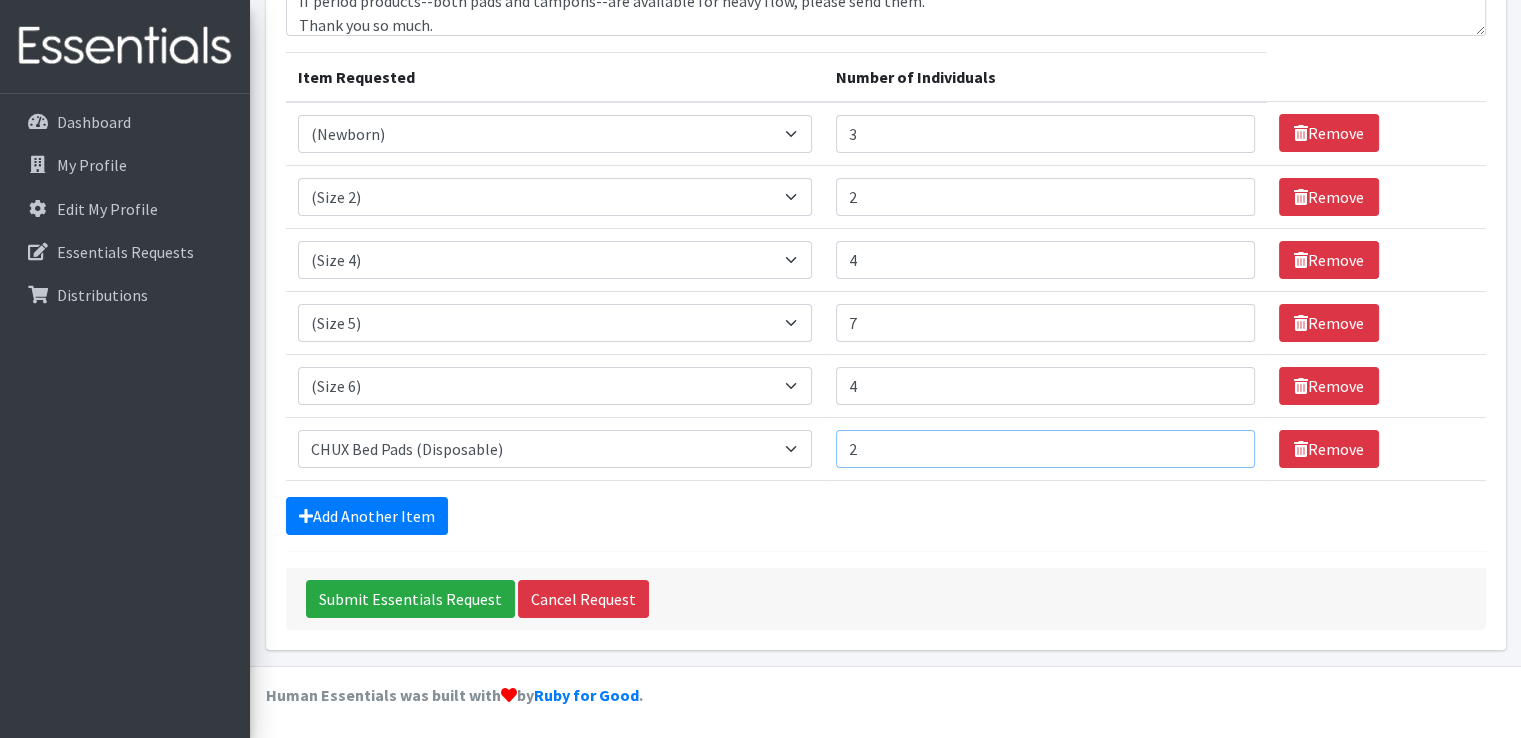 click on "2" at bounding box center (1045, 449) 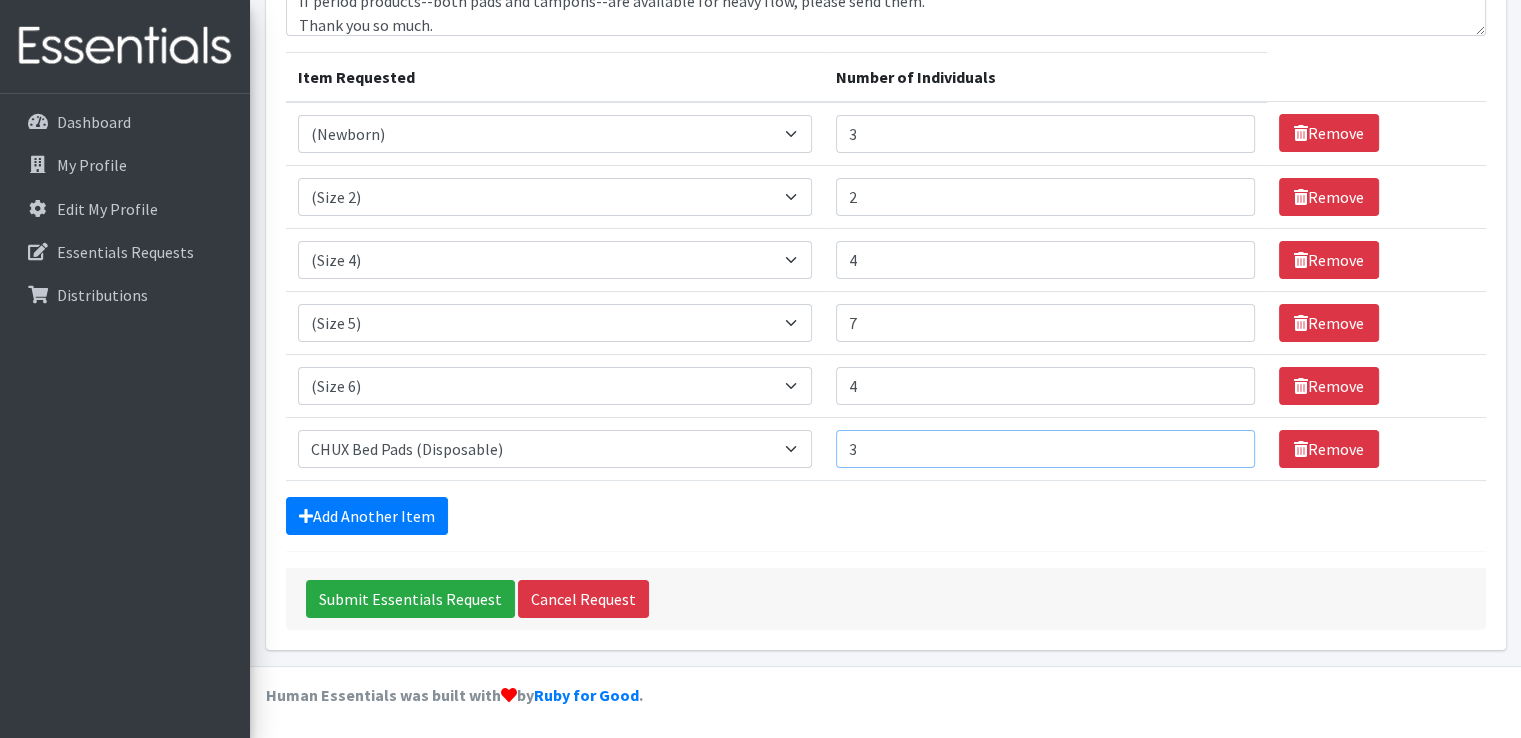 click on "3" at bounding box center (1045, 449) 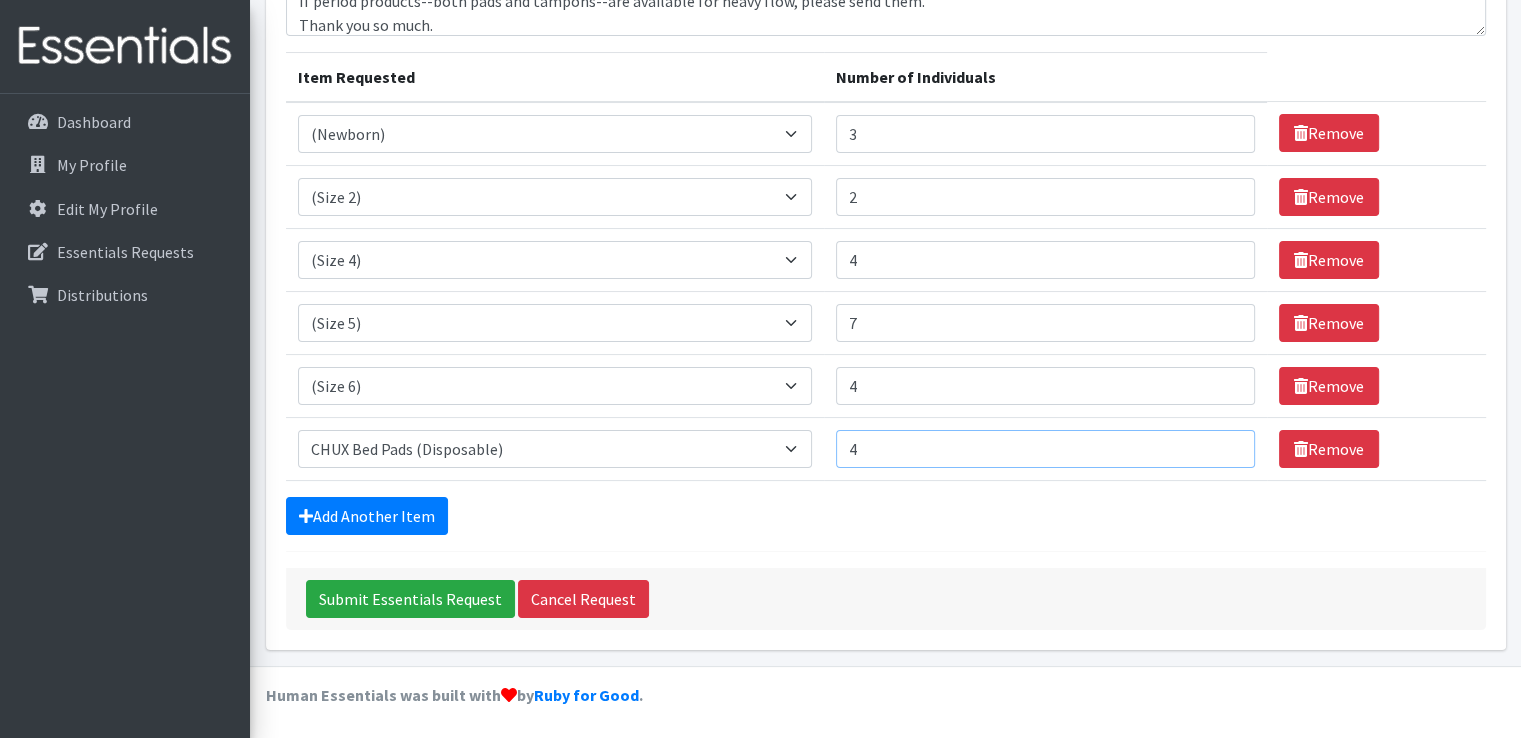 type on "4" 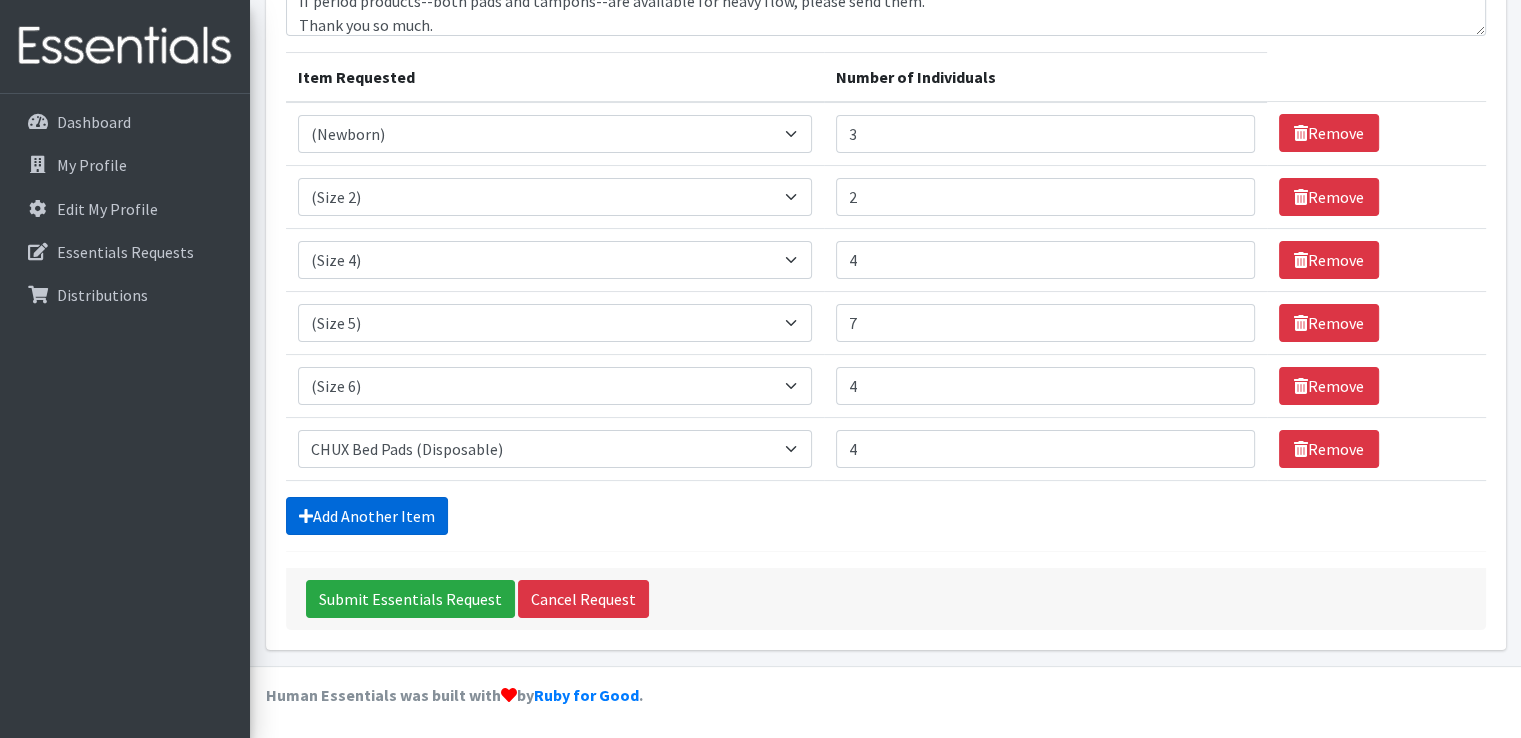 click on "Add Another Item" at bounding box center [367, 516] 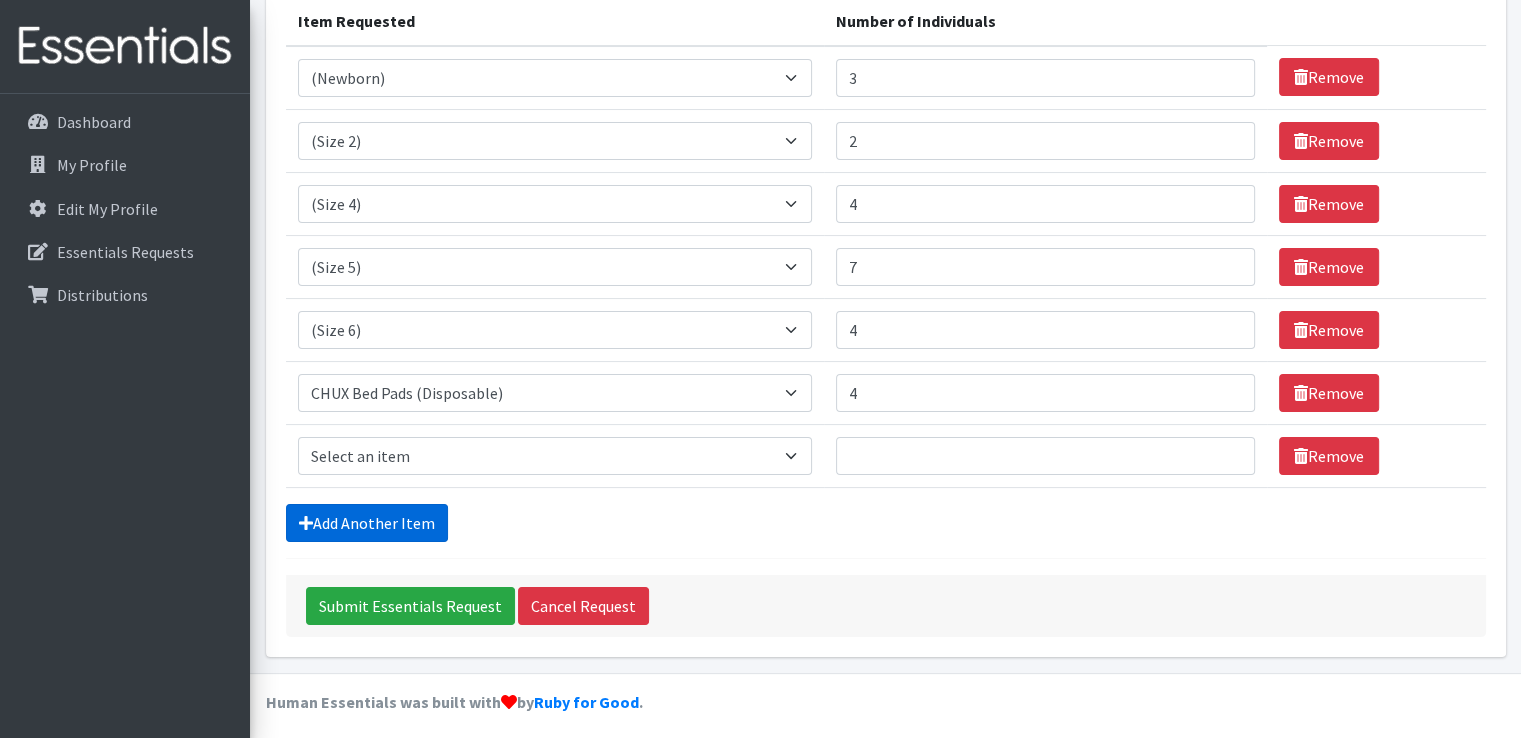 scroll, scrollTop: 270, scrollLeft: 0, axis: vertical 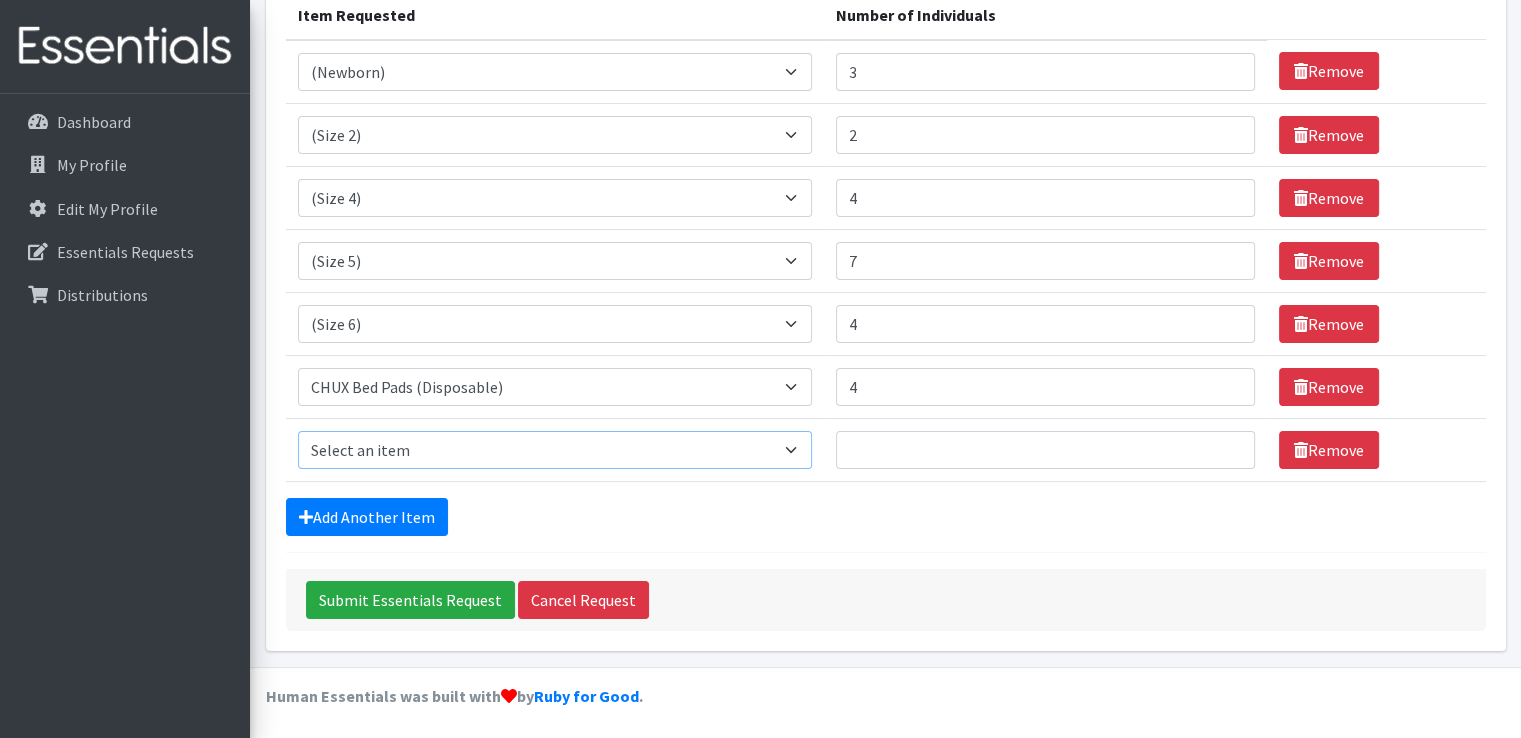 click on "Select an item
(Newborn)
(Preemie)
(Size 1)
(Size 2)
(Size 3)
(Size 4)
(Size 5)
(Size 6)
Adult Briefs (Medium/Large)
Adult Briefs (Small/Medium)
Adult Briefs (XXL)
Adult Briefs Men Large
Adult Briefs Men Small/Medium
Adult Briefs Men X-Large
Adult Briefs Women Large
Adult Briefs Women Medium
Adult Briefs Women Small/Medium
Adult Briefs Women X-Large
CHUX Bed Pads (Disposable)
Cloth Swim Diaper Large
Cloth Swim Diaper Medium
Cloth Swim Diaper One Size (12-35lb)
Cloth Swim Diaper Small
Cloth Swim Diaper XLarge
Cloth Trainer Kit 2T
Cloth Trainer Kit 3T
Cloth Trainer Kit 4T
Cloth Trainer Kit 5T
Disposable Inserts
Emergency Kit of 6 Cloth Diapers
Goodnights L/XL
Goodnights Large
Goodnights S/M
Goodnights Xlarge
Liners (Incontinence)
Liners (Menstrual)
[DEMOGRAPHIC_DATA] Guards
Newborn Cloth Kit-7-12lb.
One Size Cloth Kit 12-35lb.
Pads (Menstrual)
Poise (Size 3)
Poise (Size 4)
Poise (Size 5)
Poise (Size 6)
Poise (Size 8)
Pull-Ups (2T-3T)" at bounding box center (555, 450) 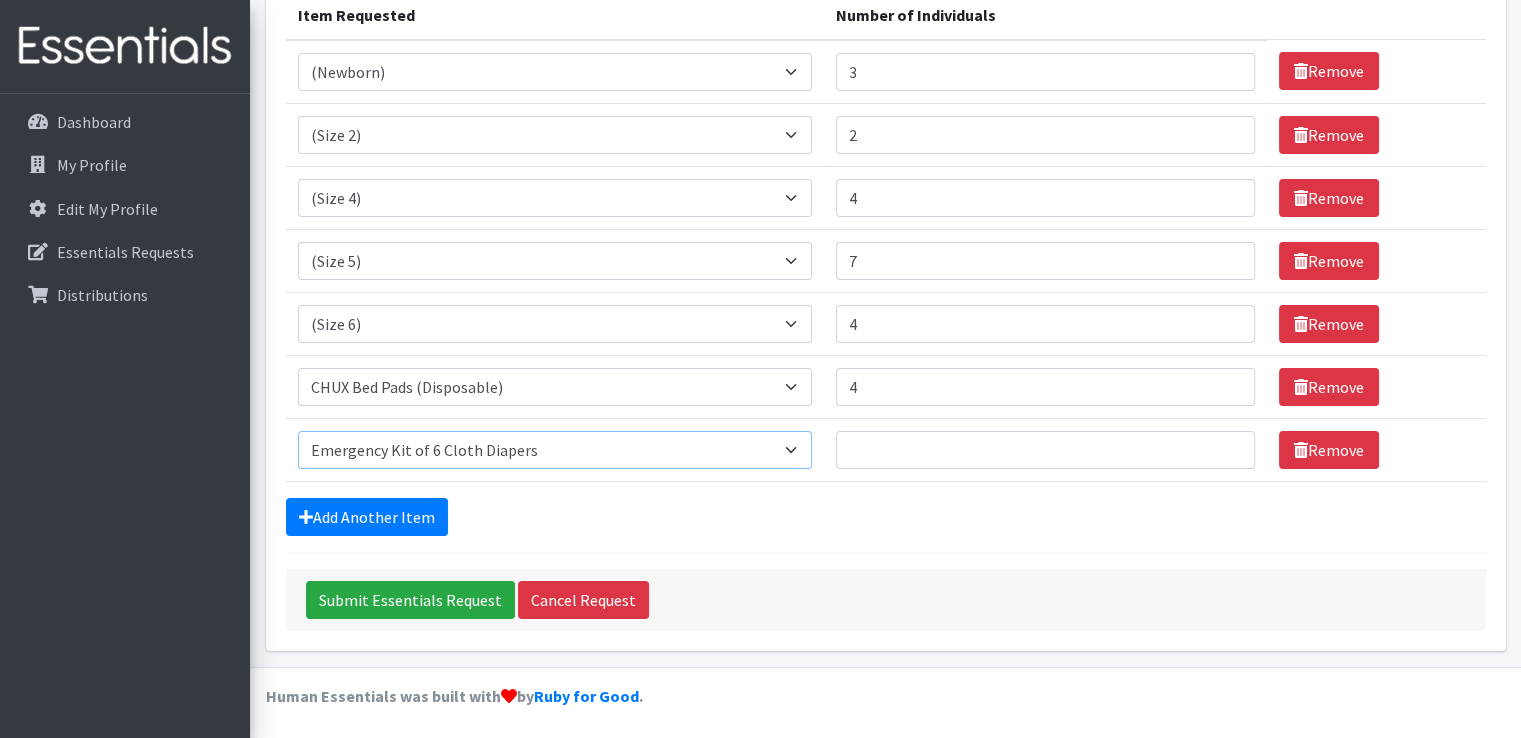 click on "Select an item
(Newborn)
(Preemie)
(Size 1)
(Size 2)
(Size 3)
(Size 4)
(Size 5)
(Size 6)
Adult Briefs (Medium/Large)
Adult Briefs (Small/Medium)
Adult Briefs (XXL)
Adult Briefs Men Large
Adult Briefs Men Small/Medium
Adult Briefs Men X-Large
Adult Briefs Women Large
Adult Briefs Women Medium
Adult Briefs Women Small/Medium
Adult Briefs Women X-Large
CHUX Bed Pads (Disposable)
Cloth Swim Diaper Large
Cloth Swim Diaper Medium
Cloth Swim Diaper One Size (12-35lb)
Cloth Swim Diaper Small
Cloth Swim Diaper XLarge
Cloth Trainer Kit 2T
Cloth Trainer Kit 3T
Cloth Trainer Kit 4T
Cloth Trainer Kit 5T
Disposable Inserts
Emergency Kit of 6 Cloth Diapers
Goodnights L/XL
Goodnights Large
Goodnights S/M
Goodnights Xlarge
Liners (Incontinence)
Liners (Menstrual)
[DEMOGRAPHIC_DATA] Guards
Newborn Cloth Kit-7-12lb.
One Size Cloth Kit 12-35lb.
Pads (Menstrual)
Poise (Size 3)
Poise (Size 4)
Poise (Size 5)
Poise (Size 6)
Poise (Size 8)
Pull-Ups (2T-3T)" at bounding box center (555, 450) 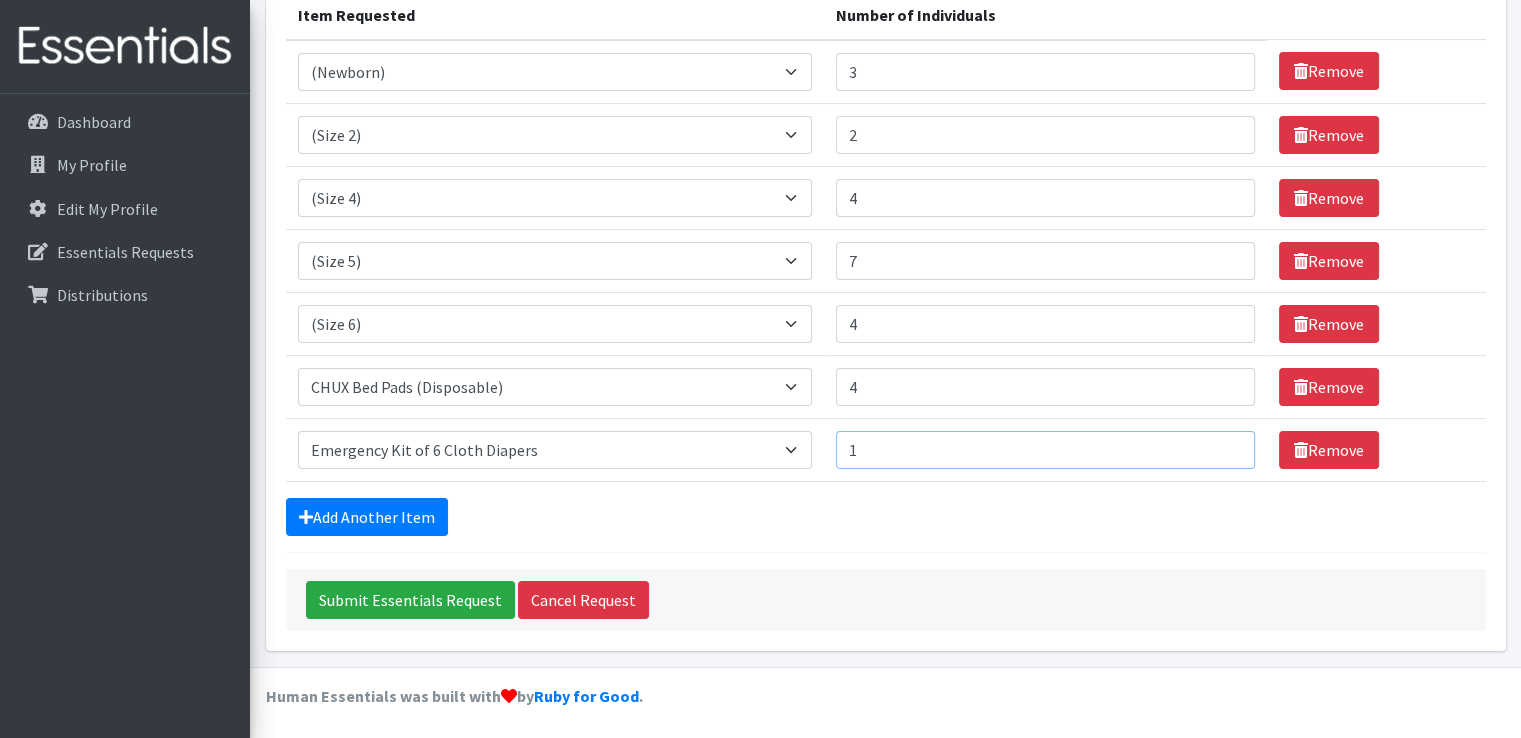 click on "1" at bounding box center [1045, 450] 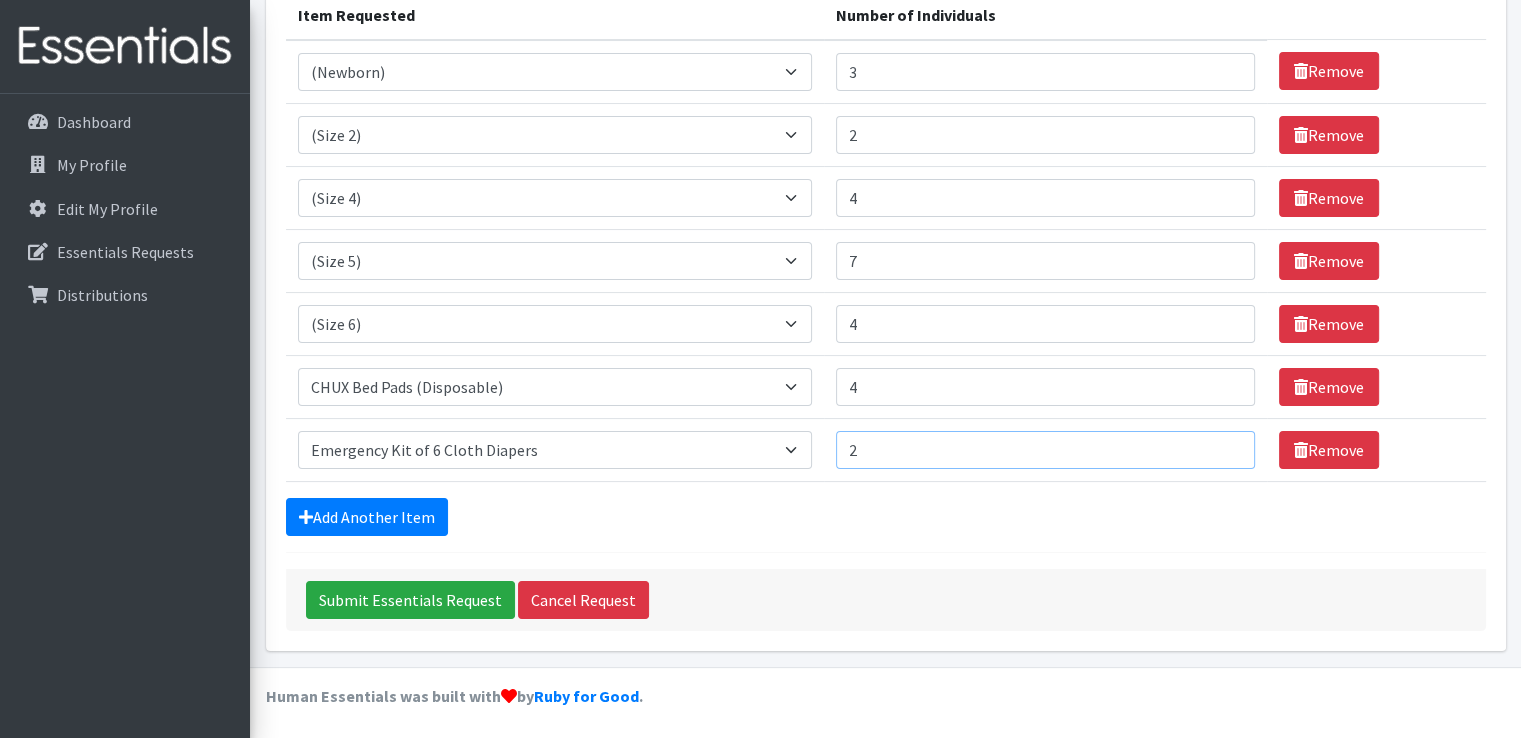 click on "2" at bounding box center (1045, 450) 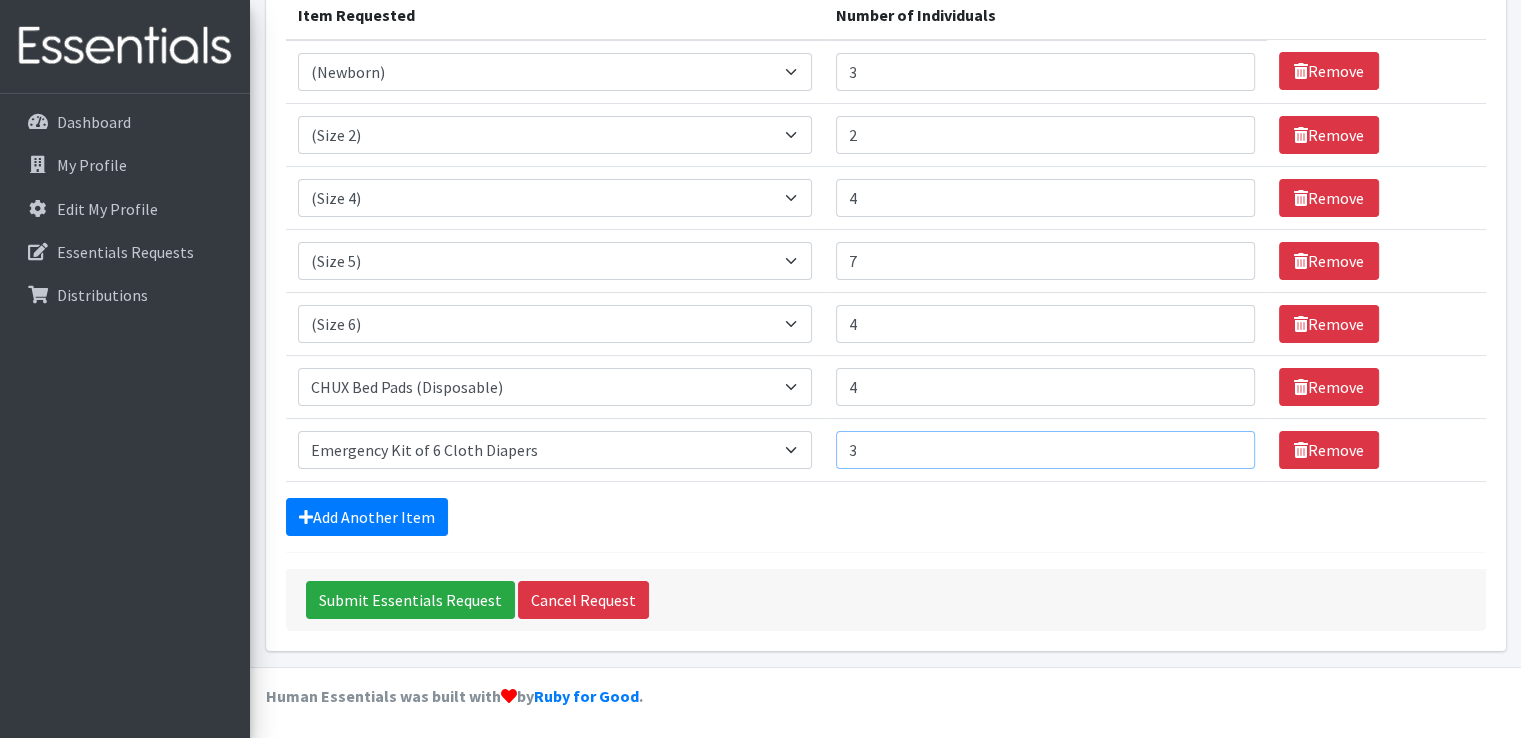 click on "3" at bounding box center [1045, 450] 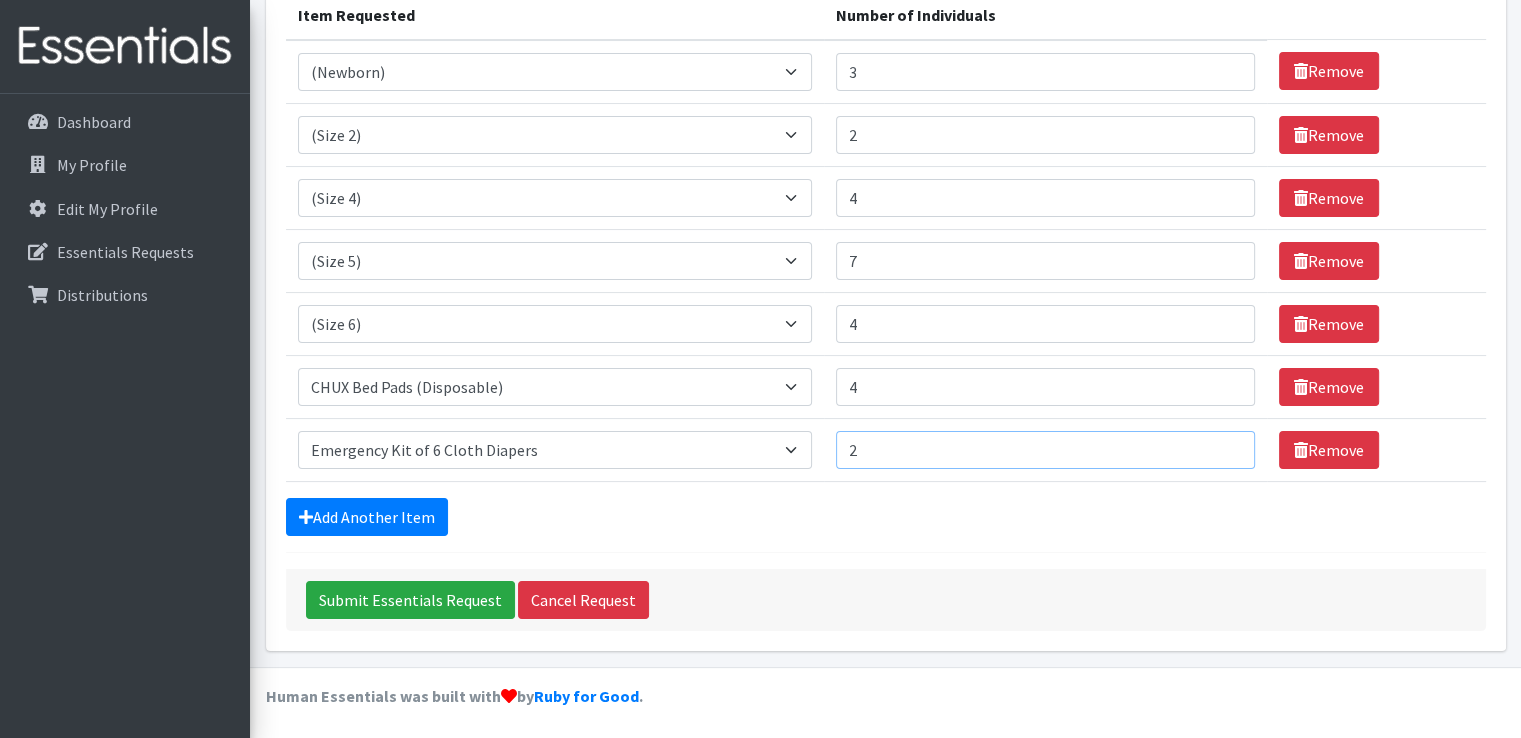 type on "2" 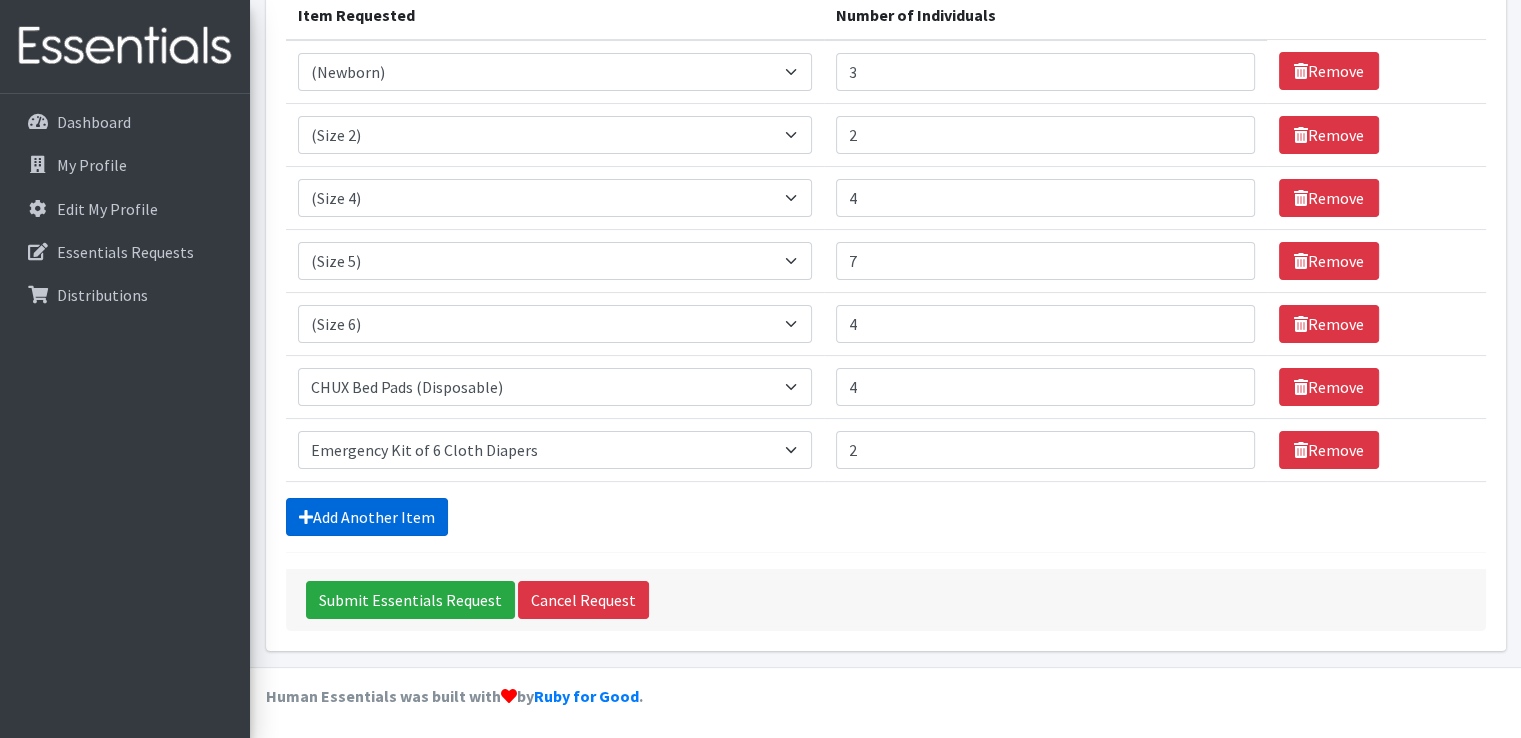 click on "Add Another Item" at bounding box center [367, 517] 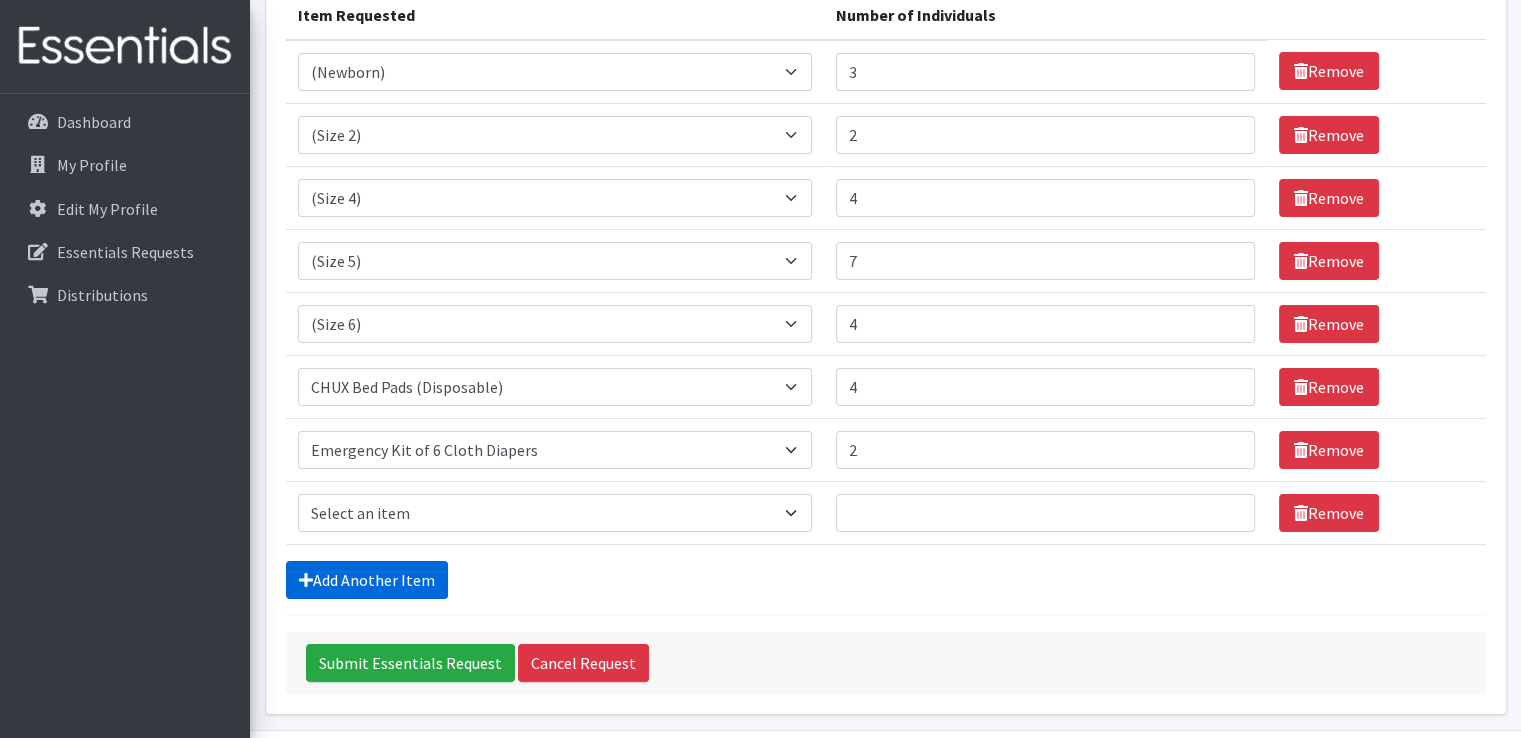 scroll, scrollTop: 333, scrollLeft: 0, axis: vertical 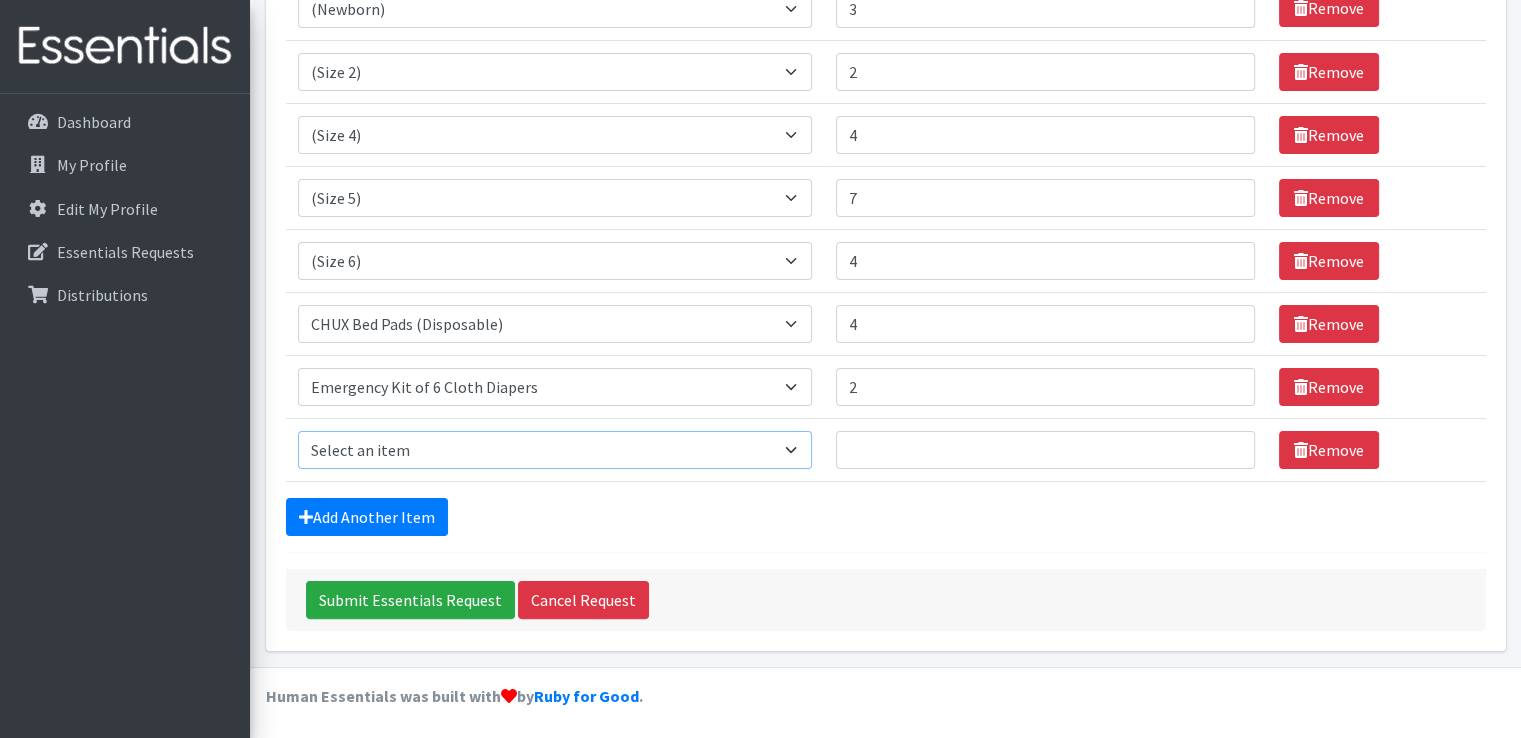 click on "Select an item
(Newborn)
(Preemie)
(Size 1)
(Size 2)
(Size 3)
(Size 4)
(Size 5)
(Size 6)
Adult Briefs (Medium/Large)
Adult Briefs (Small/Medium)
Adult Briefs (XXL)
Adult Briefs Men Large
Adult Briefs Men Small/Medium
Adult Briefs Men X-Large
Adult Briefs Women Large
Adult Briefs Women Medium
Adult Briefs Women Small/Medium
Adult Briefs Women X-Large
CHUX Bed Pads (Disposable)
Cloth Swim Diaper Large
Cloth Swim Diaper Medium
Cloth Swim Diaper One Size (12-35lb)
Cloth Swim Diaper Small
Cloth Swim Diaper XLarge
Cloth Trainer Kit 2T
Cloth Trainer Kit 3T
Cloth Trainer Kit 4T
Cloth Trainer Kit 5T
Disposable Inserts
Emergency Kit of 6 Cloth Diapers
Goodnights L/XL
Goodnights Large
Goodnights S/M
Goodnights Xlarge
Liners (Incontinence)
Liners (Menstrual)
[DEMOGRAPHIC_DATA] Guards
Newborn Cloth Kit-7-12lb.
One Size Cloth Kit 12-35lb.
Pads (Menstrual)
Poise (Size 3)
Poise (Size 4)
Poise (Size 5)
Poise (Size 6)
Poise (Size 8)
Pull-Ups (2T-3T)" at bounding box center [555, 450] 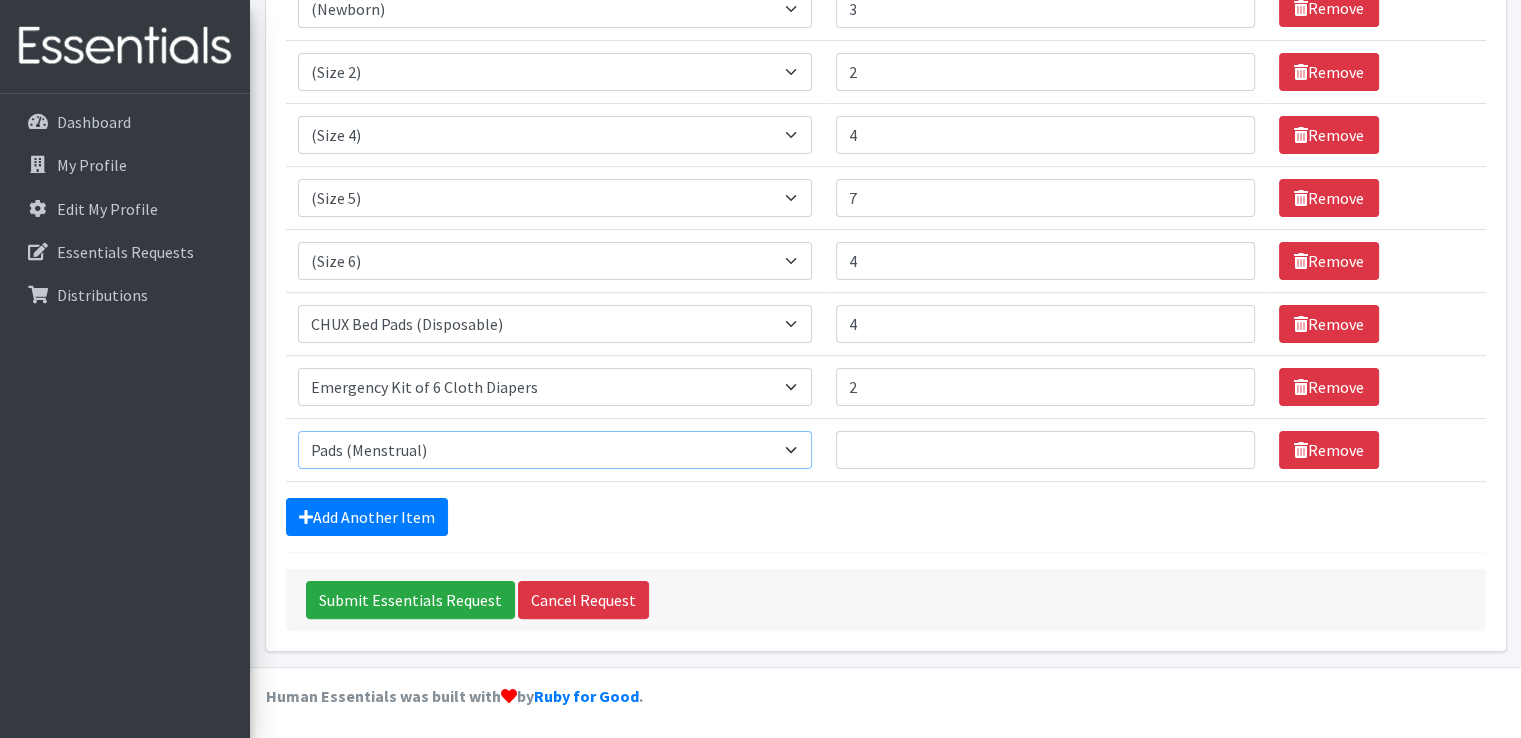click on "Select an item
(Newborn)
(Preemie)
(Size 1)
(Size 2)
(Size 3)
(Size 4)
(Size 5)
(Size 6)
Adult Briefs (Medium/Large)
Adult Briefs (Small/Medium)
Adult Briefs (XXL)
Adult Briefs Men Large
Adult Briefs Men Small/Medium
Adult Briefs Men X-Large
Adult Briefs Women Large
Adult Briefs Women Medium
Adult Briefs Women Small/Medium
Adult Briefs Women X-Large
CHUX Bed Pads (Disposable)
Cloth Swim Diaper Large
Cloth Swim Diaper Medium
Cloth Swim Diaper One Size (12-35lb)
Cloth Swim Diaper Small
Cloth Swim Diaper XLarge
Cloth Trainer Kit 2T
Cloth Trainer Kit 3T
Cloth Trainer Kit 4T
Cloth Trainer Kit 5T
Disposable Inserts
Emergency Kit of 6 Cloth Diapers
Goodnights L/XL
Goodnights Large
Goodnights S/M
Goodnights Xlarge
Liners (Incontinence)
Liners (Menstrual)
[DEMOGRAPHIC_DATA] Guards
Newborn Cloth Kit-7-12lb.
One Size Cloth Kit 12-35lb.
Pads (Menstrual)
Poise (Size 3)
Poise (Size 4)
Poise (Size 5)
Poise (Size 6)
Poise (Size 8)
Pull-Ups (2T-3T)" at bounding box center (555, 450) 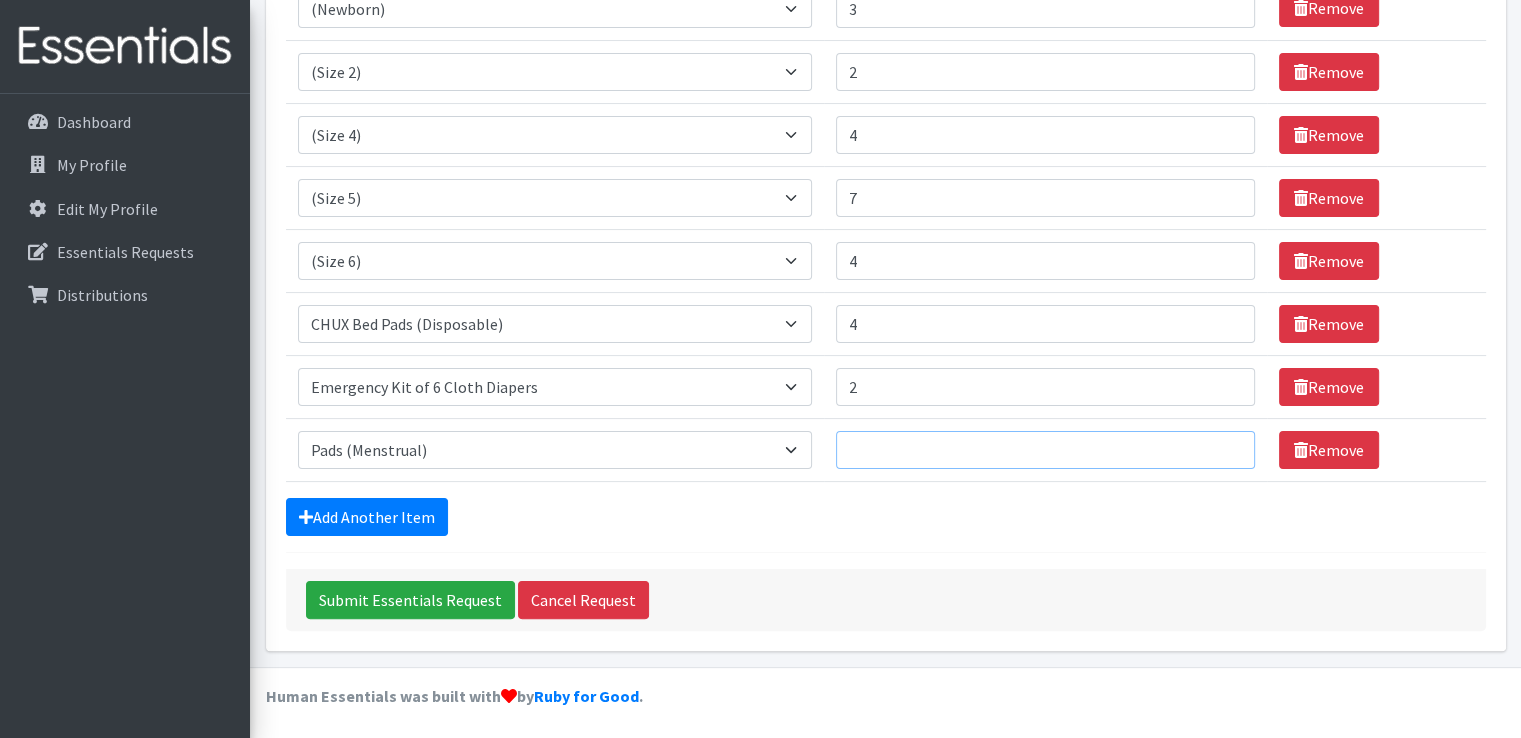 click on "Number of Individuals" at bounding box center (1045, 450) 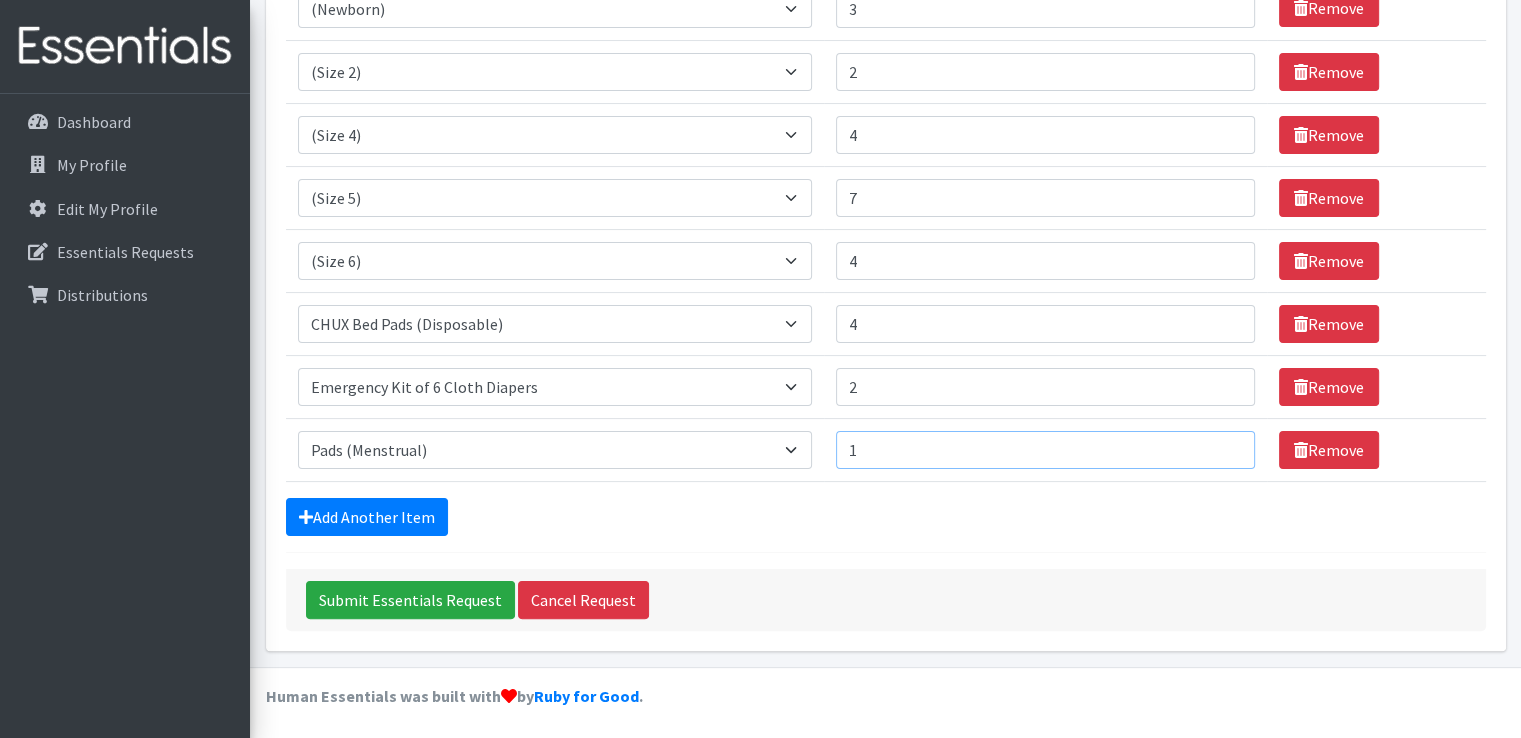 click on "1" at bounding box center [1045, 450] 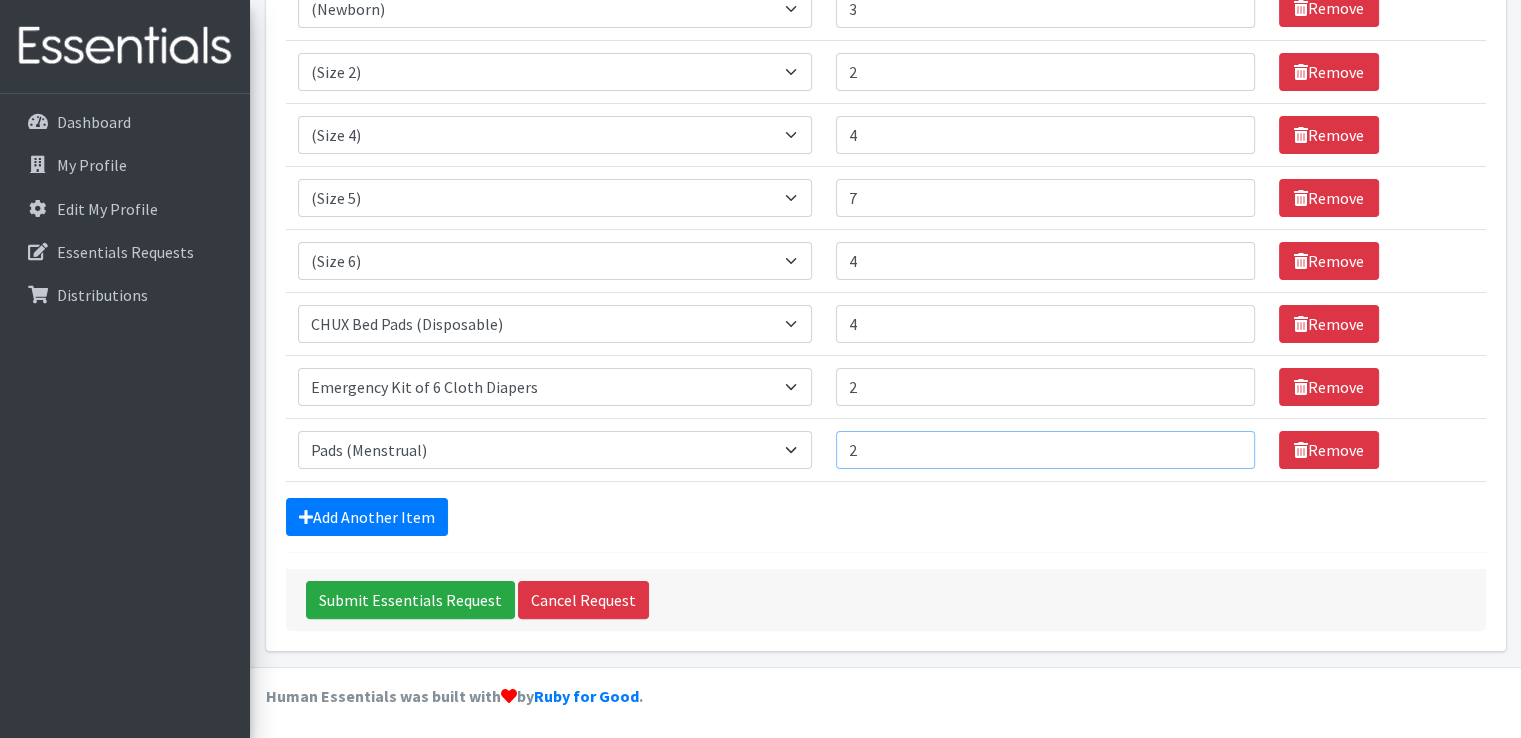 click on "2" at bounding box center (1045, 450) 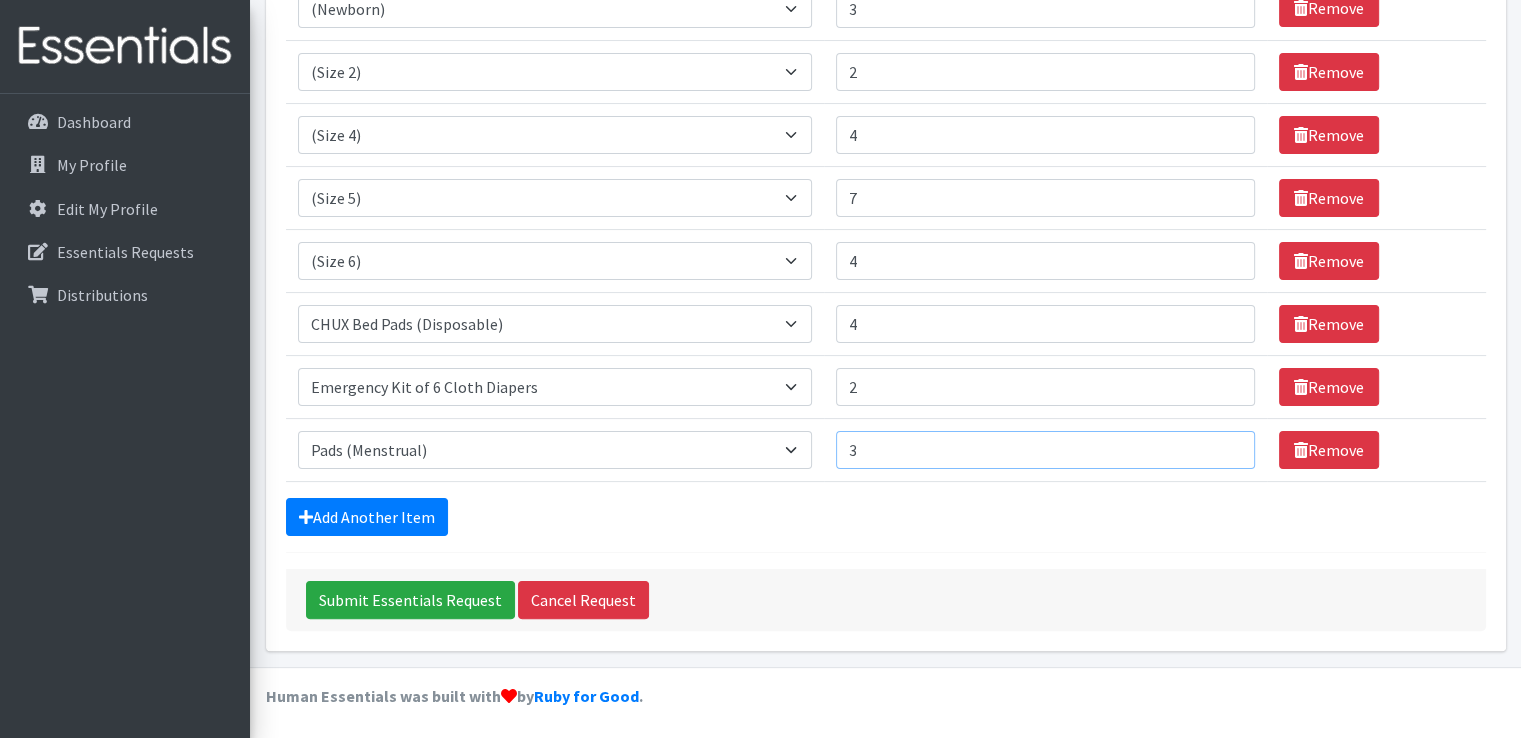 click on "3" at bounding box center (1045, 450) 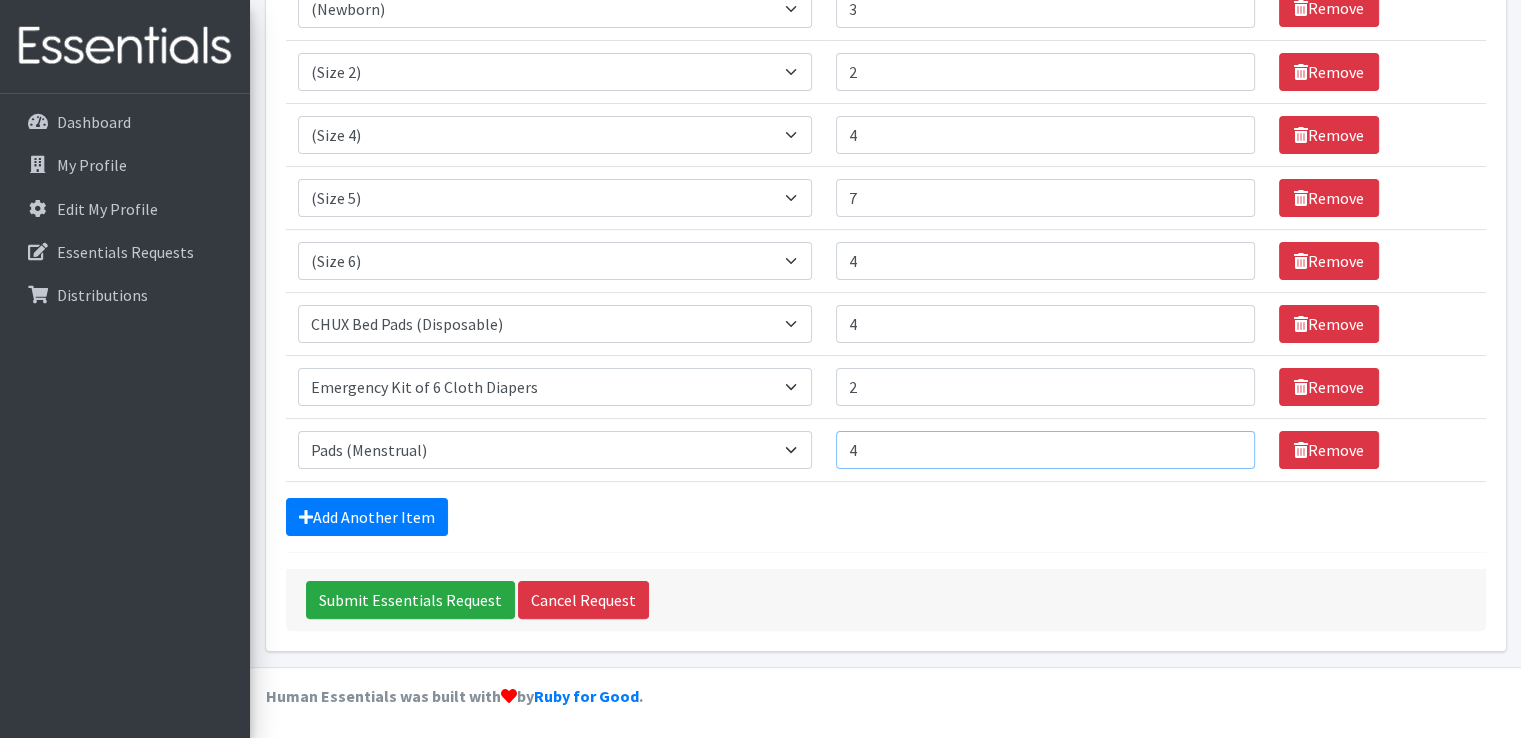 click on "4" at bounding box center [1045, 450] 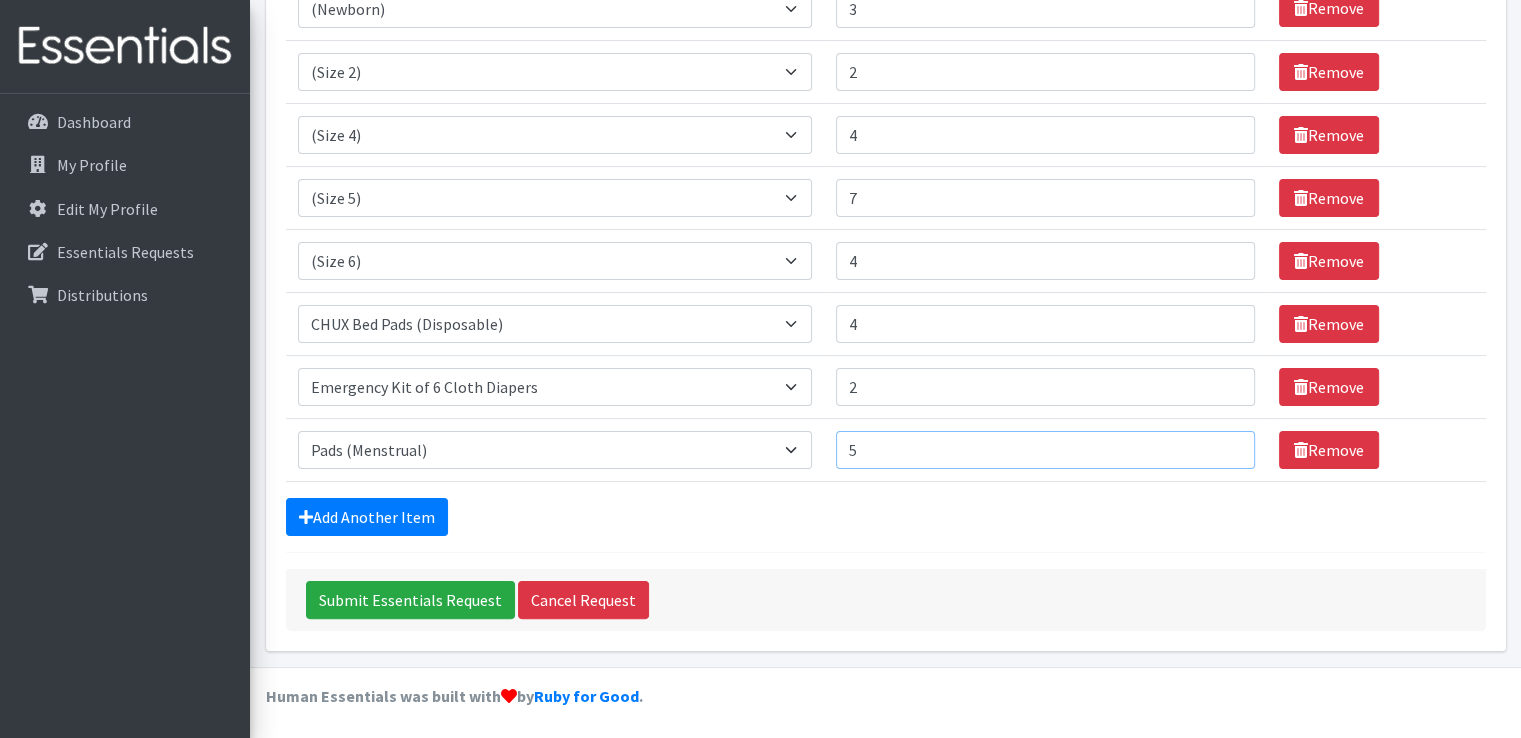 click on "5" at bounding box center [1045, 450] 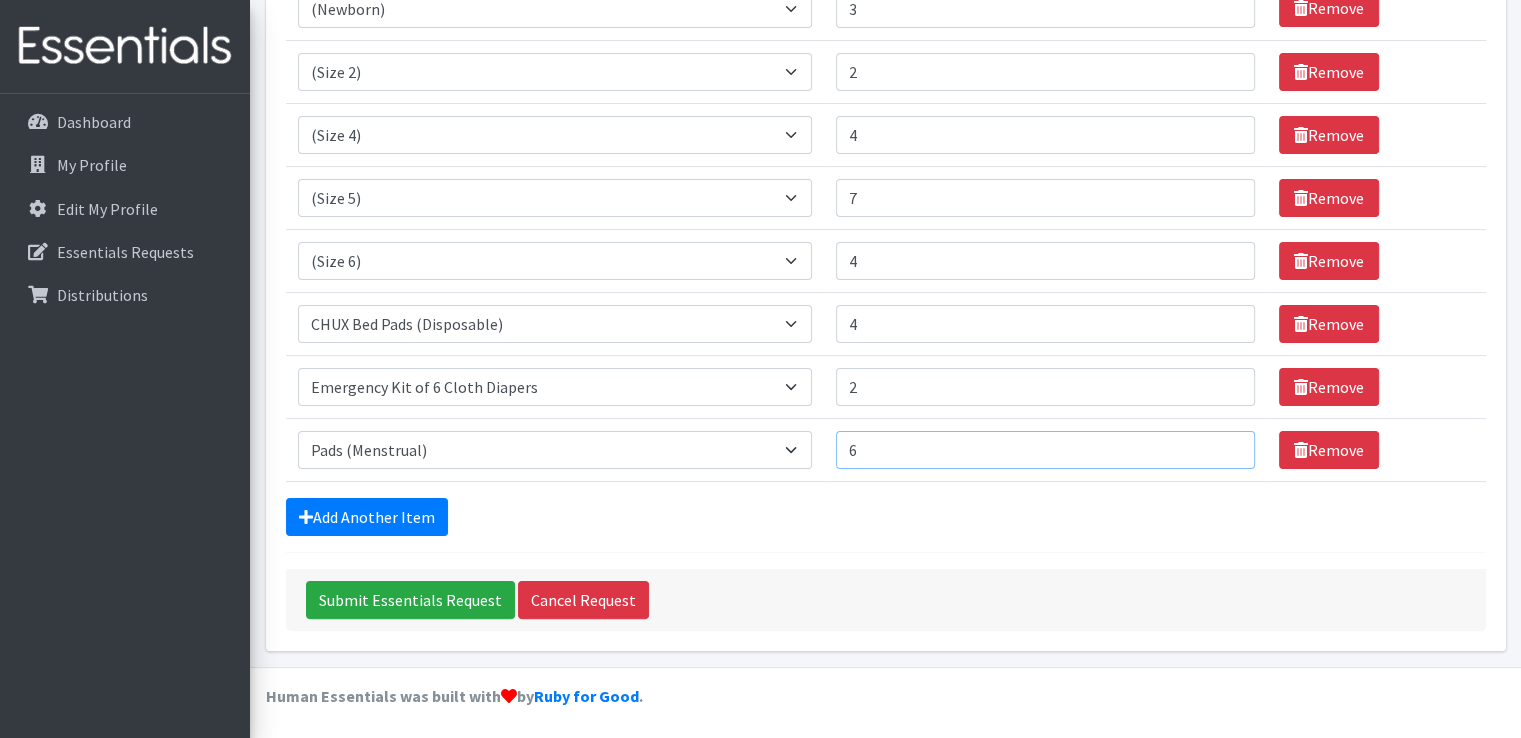 type on "6" 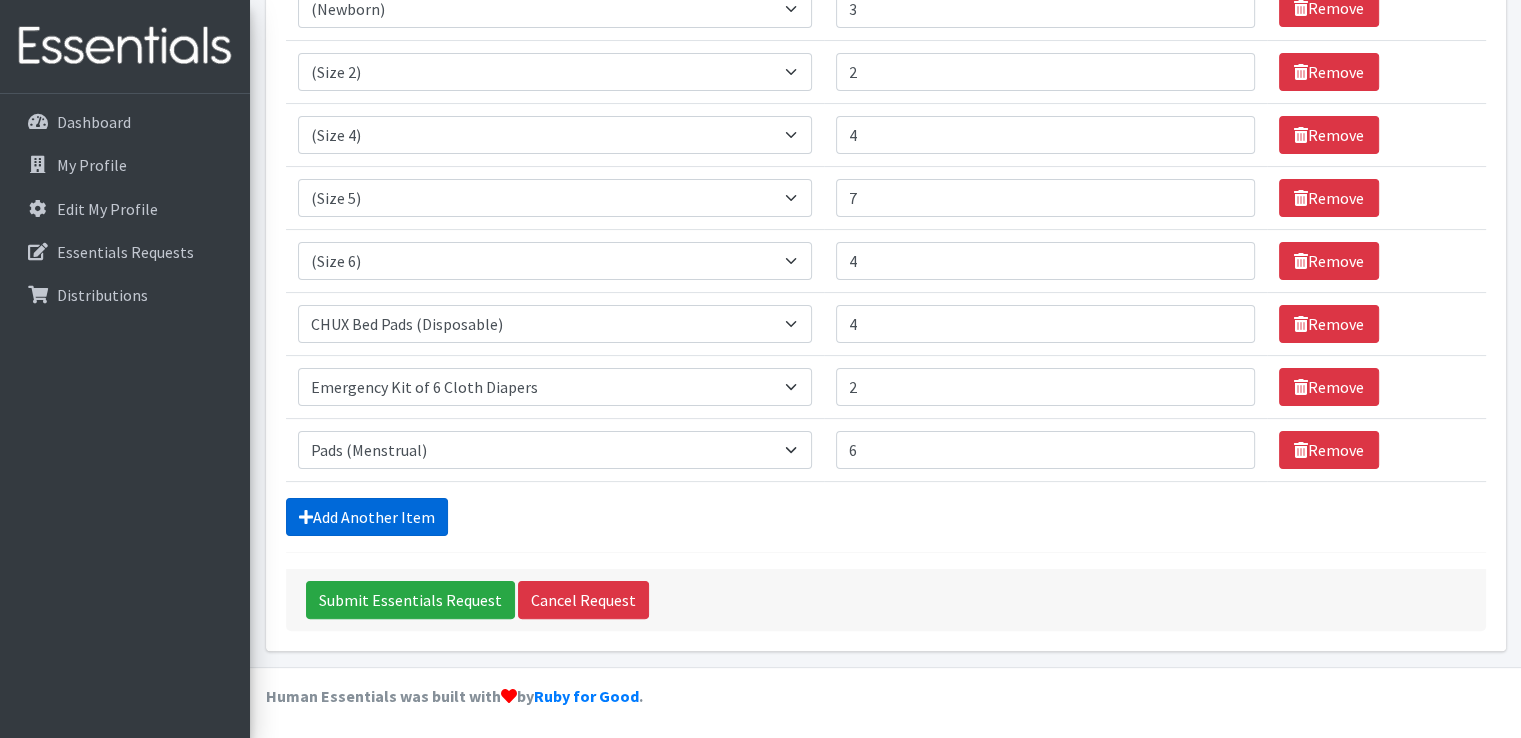 click on "Add Another Item" at bounding box center [367, 517] 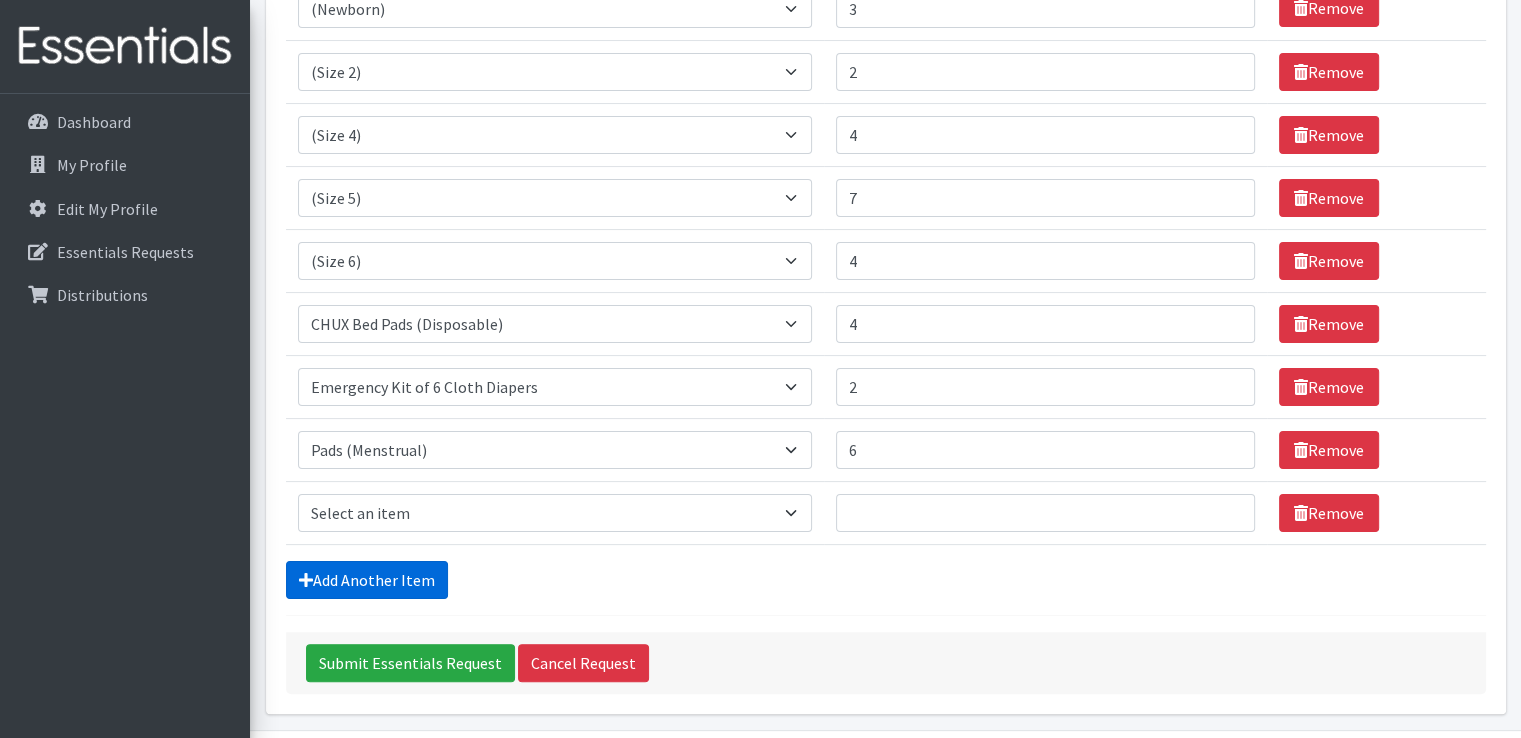 scroll, scrollTop: 396, scrollLeft: 0, axis: vertical 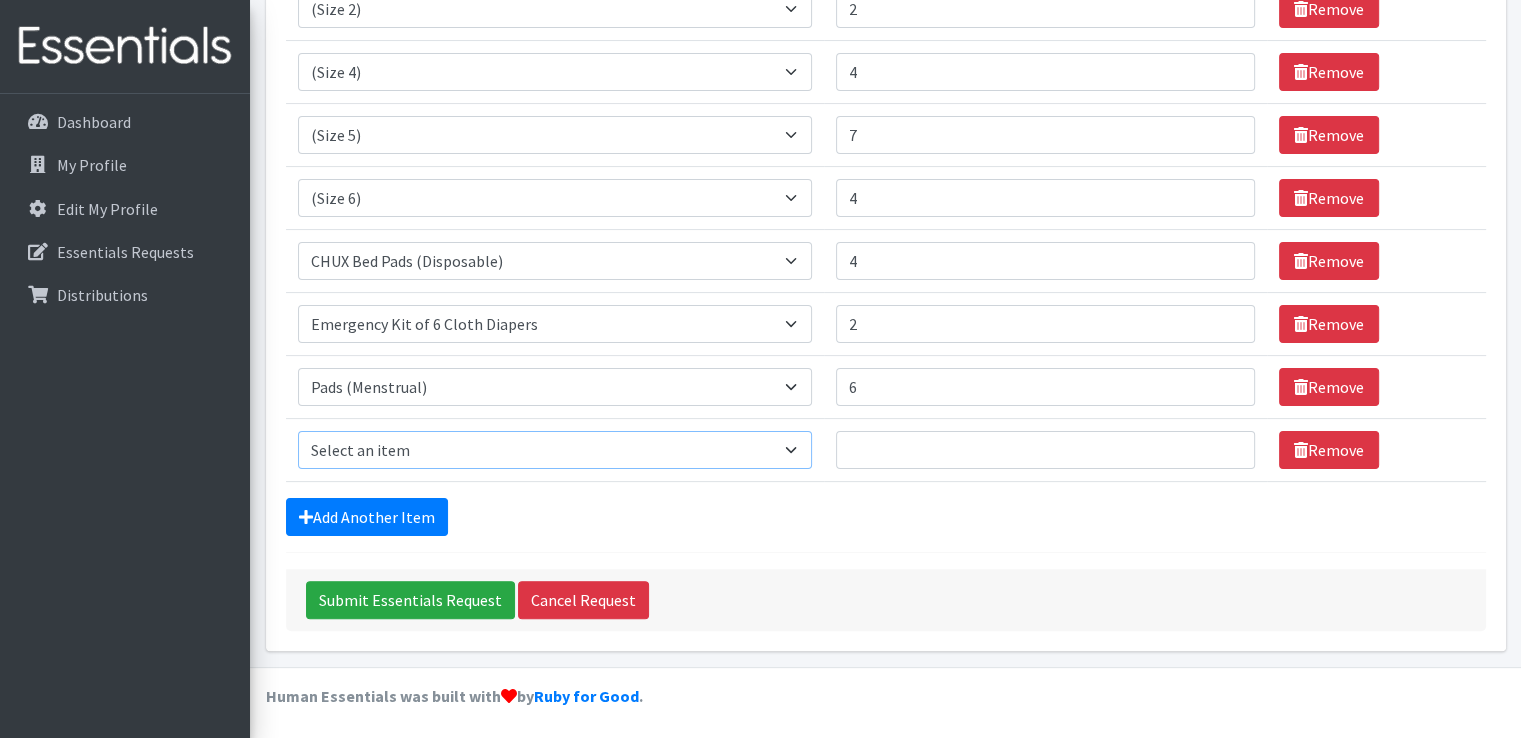 click on "Select an item
(Newborn)
(Preemie)
(Size 1)
(Size 2)
(Size 3)
(Size 4)
(Size 5)
(Size 6)
Adult Briefs (Medium/Large)
Adult Briefs (Small/Medium)
Adult Briefs (XXL)
Adult Briefs Men Large
Adult Briefs Men Small/Medium
Adult Briefs Men X-Large
Adult Briefs Women Large
Adult Briefs Women Medium
Adult Briefs Women Small/Medium
Adult Briefs Women X-Large
CHUX Bed Pads (Disposable)
Cloth Swim Diaper Large
Cloth Swim Diaper Medium
Cloth Swim Diaper One Size (12-35lb)
Cloth Swim Diaper Small
Cloth Swim Diaper XLarge
Cloth Trainer Kit 2T
Cloth Trainer Kit 3T
Cloth Trainer Kit 4T
Cloth Trainer Kit 5T
Disposable Inserts
Emergency Kit of 6 Cloth Diapers
Goodnights L/XL
Goodnights Large
Goodnights S/M
Goodnights Xlarge
Liners (Incontinence)
Liners (Menstrual)
[DEMOGRAPHIC_DATA] Guards
Newborn Cloth Kit-7-12lb.
One Size Cloth Kit 12-35lb.
Pads (Menstrual)
Poise (Size 3)
Poise (Size 4)
Poise (Size 5)
Poise (Size 6)
Poise (Size 8)
Pull-Ups (2T-3T)" at bounding box center [555, 450] 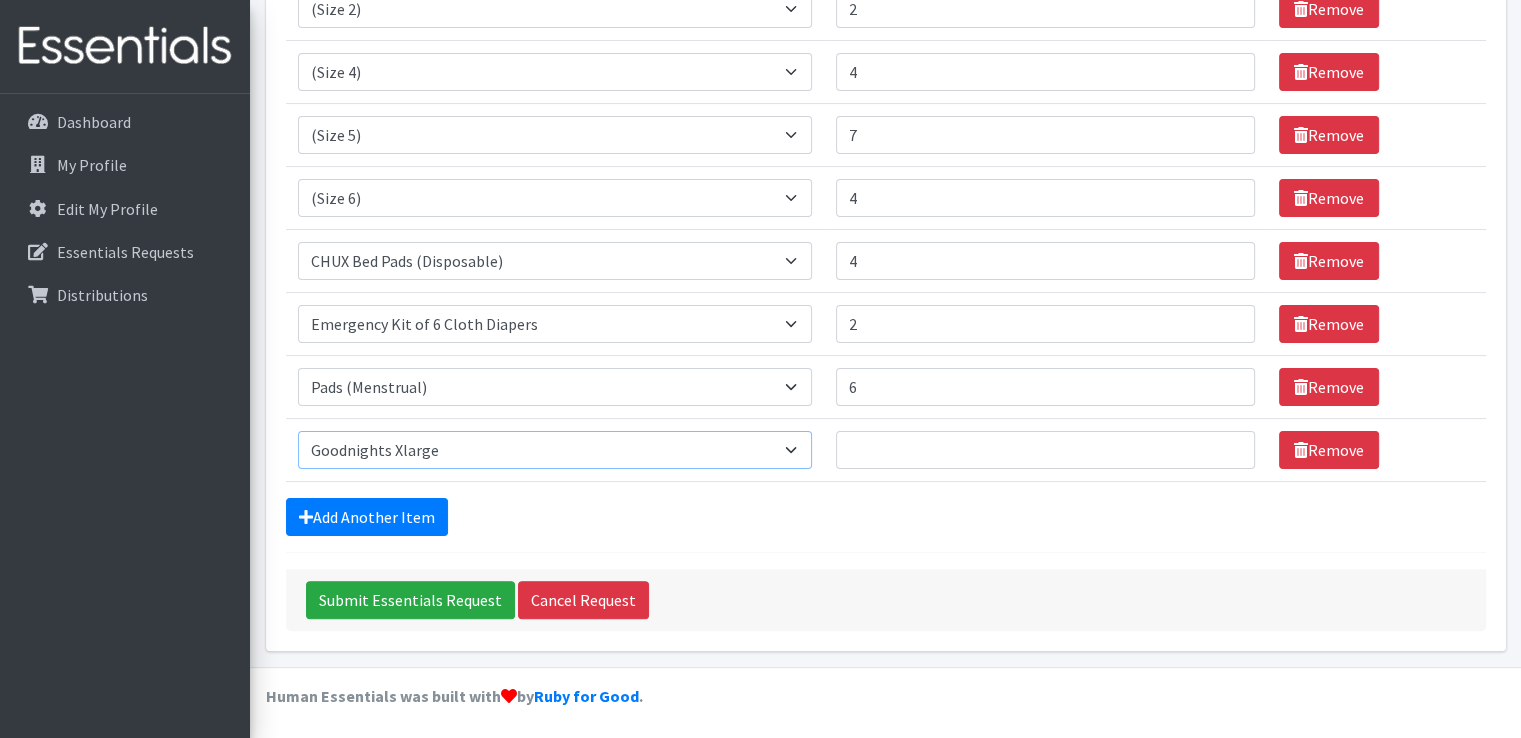 click on "Select an item
(Newborn)
(Preemie)
(Size 1)
(Size 2)
(Size 3)
(Size 4)
(Size 5)
(Size 6)
Adult Briefs (Medium/Large)
Adult Briefs (Small/Medium)
Adult Briefs (XXL)
Adult Briefs Men Large
Adult Briefs Men Small/Medium
Adult Briefs Men X-Large
Adult Briefs Women Large
Adult Briefs Women Medium
Adult Briefs Women Small/Medium
Adult Briefs Women X-Large
CHUX Bed Pads (Disposable)
Cloth Swim Diaper Large
Cloth Swim Diaper Medium
Cloth Swim Diaper One Size (12-35lb)
Cloth Swim Diaper Small
Cloth Swim Diaper XLarge
Cloth Trainer Kit 2T
Cloth Trainer Kit 3T
Cloth Trainer Kit 4T
Cloth Trainer Kit 5T
Disposable Inserts
Emergency Kit of 6 Cloth Diapers
Goodnights L/XL
Goodnights Large
Goodnights S/M
Goodnights Xlarge
Liners (Incontinence)
Liners (Menstrual)
[DEMOGRAPHIC_DATA] Guards
Newborn Cloth Kit-7-12lb.
One Size Cloth Kit 12-35lb.
Pads (Menstrual)
Poise (Size 3)
Poise (Size 4)
Poise (Size 5)
Poise (Size 6)
Poise (Size 8)
Pull-Ups (2T-3T)" at bounding box center (555, 450) 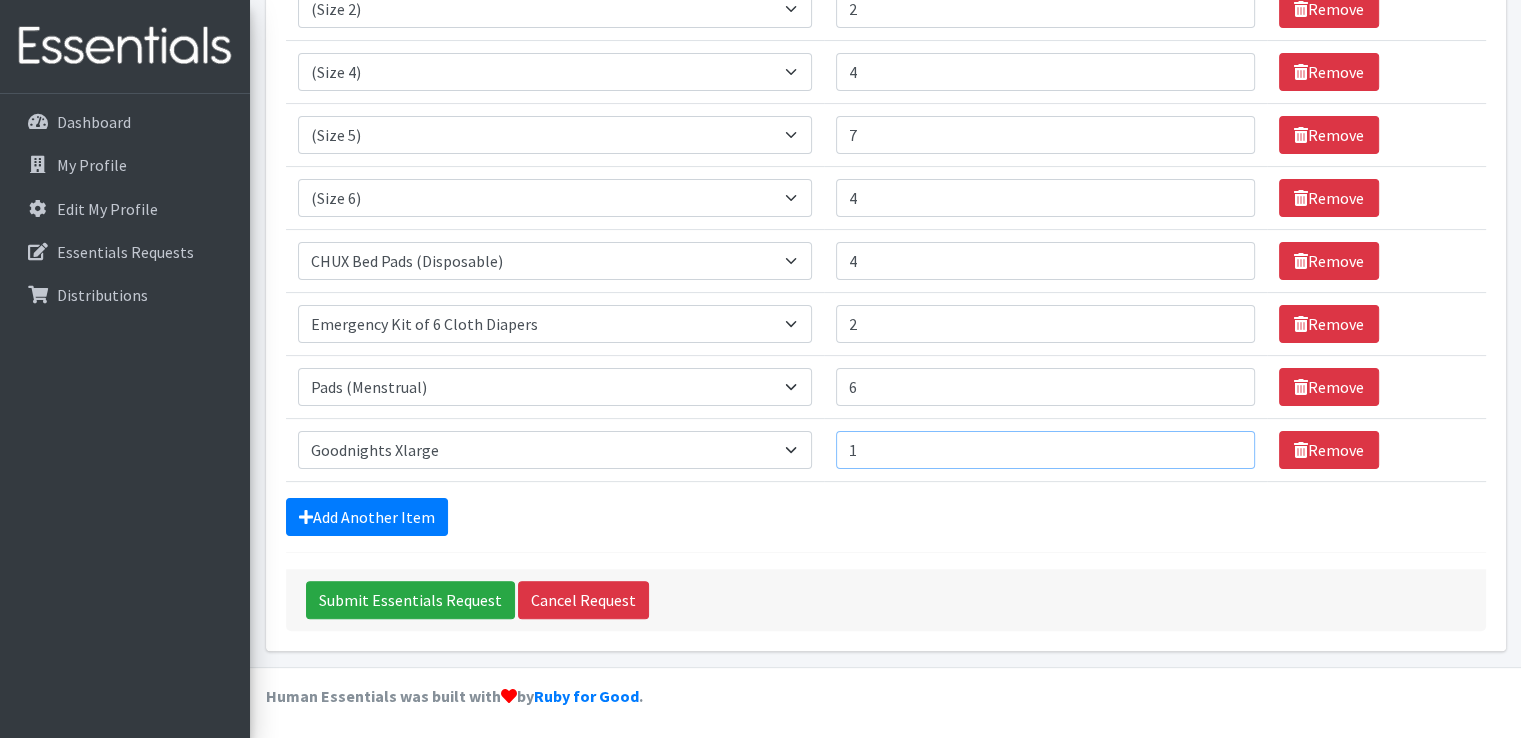 click on "1" at bounding box center [1045, 450] 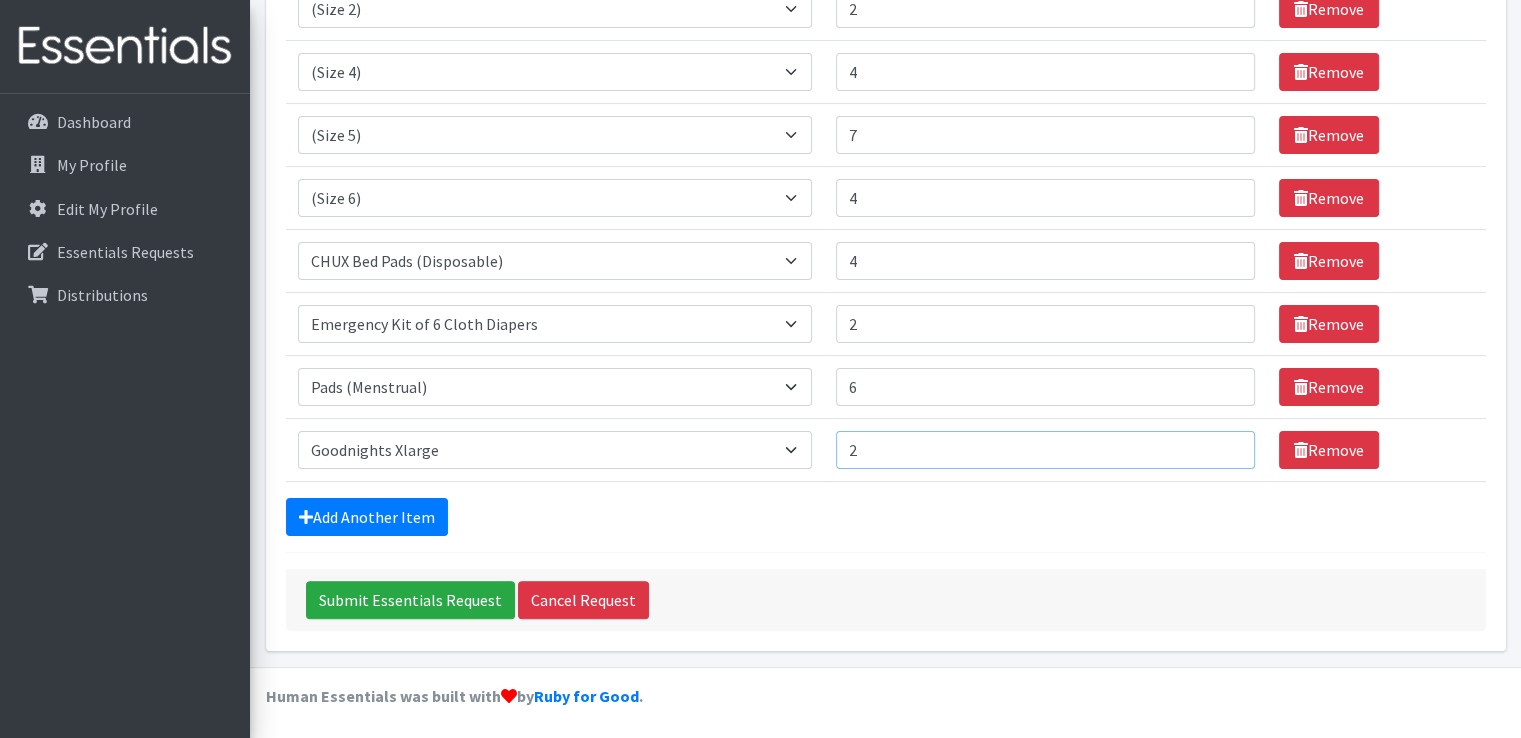type on "2" 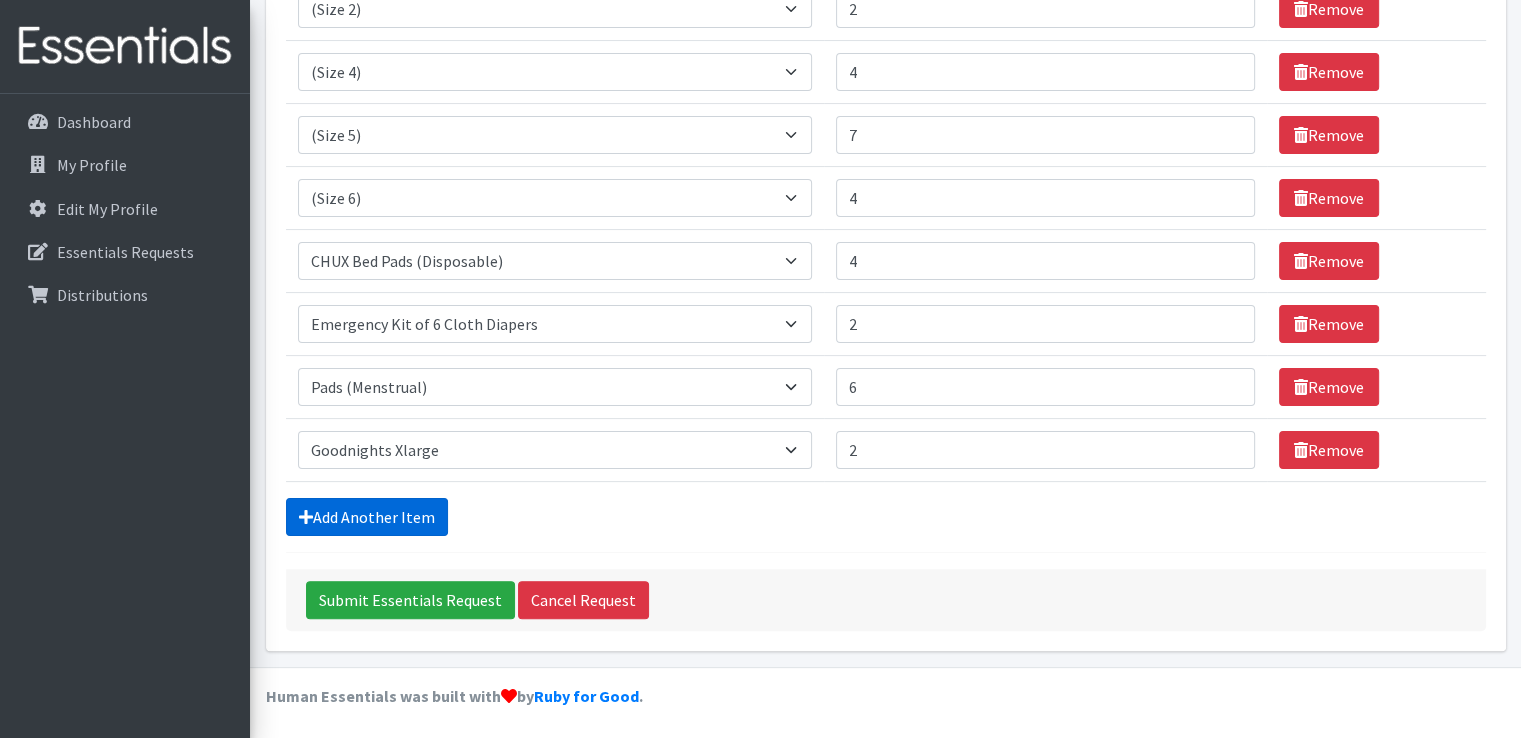 click on "Add Another Item" at bounding box center (367, 517) 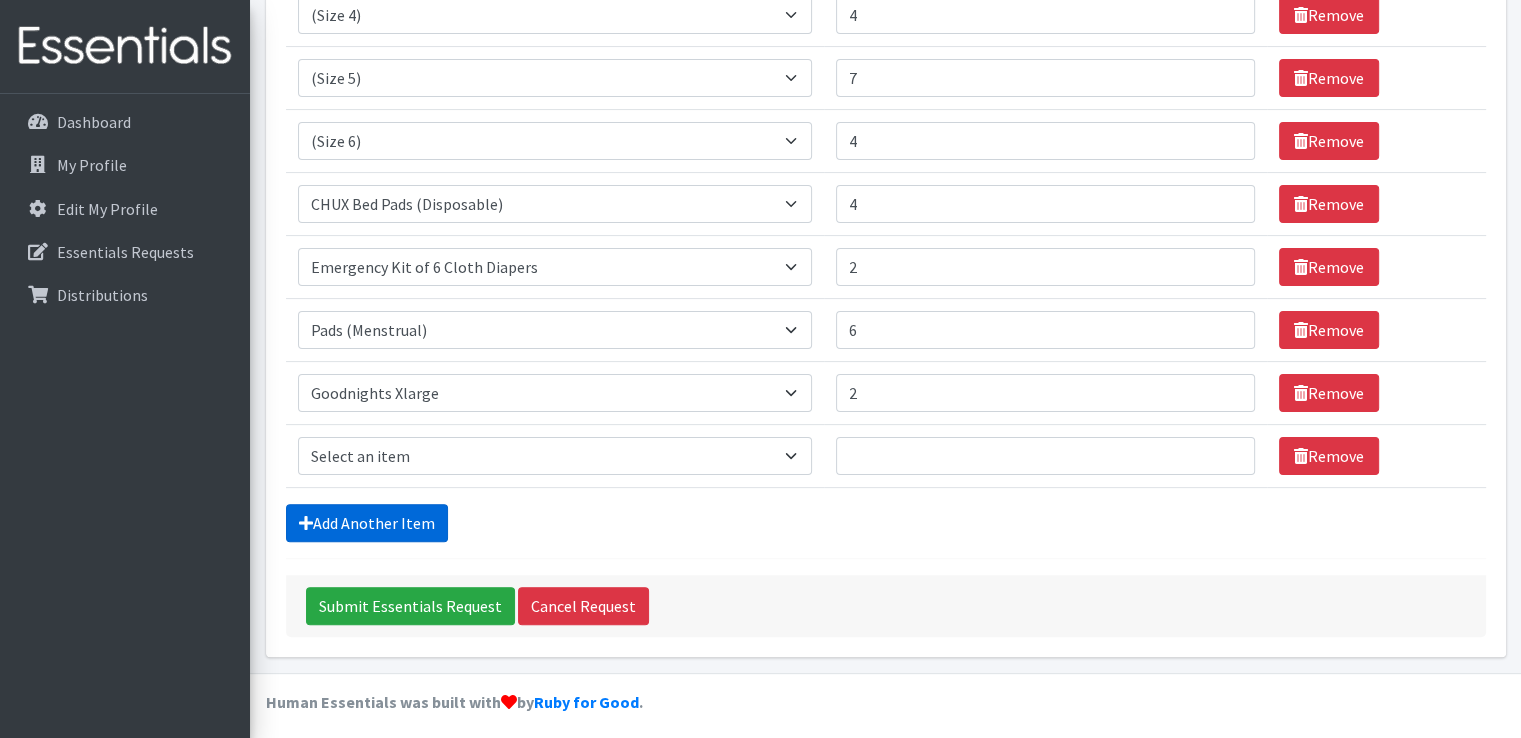 scroll, scrollTop: 459, scrollLeft: 0, axis: vertical 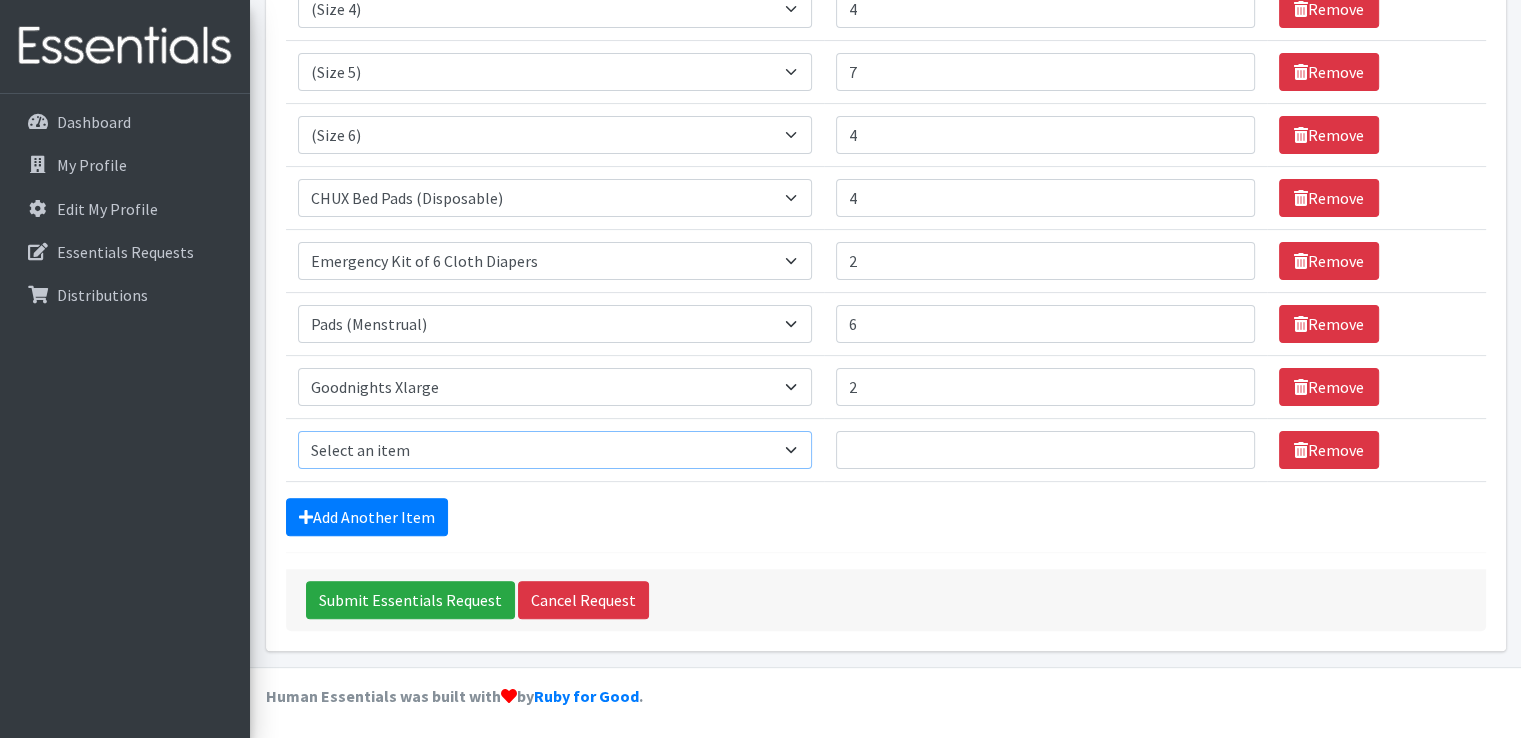 click on "Select an item
(Newborn)
(Preemie)
(Size 1)
(Size 2)
(Size 3)
(Size 4)
(Size 5)
(Size 6)
Adult Briefs (Medium/Large)
Adult Briefs (Small/Medium)
Adult Briefs (XXL)
Adult Briefs Men Large
Adult Briefs Men Small/Medium
Adult Briefs Men X-Large
Adult Briefs Women Large
Adult Briefs Women Medium
Adult Briefs Women Small/Medium
Adult Briefs Women X-Large
CHUX Bed Pads (Disposable)
Cloth Swim Diaper Large
Cloth Swim Diaper Medium
Cloth Swim Diaper One Size (12-35lb)
Cloth Swim Diaper Small
Cloth Swim Diaper XLarge
Cloth Trainer Kit 2T
Cloth Trainer Kit 3T
Cloth Trainer Kit 4T
Cloth Trainer Kit 5T
Disposable Inserts
Emergency Kit of 6 Cloth Diapers
Goodnights L/XL
Goodnights Large
Goodnights S/M
Goodnights Xlarge
Liners (Incontinence)
Liners (Menstrual)
[DEMOGRAPHIC_DATA] Guards
Newborn Cloth Kit-7-12lb.
One Size Cloth Kit 12-35lb.
Pads (Menstrual)
Poise (Size 3)
Poise (Size 4)
Poise (Size 5)
Poise (Size 6)
Poise (Size 8)
Pull-Ups (2T-3T)" at bounding box center (555, 450) 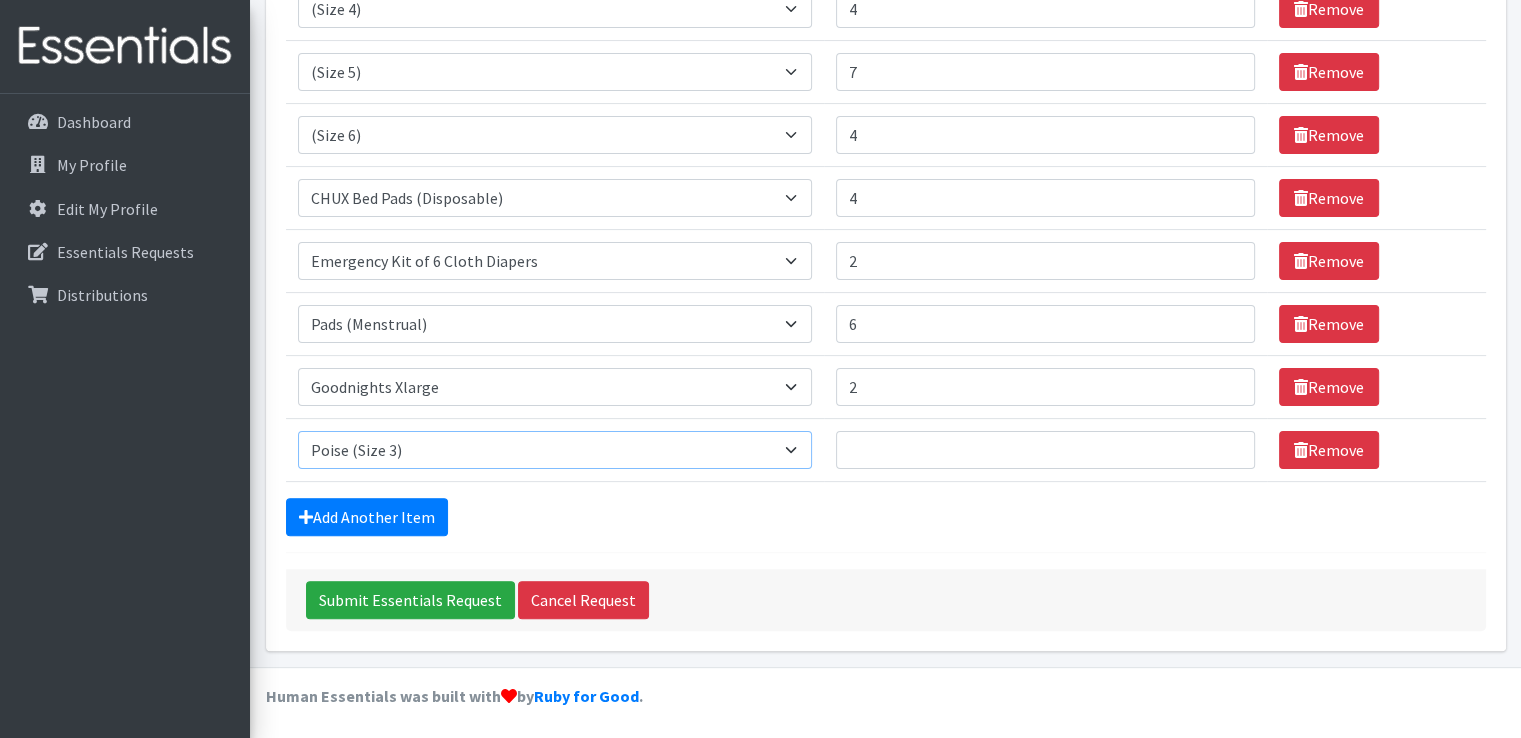 click on "Select an item
(Newborn)
(Preemie)
(Size 1)
(Size 2)
(Size 3)
(Size 4)
(Size 5)
(Size 6)
Adult Briefs (Medium/Large)
Adult Briefs (Small/Medium)
Adult Briefs (XXL)
Adult Briefs Men Large
Adult Briefs Men Small/Medium
Adult Briefs Men X-Large
Adult Briefs Women Large
Adult Briefs Women Medium
Adult Briefs Women Small/Medium
Adult Briefs Women X-Large
CHUX Bed Pads (Disposable)
Cloth Swim Diaper Large
Cloth Swim Diaper Medium
Cloth Swim Diaper One Size (12-35lb)
Cloth Swim Diaper Small
Cloth Swim Diaper XLarge
Cloth Trainer Kit 2T
Cloth Trainer Kit 3T
Cloth Trainer Kit 4T
Cloth Trainer Kit 5T
Disposable Inserts
Emergency Kit of 6 Cloth Diapers
Goodnights L/XL
Goodnights Large
Goodnights S/M
Goodnights Xlarge
Liners (Incontinence)
Liners (Menstrual)
[DEMOGRAPHIC_DATA] Guards
Newborn Cloth Kit-7-12lb.
One Size Cloth Kit 12-35lb.
Pads (Menstrual)
Poise (Size 3)
Poise (Size 4)
Poise (Size 5)
Poise (Size 6)
Poise (Size 8)
Pull-Ups (2T-3T)" at bounding box center [555, 450] 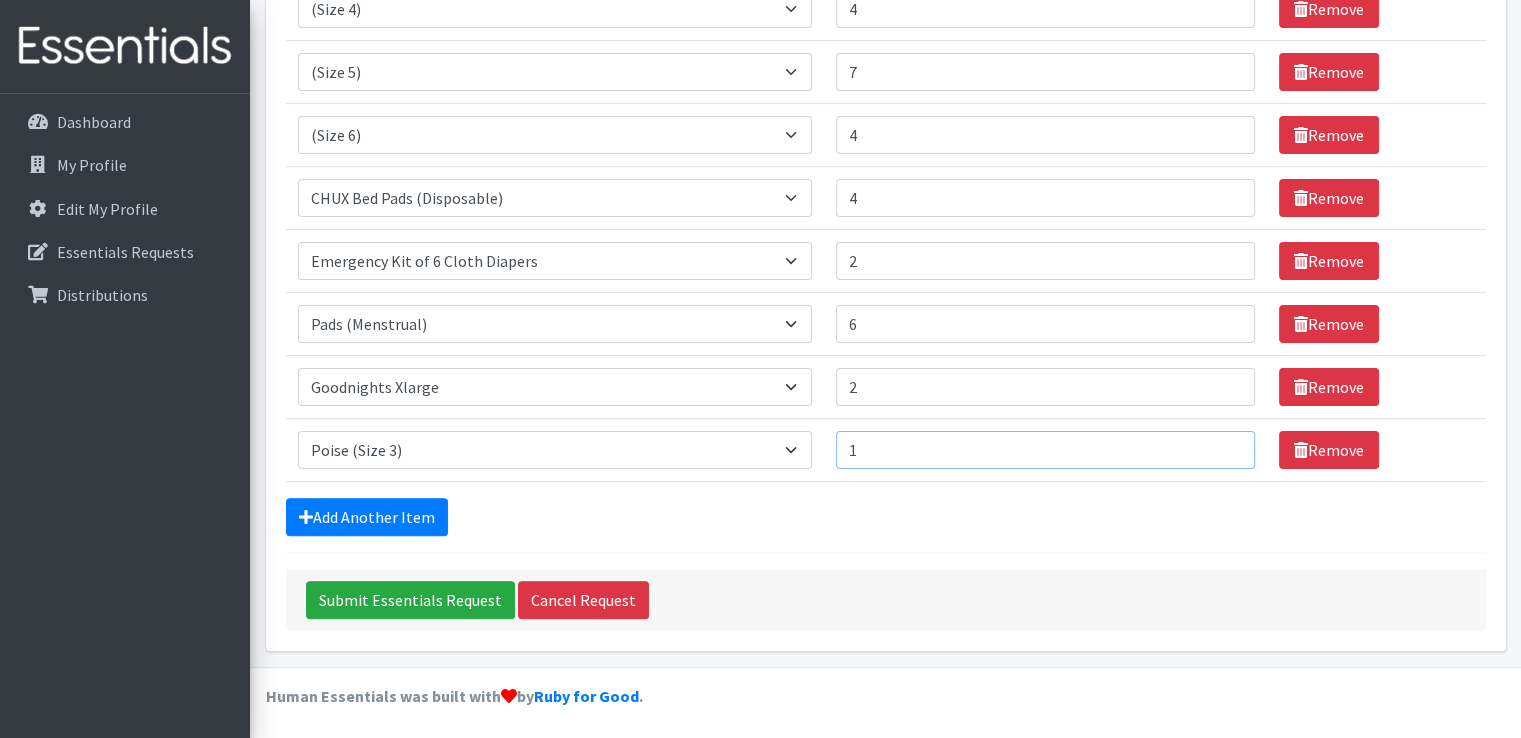 click on "1" at bounding box center (1045, 450) 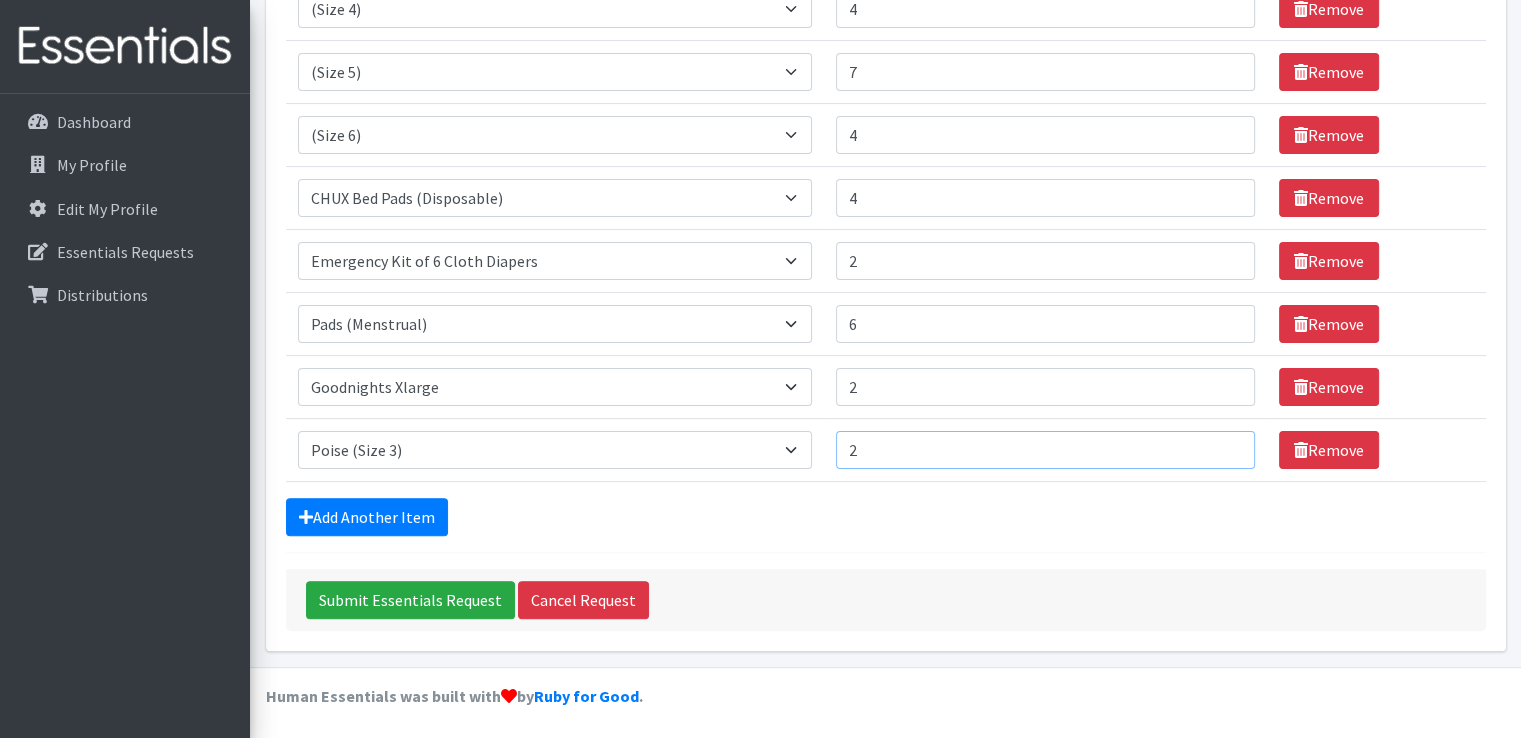 click on "2" at bounding box center (1045, 450) 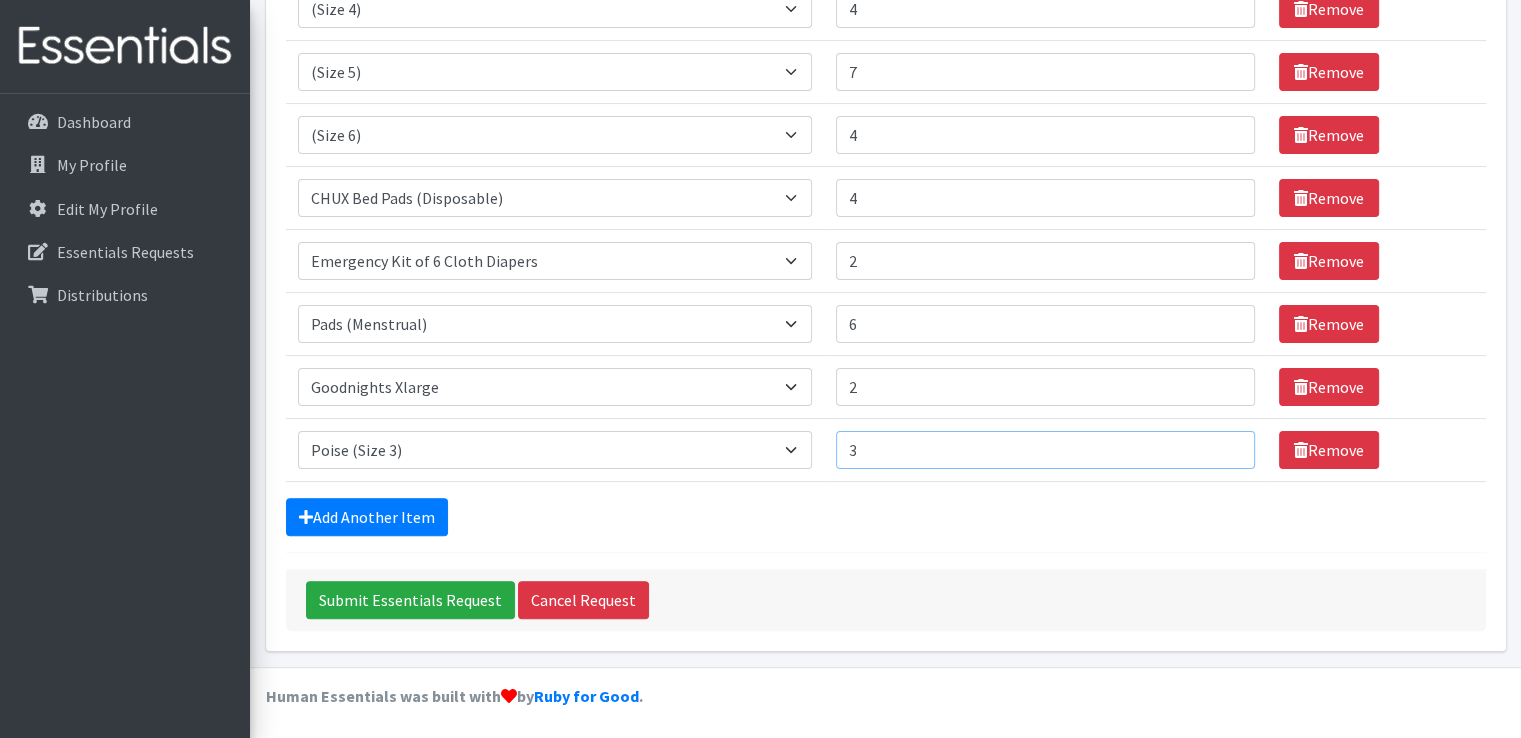click on "3" at bounding box center (1045, 450) 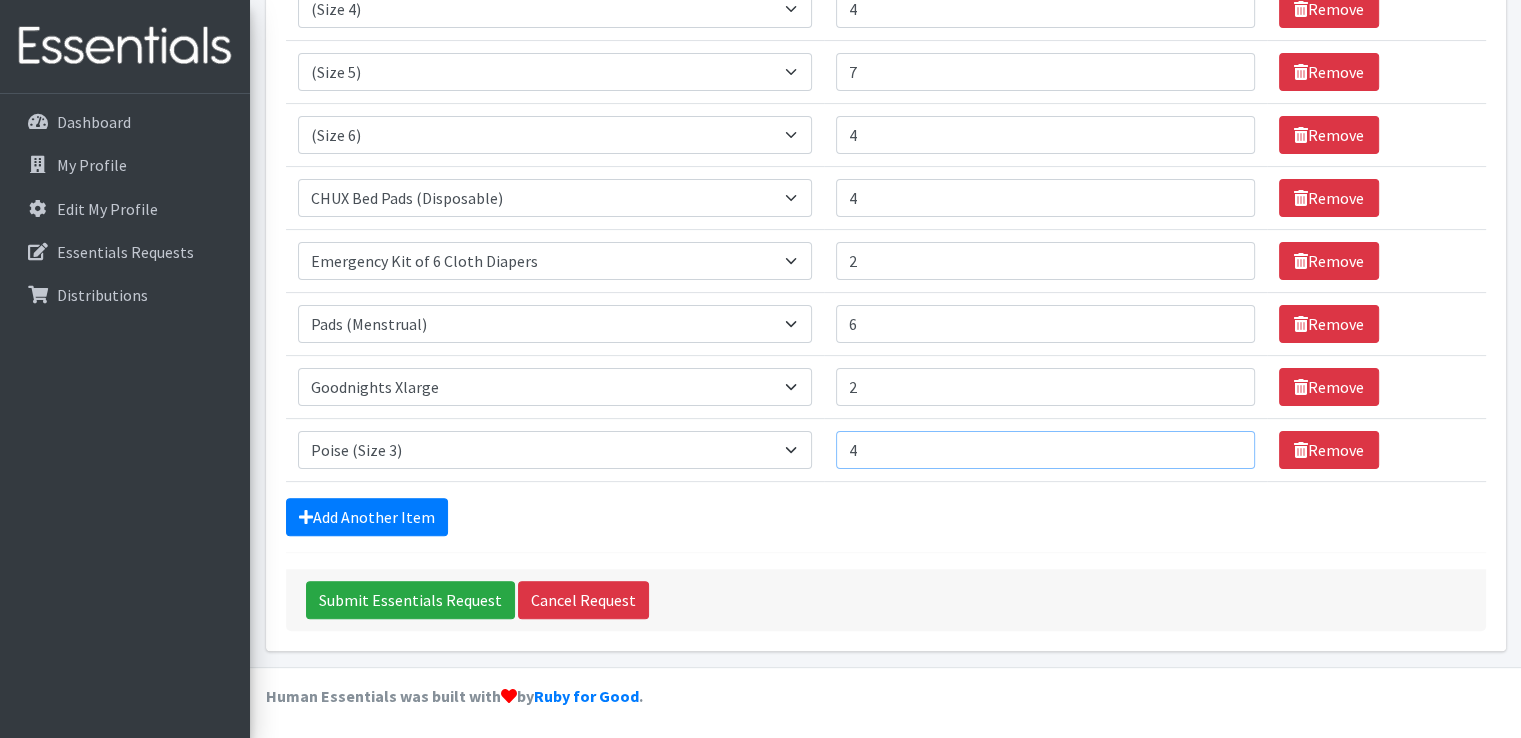 click on "4" at bounding box center [1045, 450] 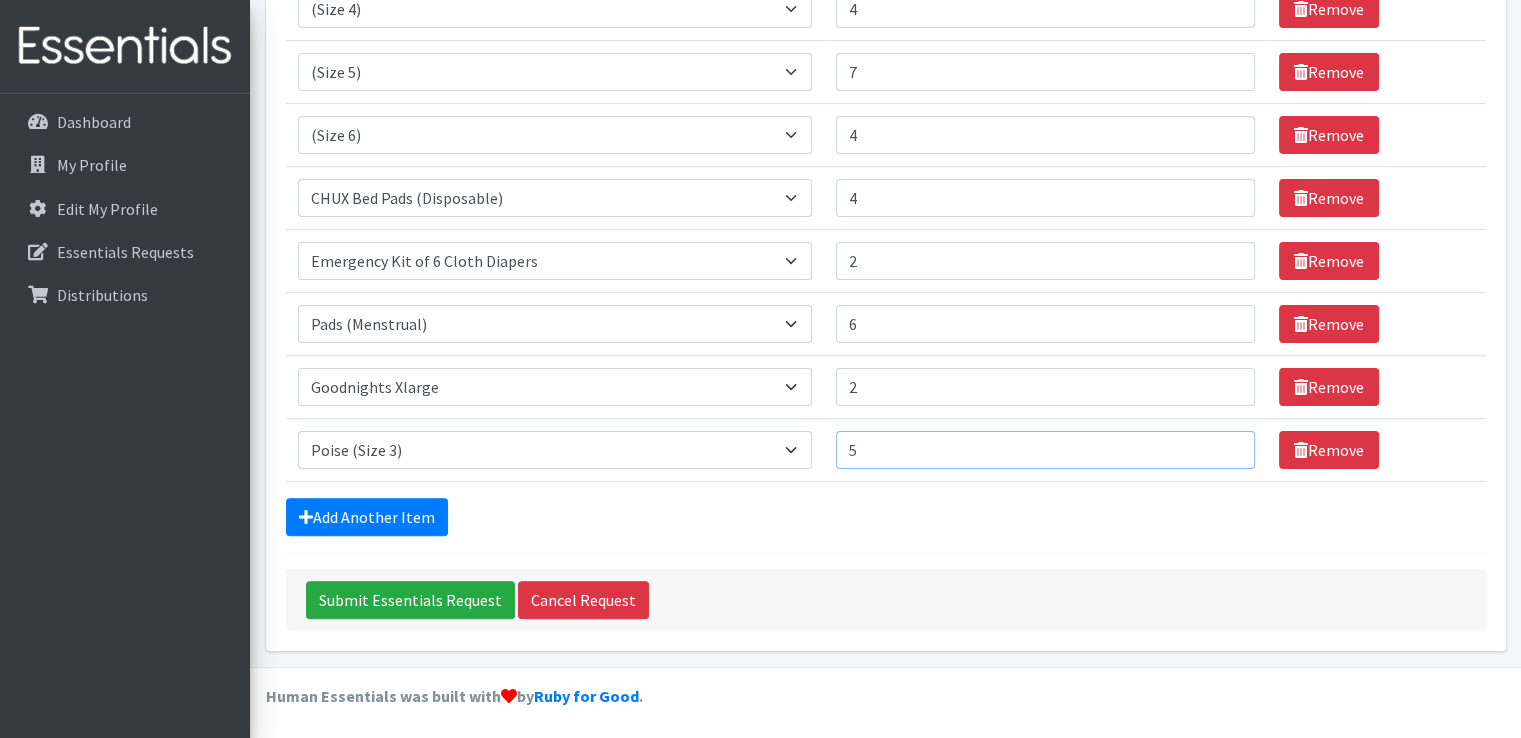 type on "5" 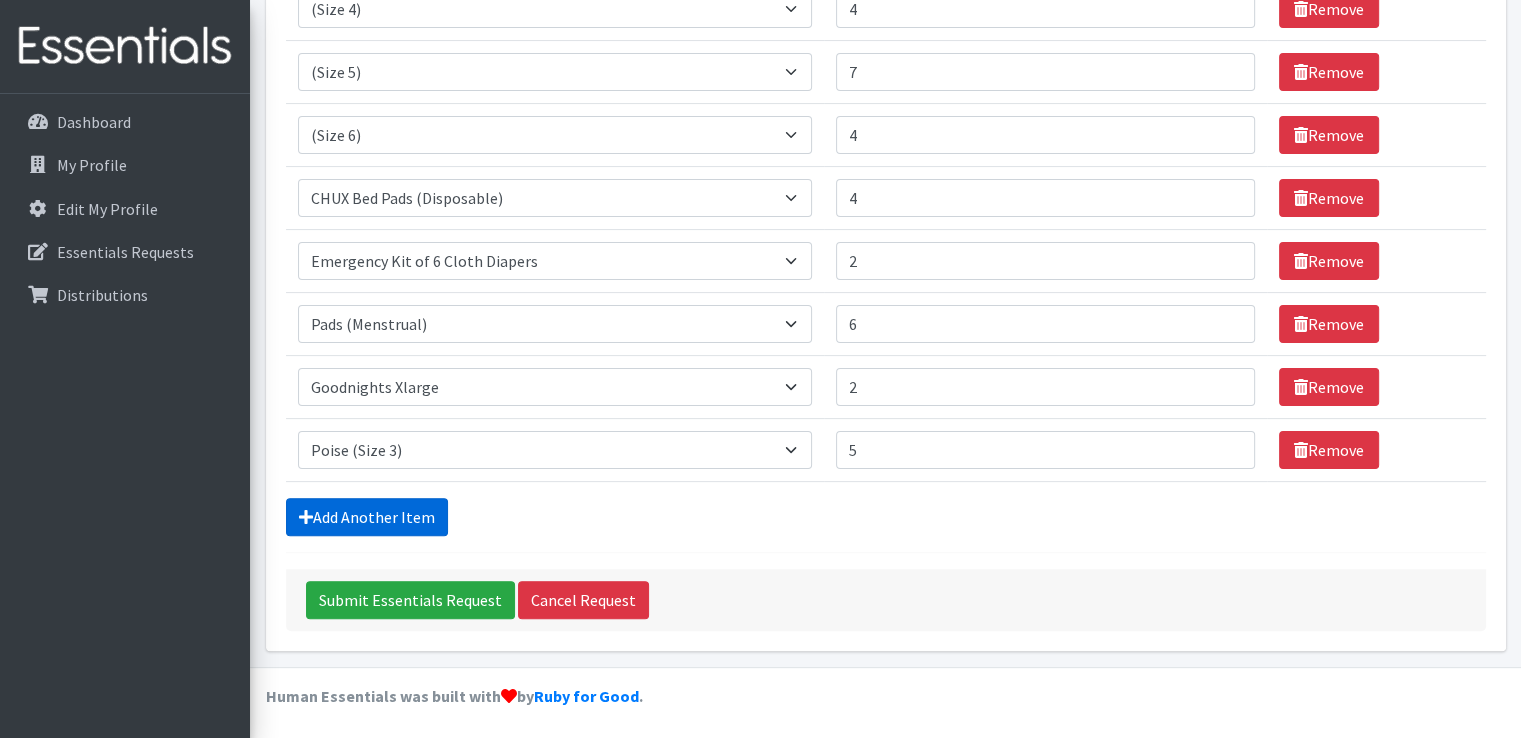 click on "Add Another Item" at bounding box center (367, 517) 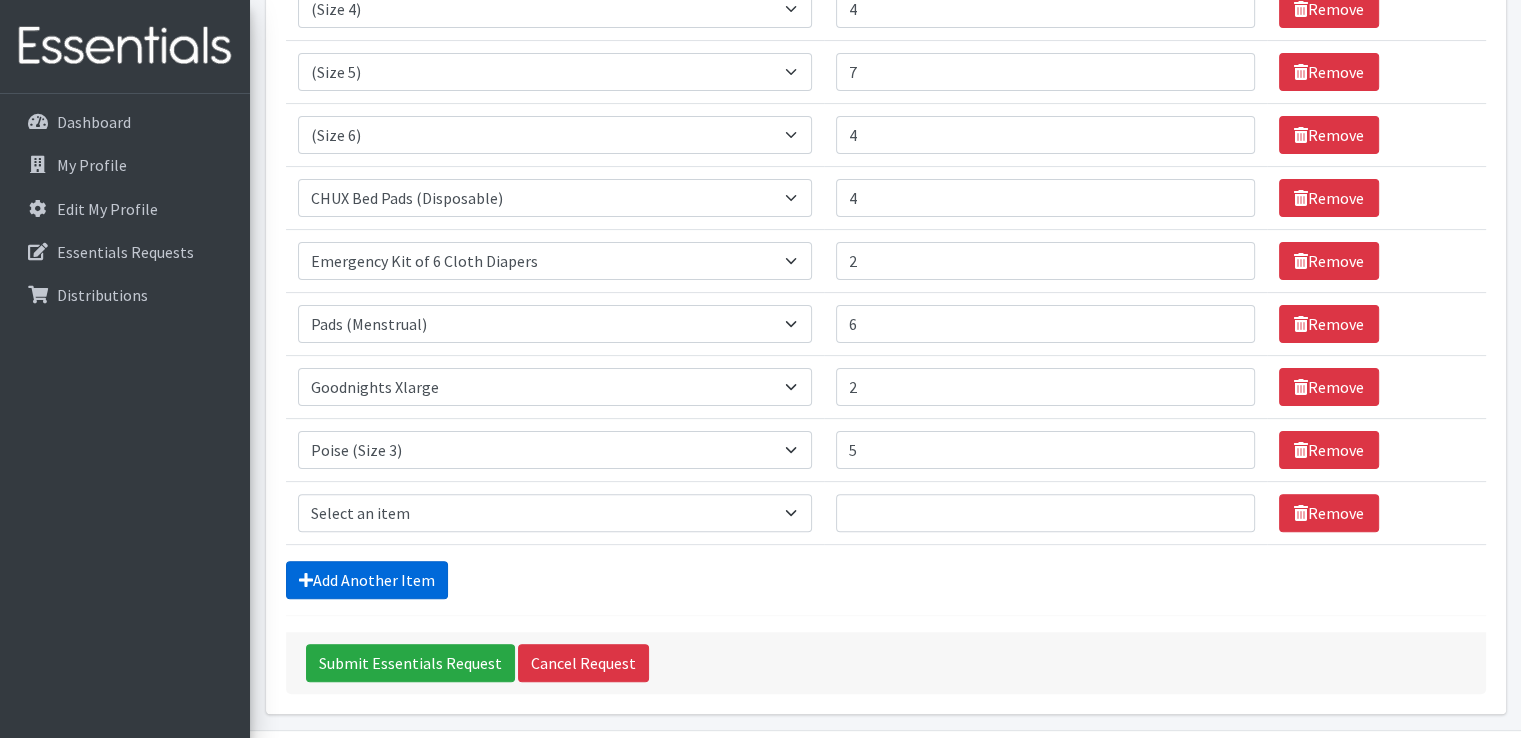 scroll, scrollTop: 521, scrollLeft: 0, axis: vertical 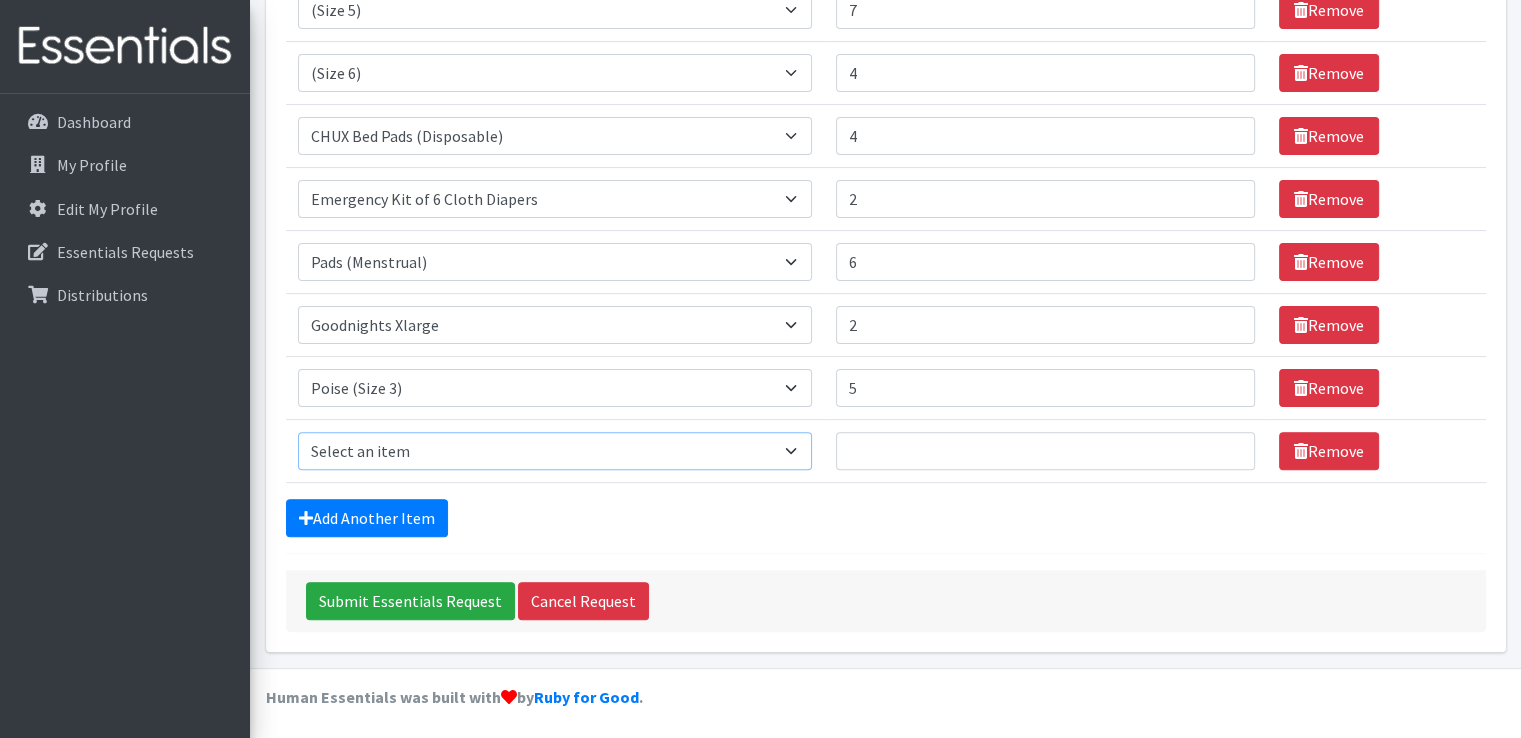 click on "Select an item
(Newborn)
(Preemie)
(Size 1)
(Size 2)
(Size 3)
(Size 4)
(Size 5)
(Size 6)
Adult Briefs (Medium/Large)
Adult Briefs (Small/Medium)
Adult Briefs (XXL)
Adult Briefs Men Large
Adult Briefs Men Small/Medium
Adult Briefs Men X-Large
Adult Briefs Women Large
Adult Briefs Women Medium
Adult Briefs Women Small/Medium
Adult Briefs Women X-Large
CHUX Bed Pads (Disposable)
Cloth Swim Diaper Large
Cloth Swim Diaper Medium
Cloth Swim Diaper One Size (12-35lb)
Cloth Swim Diaper Small
Cloth Swim Diaper XLarge
Cloth Trainer Kit 2T
Cloth Trainer Kit 3T
Cloth Trainer Kit 4T
Cloth Trainer Kit 5T
Disposable Inserts
Emergency Kit of 6 Cloth Diapers
Goodnights L/XL
Goodnights Large
Goodnights S/M
Goodnights Xlarge
Liners (Incontinence)
Liners (Menstrual)
[DEMOGRAPHIC_DATA] Guards
Newborn Cloth Kit-7-12lb.
One Size Cloth Kit 12-35lb.
Pads (Menstrual)
Poise (Size 3)
Poise (Size 4)
Poise (Size 5)
Poise (Size 6)
Poise (Size 8)
Pull-Ups (2T-3T)" at bounding box center [555, 451] 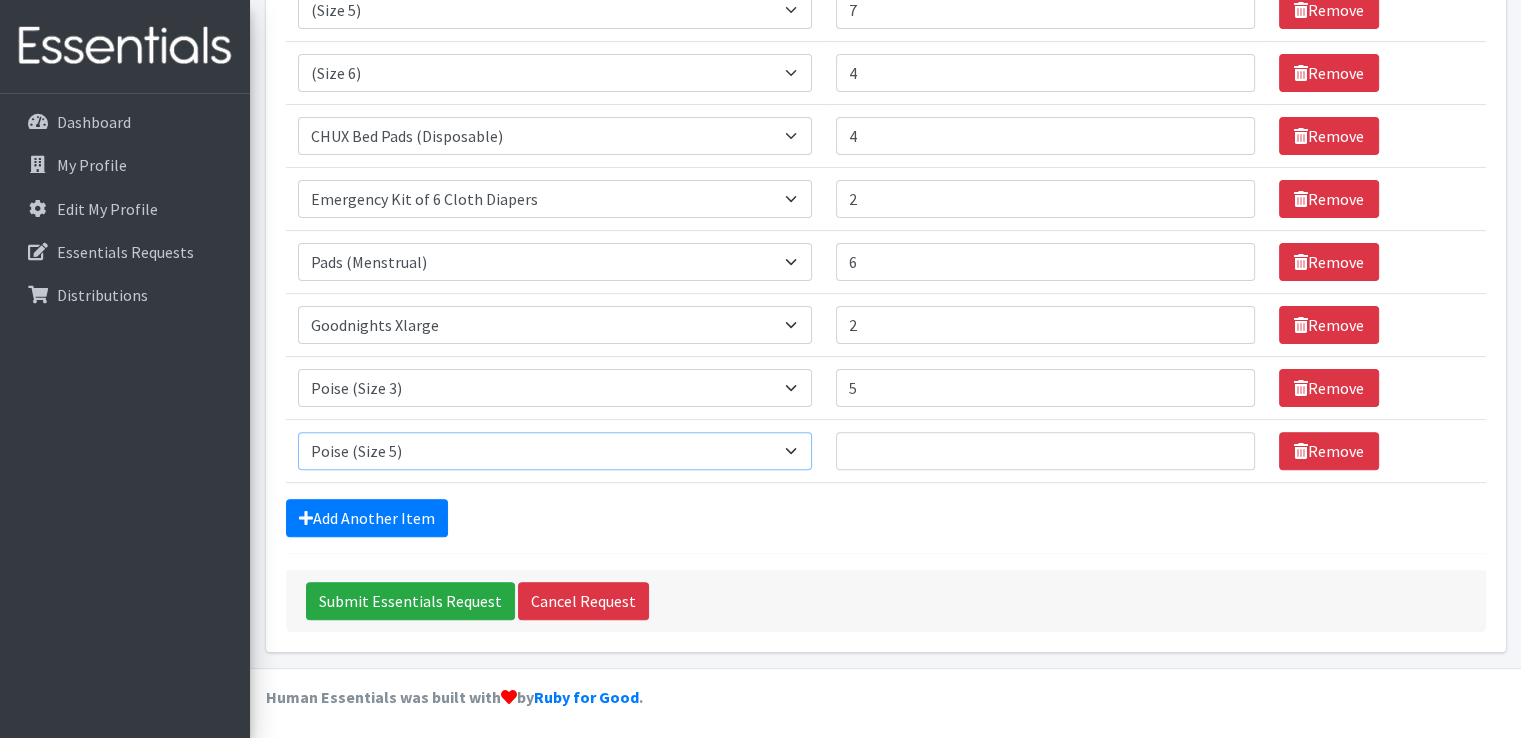click on "Select an item
(Newborn)
(Preemie)
(Size 1)
(Size 2)
(Size 3)
(Size 4)
(Size 5)
(Size 6)
Adult Briefs (Medium/Large)
Adult Briefs (Small/Medium)
Adult Briefs (XXL)
Adult Briefs Men Large
Adult Briefs Men Small/Medium
Adult Briefs Men X-Large
Adult Briefs Women Large
Adult Briefs Women Medium
Adult Briefs Women Small/Medium
Adult Briefs Women X-Large
CHUX Bed Pads (Disposable)
Cloth Swim Diaper Large
Cloth Swim Diaper Medium
Cloth Swim Diaper One Size (12-35lb)
Cloth Swim Diaper Small
Cloth Swim Diaper XLarge
Cloth Trainer Kit 2T
Cloth Trainer Kit 3T
Cloth Trainer Kit 4T
Cloth Trainer Kit 5T
Disposable Inserts
Emergency Kit of 6 Cloth Diapers
Goodnights L/XL
Goodnights Large
Goodnights S/M
Goodnights Xlarge
Liners (Incontinence)
Liners (Menstrual)
[DEMOGRAPHIC_DATA] Guards
Newborn Cloth Kit-7-12lb.
One Size Cloth Kit 12-35lb.
Pads (Menstrual)
Poise (Size 3)
Poise (Size 4)
Poise (Size 5)
Poise (Size 6)
Poise (Size 8)
Pull-Ups (2T-3T)" at bounding box center [555, 451] 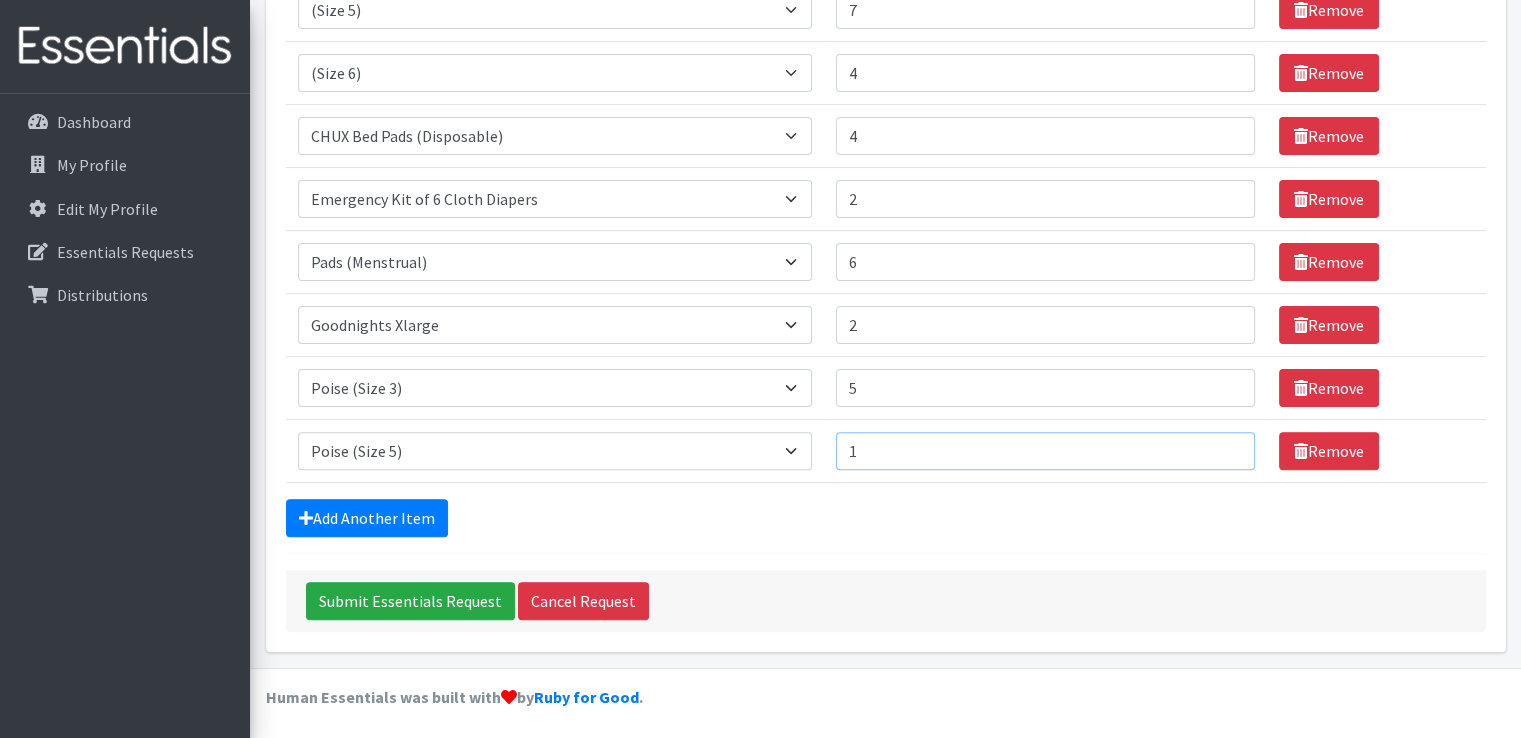 click on "1" at bounding box center [1045, 451] 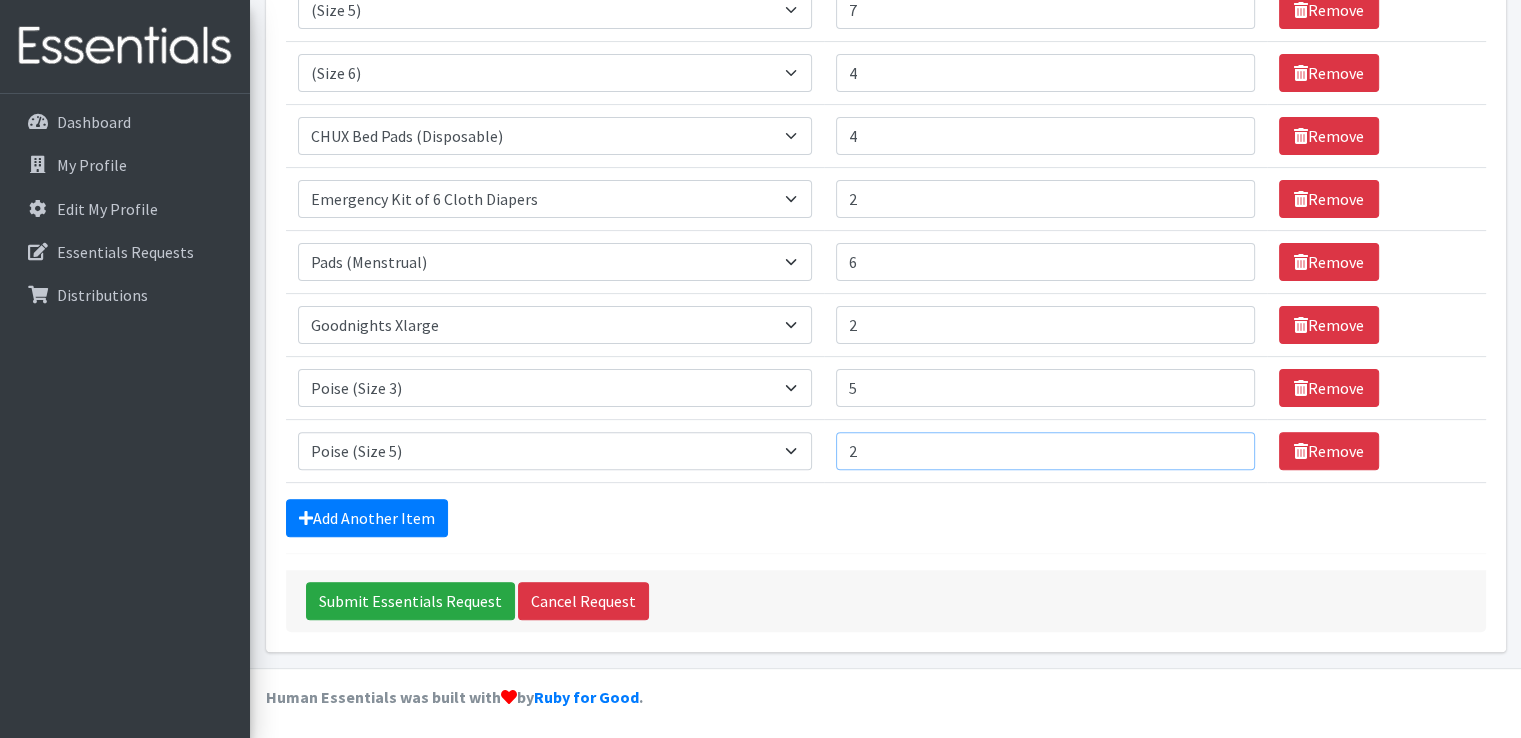 click on "2" at bounding box center [1045, 451] 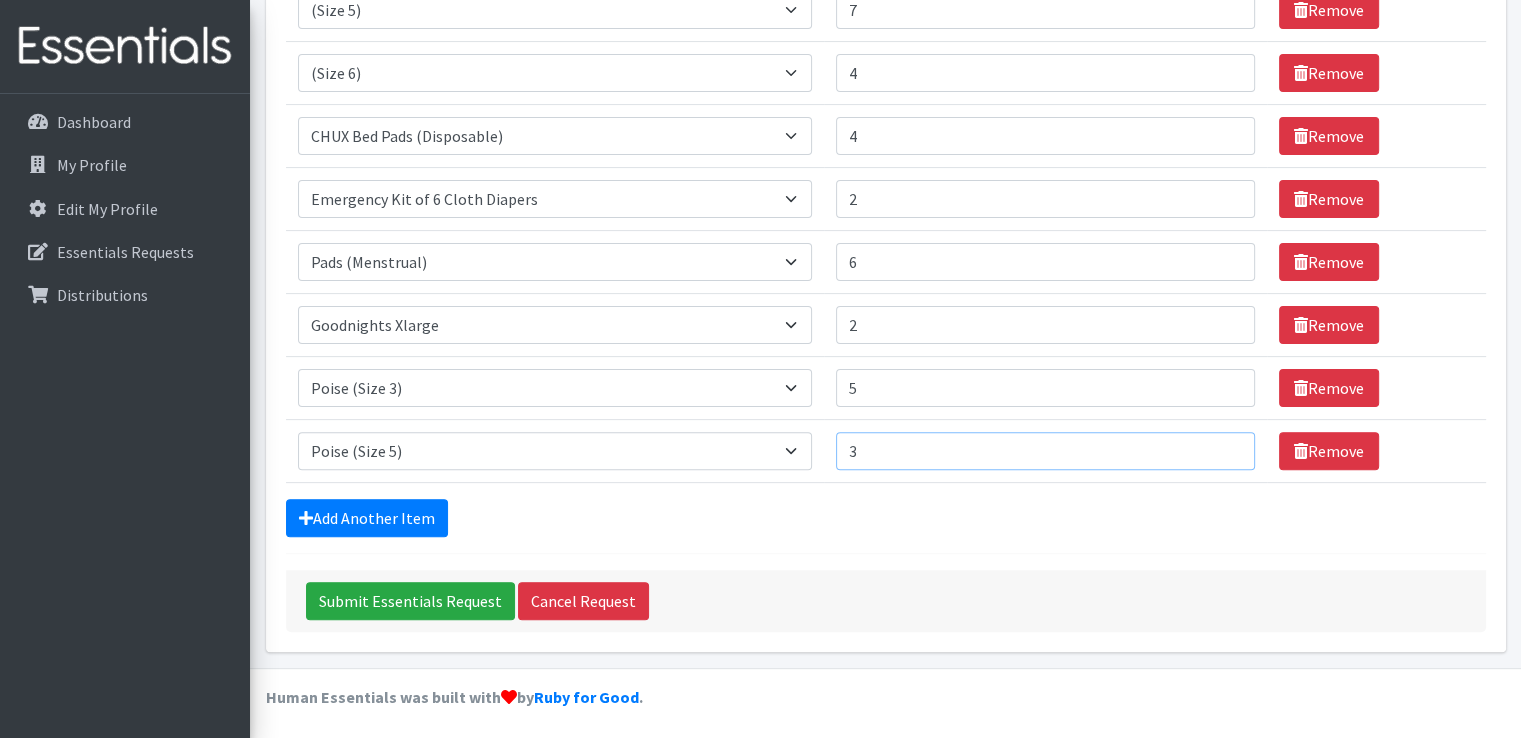 click on "3" at bounding box center (1045, 451) 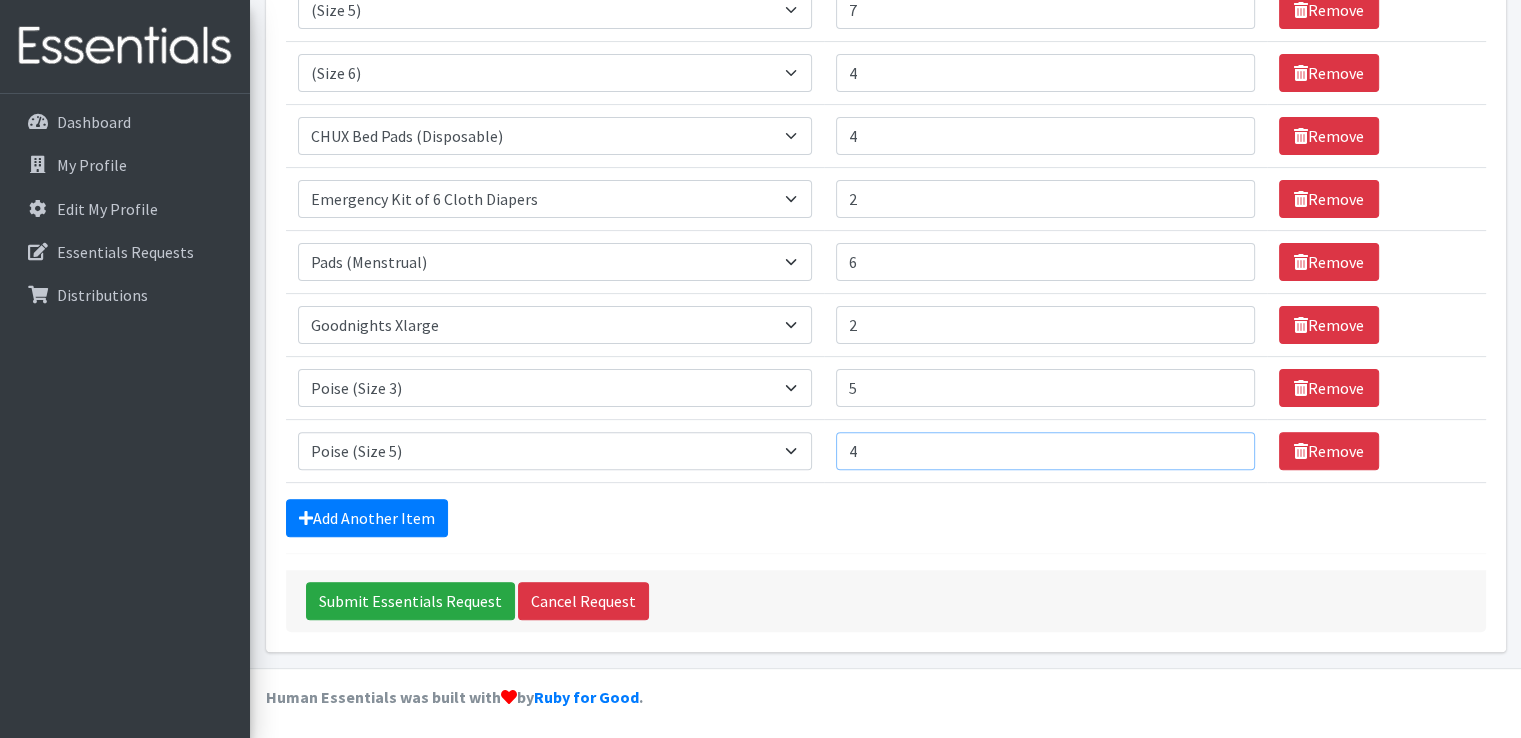 click on "4" at bounding box center [1045, 451] 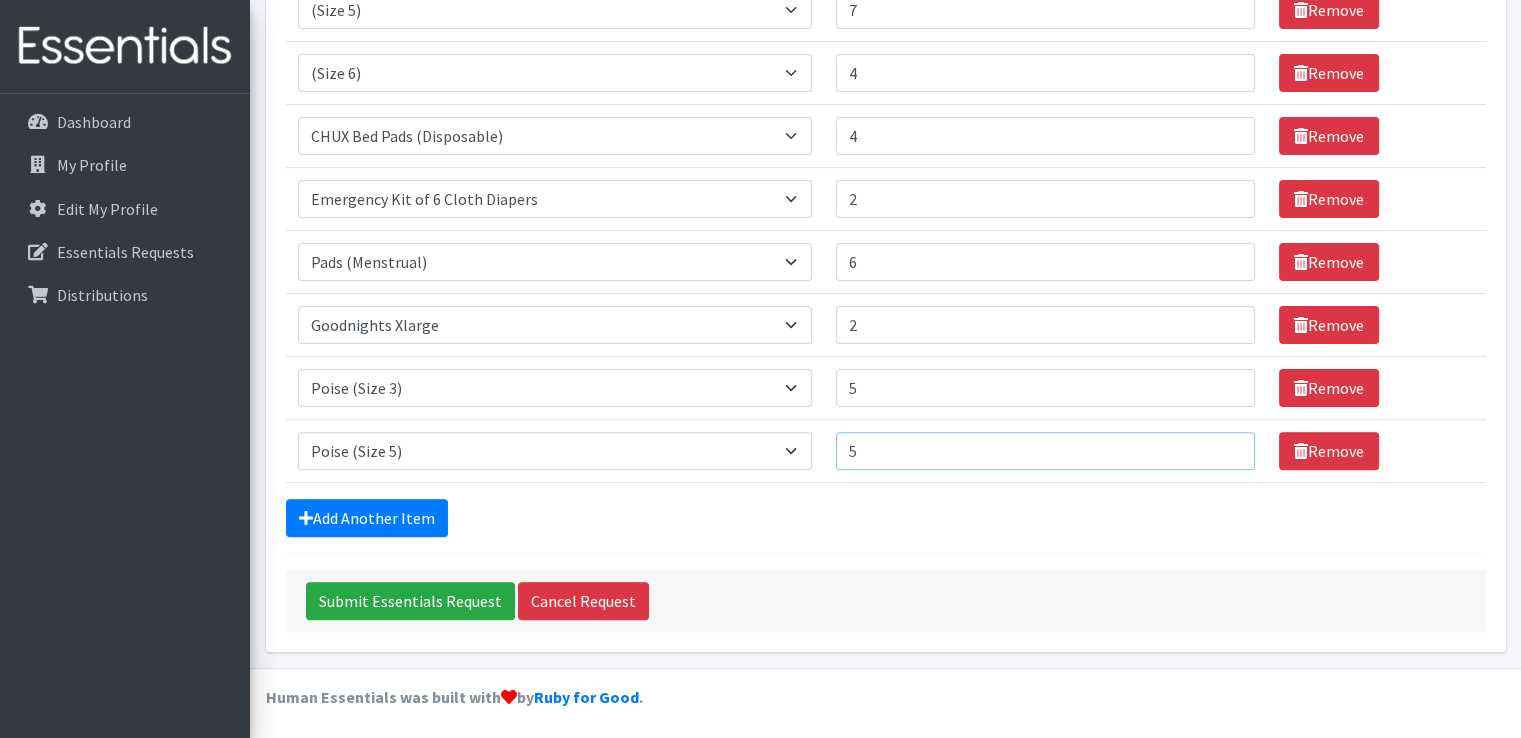 type on "5" 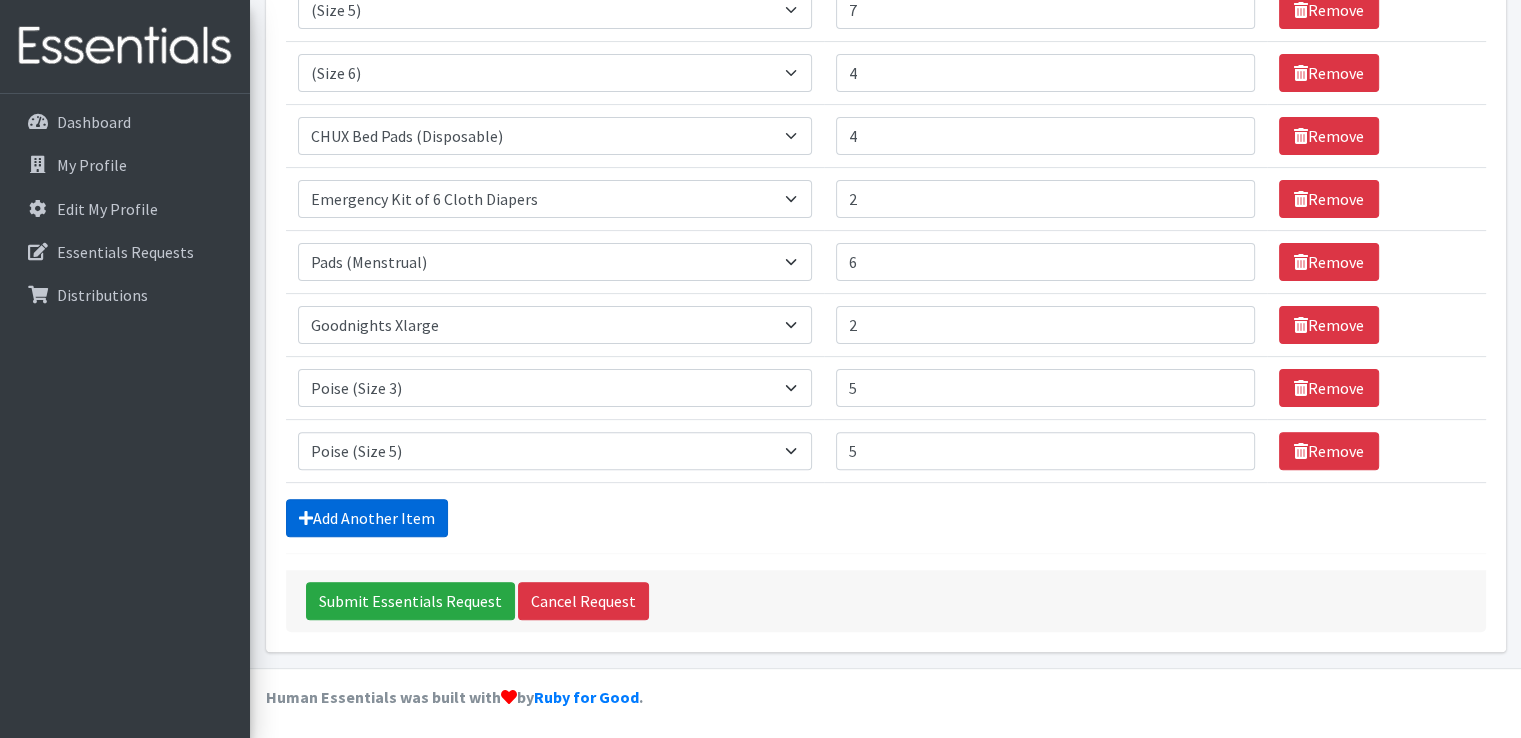 click on "Add Another Item" at bounding box center (367, 518) 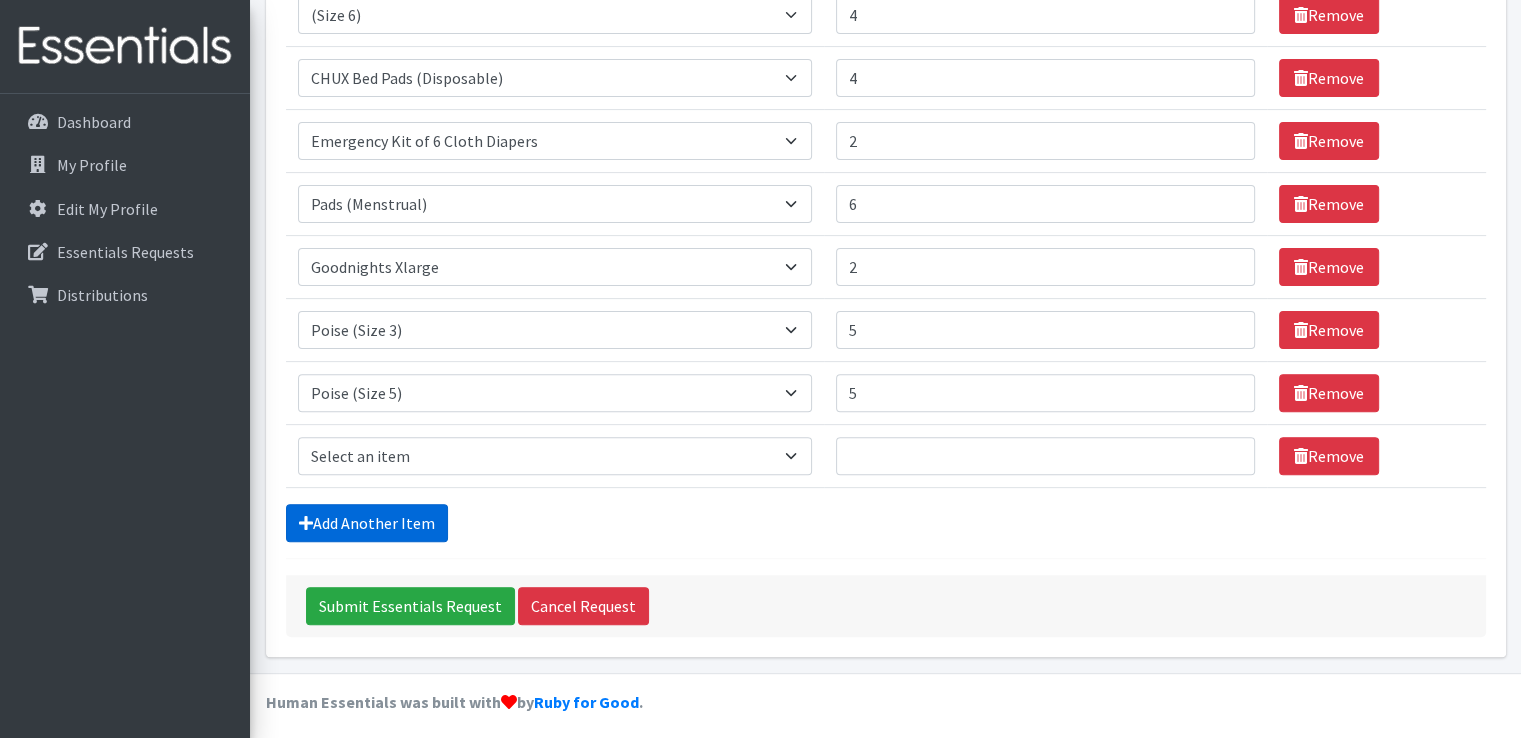 scroll, scrollTop: 584, scrollLeft: 0, axis: vertical 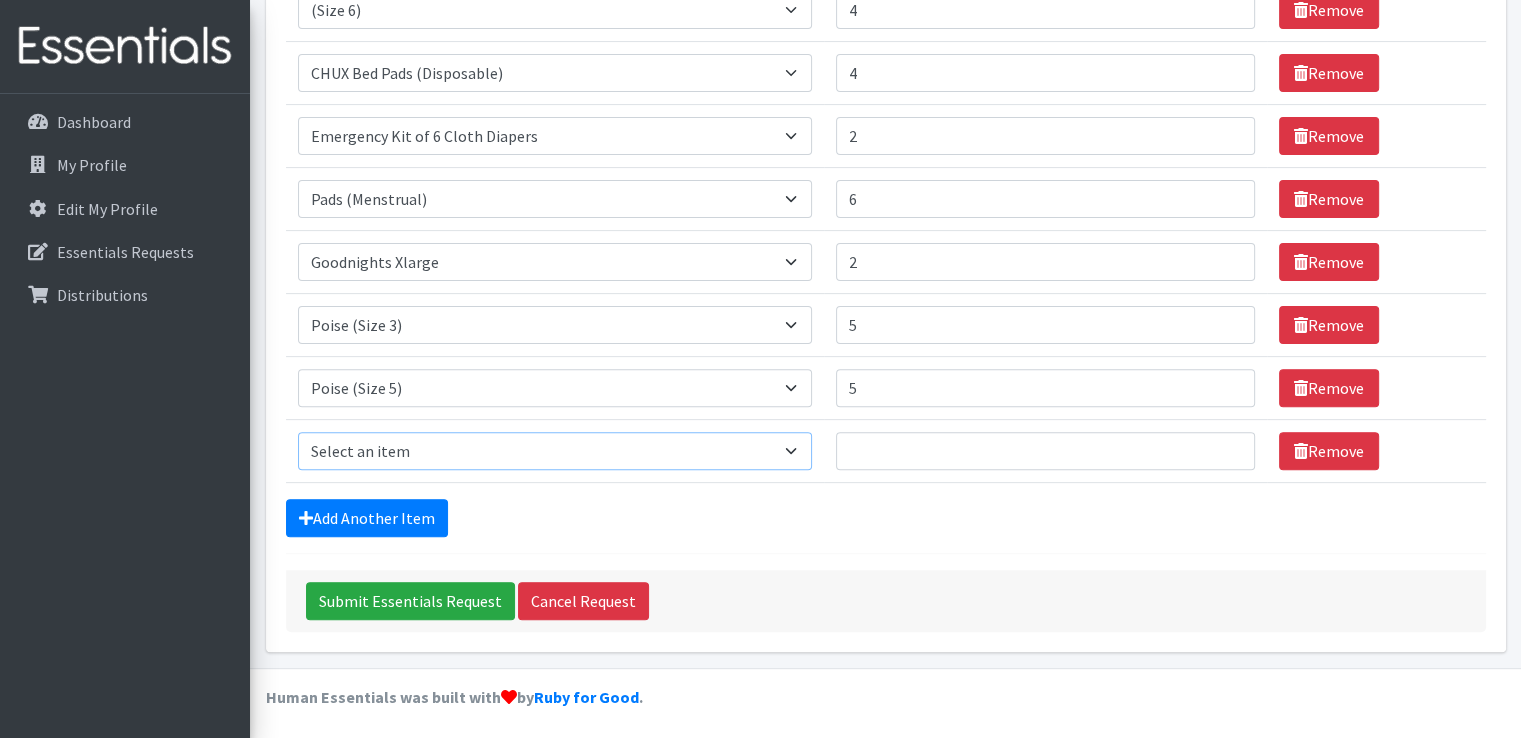 click on "Select an item
(Newborn)
(Preemie)
(Size 1)
(Size 2)
(Size 3)
(Size 4)
(Size 5)
(Size 6)
Adult Briefs (Medium/Large)
Adult Briefs (Small/Medium)
Adult Briefs (XXL)
Adult Briefs Men Large
Adult Briefs Men Small/Medium
Adult Briefs Men X-Large
Adult Briefs Women Large
Adult Briefs Women Medium
Adult Briefs Women Small/Medium
Adult Briefs Women X-Large
CHUX Bed Pads (Disposable)
Cloth Swim Diaper Large
Cloth Swim Diaper Medium
Cloth Swim Diaper One Size (12-35lb)
Cloth Swim Diaper Small
Cloth Swim Diaper XLarge
Cloth Trainer Kit 2T
Cloth Trainer Kit 3T
Cloth Trainer Kit 4T
Cloth Trainer Kit 5T
Disposable Inserts
Emergency Kit of 6 Cloth Diapers
Goodnights L/XL
Goodnights Large
Goodnights S/M
Goodnights Xlarge
Liners (Incontinence)
Liners (Menstrual)
[DEMOGRAPHIC_DATA] Guards
Newborn Cloth Kit-7-12lb.
One Size Cloth Kit 12-35lb.
Pads (Menstrual)
Poise (Size 3)
Poise (Size 4)
Poise (Size 5)
Poise (Size 6)
Poise (Size 8)
Pull-Ups (2T-3T)" at bounding box center [555, 451] 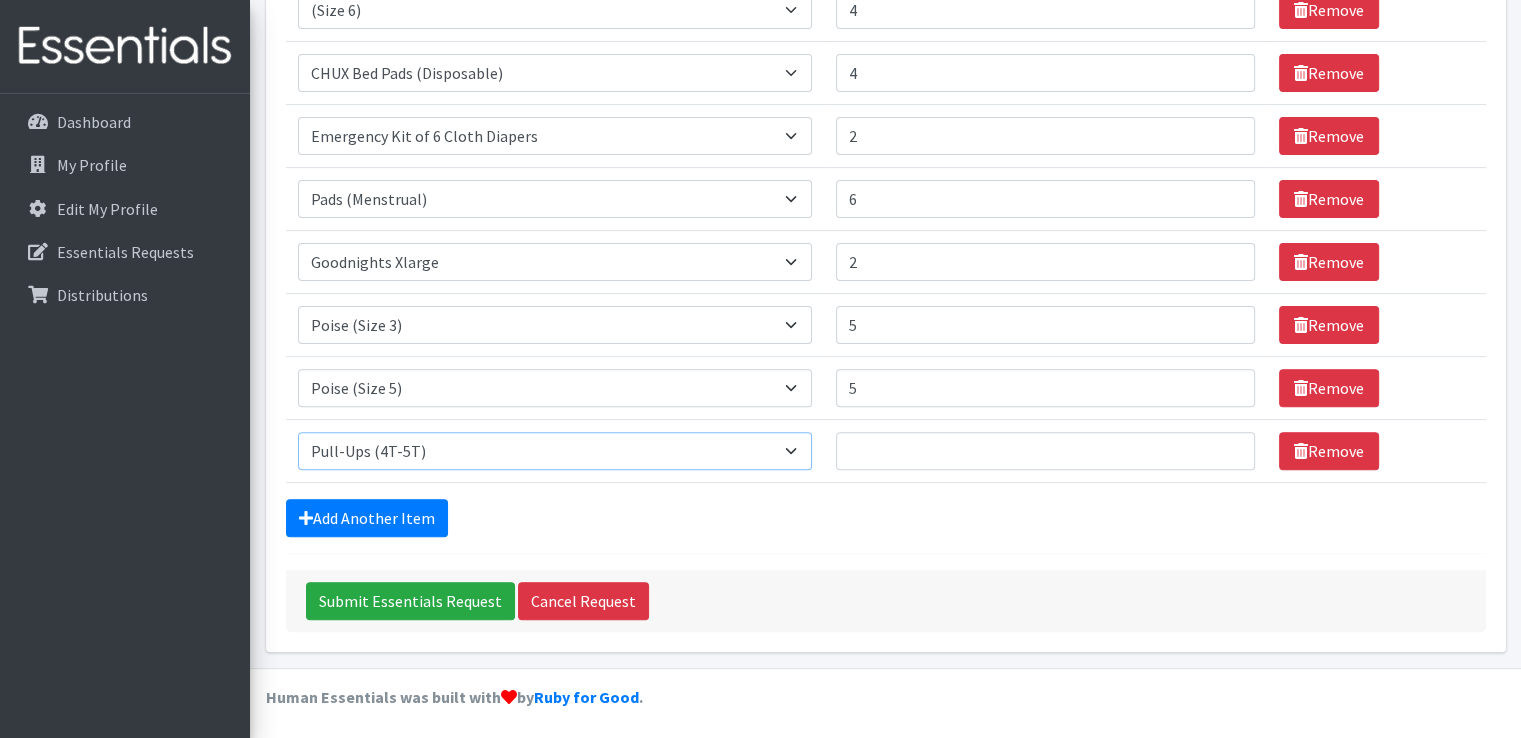 click on "Select an item
(Newborn)
(Preemie)
(Size 1)
(Size 2)
(Size 3)
(Size 4)
(Size 5)
(Size 6)
Adult Briefs (Medium/Large)
Adult Briefs (Small/Medium)
Adult Briefs (XXL)
Adult Briefs Men Large
Adult Briefs Men Small/Medium
Adult Briefs Men X-Large
Adult Briefs Women Large
Adult Briefs Women Medium
Adult Briefs Women Small/Medium
Adult Briefs Women X-Large
CHUX Bed Pads (Disposable)
Cloth Swim Diaper Large
Cloth Swim Diaper Medium
Cloth Swim Diaper One Size (12-35lb)
Cloth Swim Diaper Small
Cloth Swim Diaper XLarge
Cloth Trainer Kit 2T
Cloth Trainer Kit 3T
Cloth Trainer Kit 4T
Cloth Trainer Kit 5T
Disposable Inserts
Emergency Kit of 6 Cloth Diapers
Goodnights L/XL
Goodnights Large
Goodnights S/M
Goodnights Xlarge
Liners (Incontinence)
Liners (Menstrual)
[DEMOGRAPHIC_DATA] Guards
Newborn Cloth Kit-7-12lb.
One Size Cloth Kit 12-35lb.
Pads (Menstrual)
Poise (Size 3)
Poise (Size 4)
Poise (Size 5)
Poise (Size 6)
Poise (Size 8)
Pull-Ups (2T-3T)" at bounding box center [555, 451] 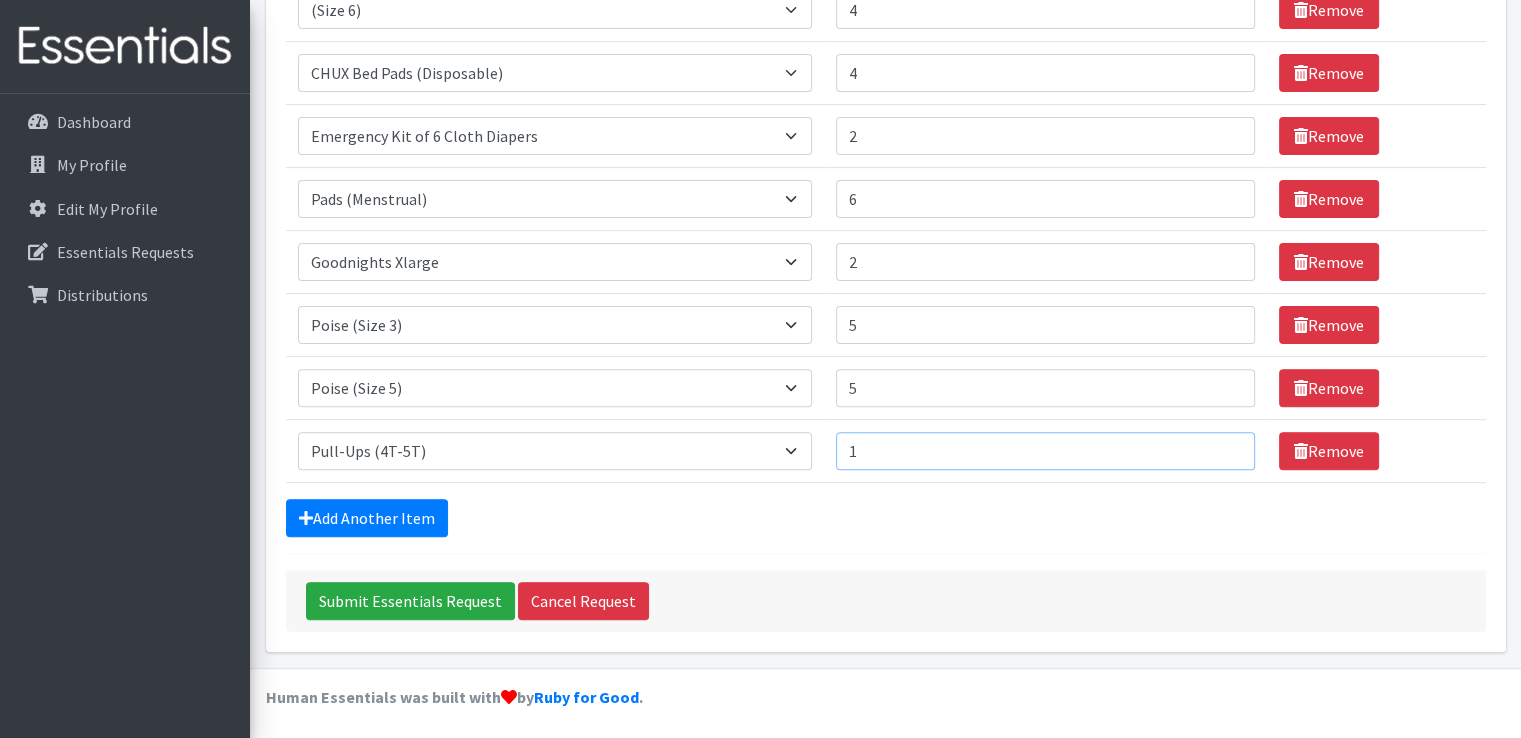click on "1" at bounding box center (1045, 451) 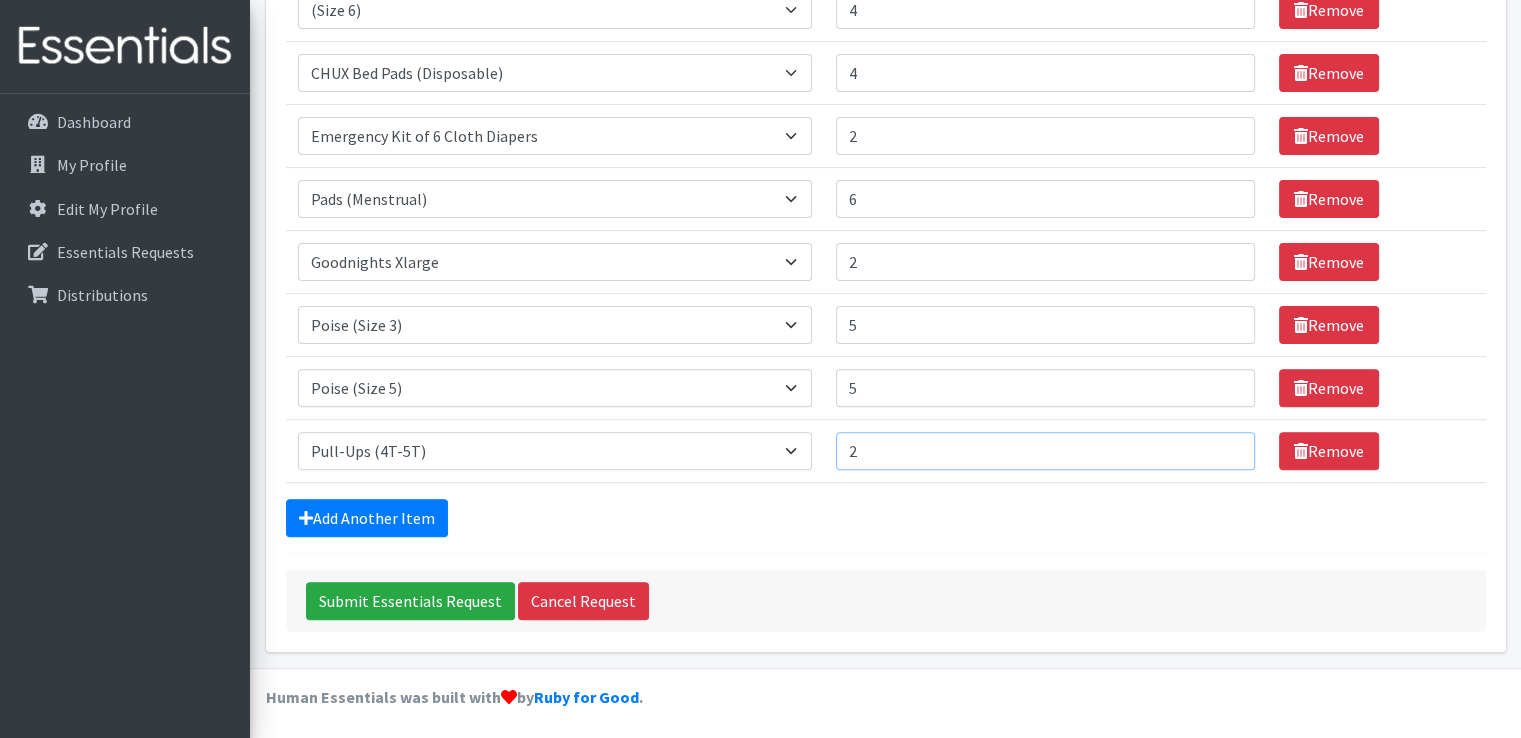 type on "2" 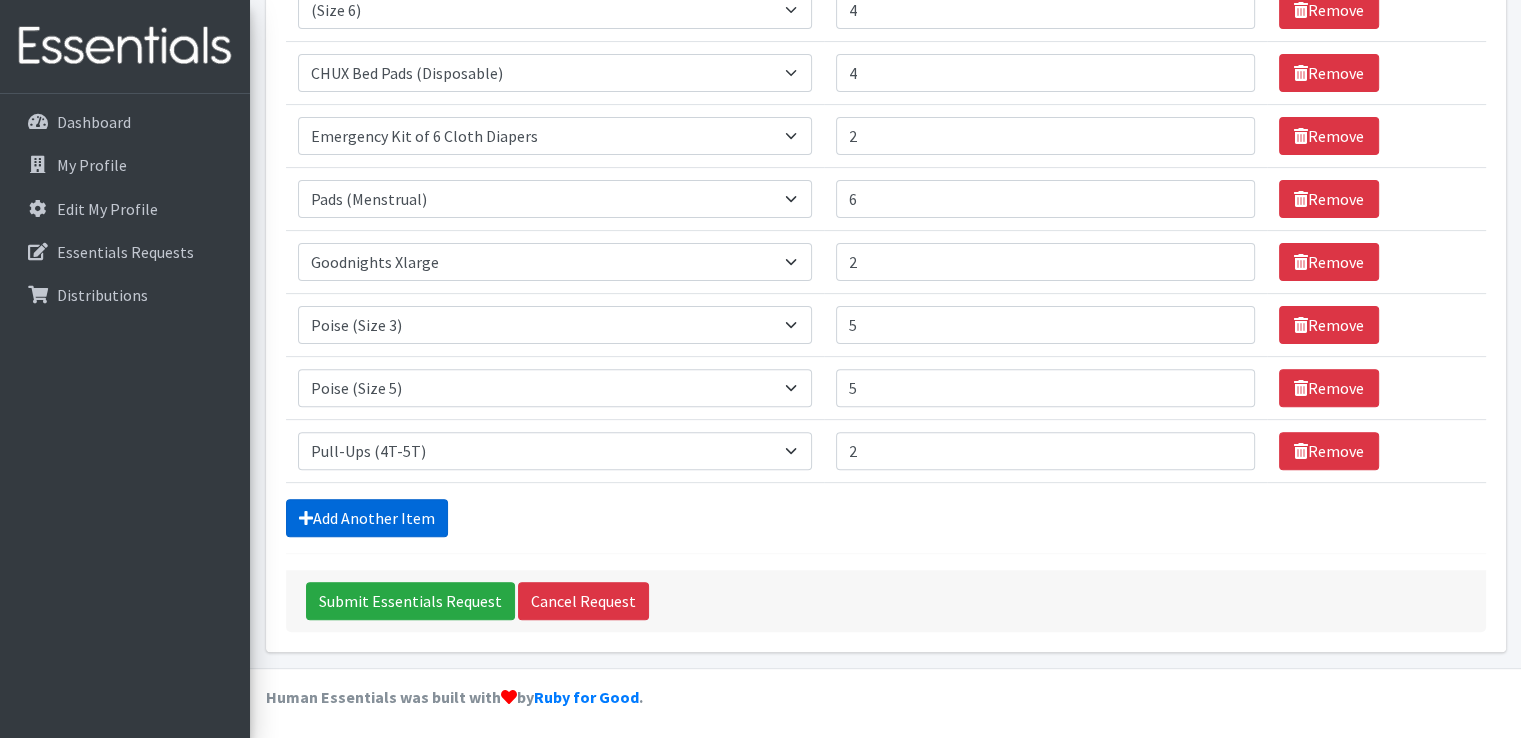 click on "Add Another Item" at bounding box center [367, 518] 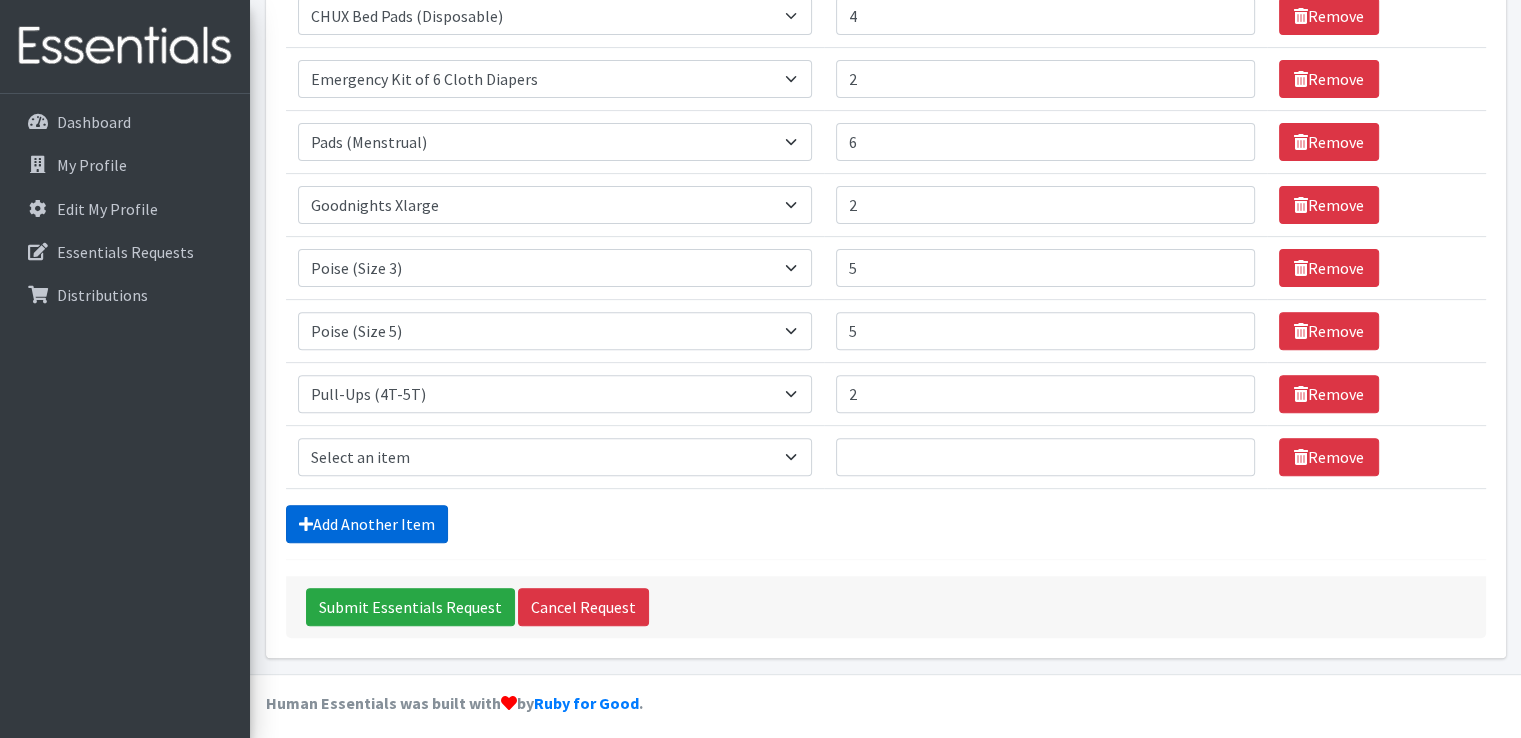 scroll, scrollTop: 647, scrollLeft: 0, axis: vertical 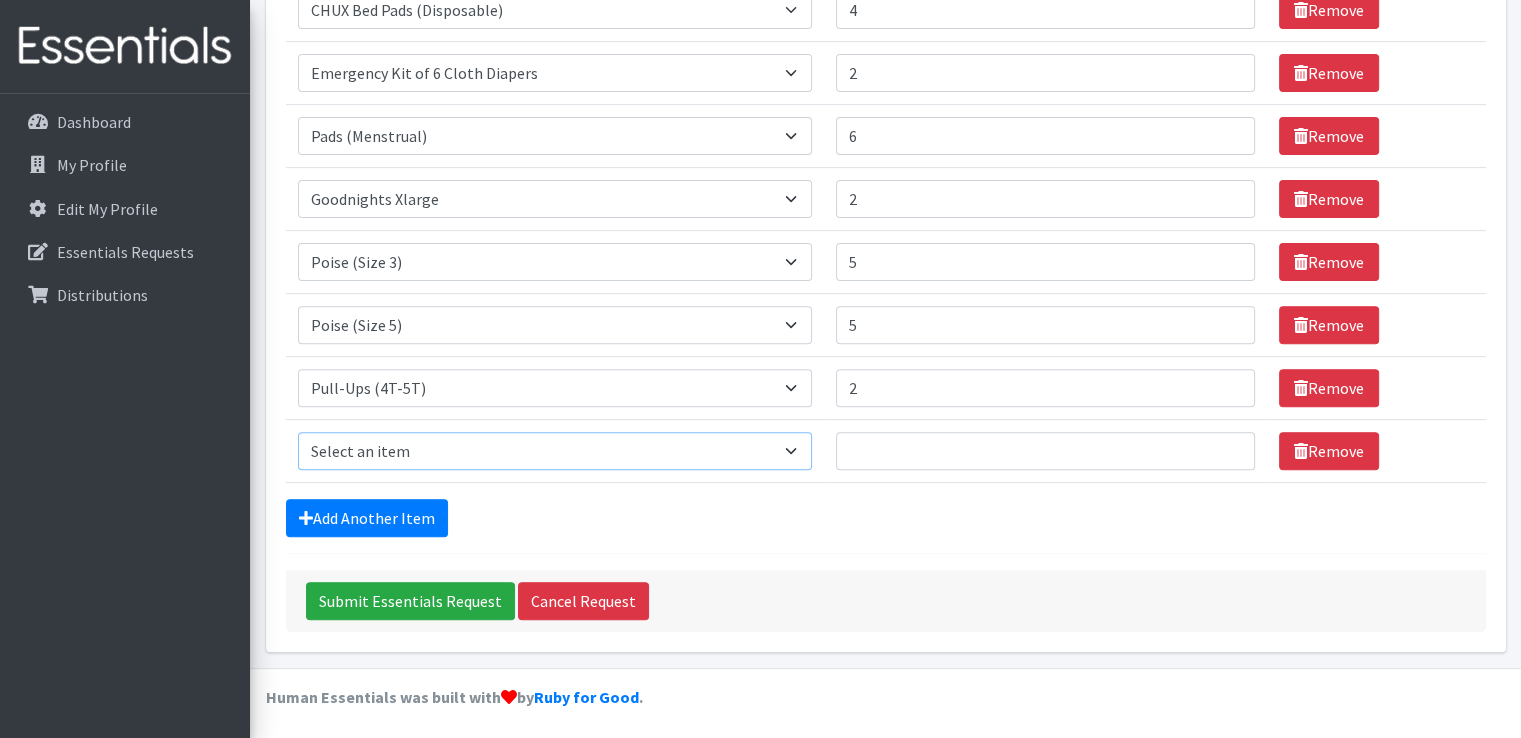 click on "Select an item
(Newborn)
(Preemie)
(Size 1)
(Size 2)
(Size 3)
(Size 4)
(Size 5)
(Size 6)
Adult Briefs (Medium/Large)
Adult Briefs (Small/Medium)
Adult Briefs (XXL)
Adult Briefs Men Large
Adult Briefs Men Small/Medium
Adult Briefs Men X-Large
Adult Briefs Women Large
Adult Briefs Women Medium
Adult Briefs Women Small/Medium
Adult Briefs Women X-Large
CHUX Bed Pads (Disposable)
Cloth Swim Diaper Large
Cloth Swim Diaper Medium
Cloth Swim Diaper One Size (12-35lb)
Cloth Swim Diaper Small
Cloth Swim Diaper XLarge
Cloth Trainer Kit 2T
Cloth Trainer Kit 3T
Cloth Trainer Kit 4T
Cloth Trainer Kit 5T
Disposable Inserts
Emergency Kit of 6 Cloth Diapers
Goodnights L/XL
Goodnights Large
Goodnights S/M
Goodnights Xlarge
Liners (Incontinence)
Liners (Menstrual)
[DEMOGRAPHIC_DATA] Guards
Newborn Cloth Kit-7-12lb.
One Size Cloth Kit 12-35lb.
Pads (Menstrual)
Poise (Size 3)
Poise (Size 4)
Poise (Size 5)
Poise (Size 6)
Poise (Size 8)
Pull-Ups (2T-3T)" at bounding box center (555, 451) 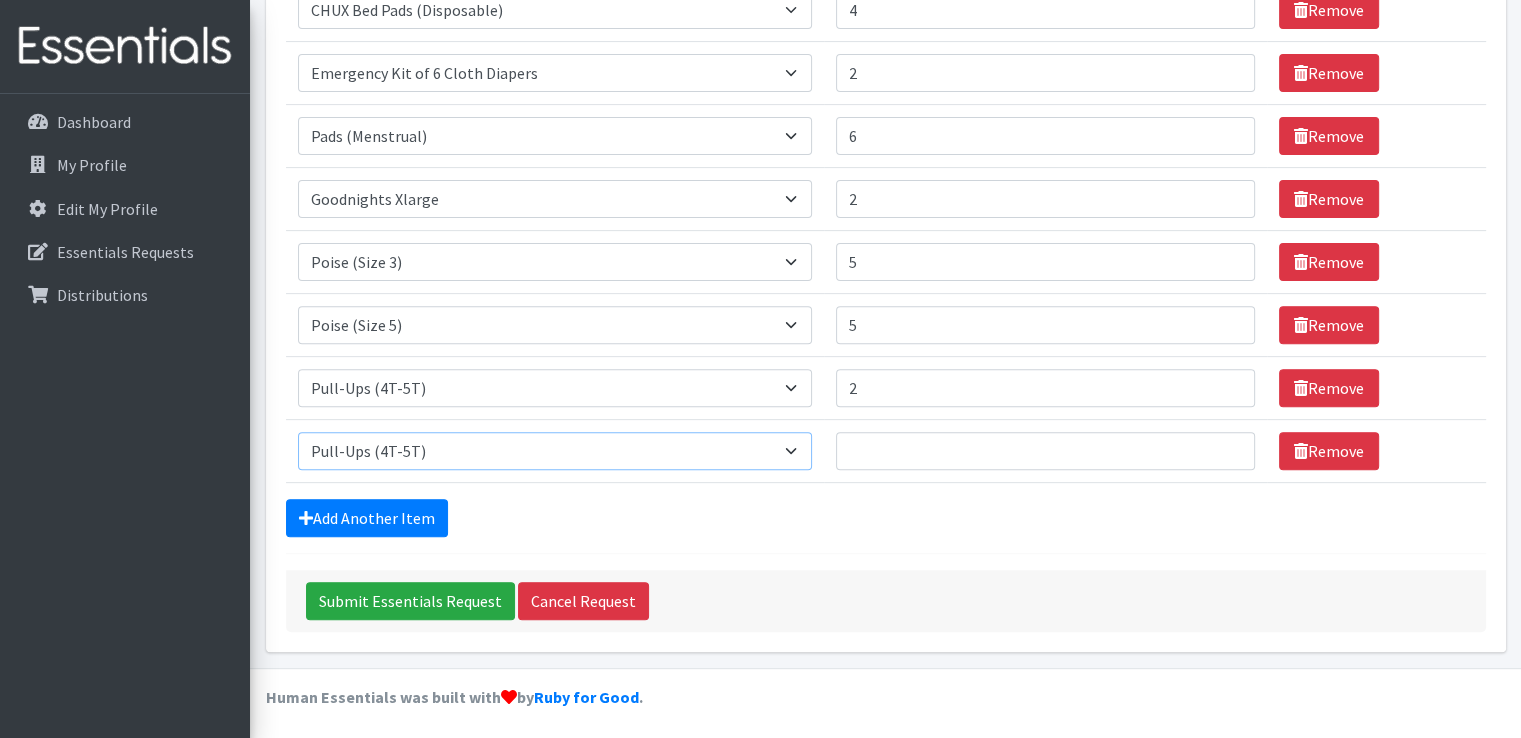 click on "Select an item
(Newborn)
(Preemie)
(Size 1)
(Size 2)
(Size 3)
(Size 4)
(Size 5)
(Size 6)
Adult Briefs (Medium/Large)
Adult Briefs (Small/Medium)
Adult Briefs (XXL)
Adult Briefs Men Large
Adult Briefs Men Small/Medium
Adult Briefs Men X-Large
Adult Briefs Women Large
Adult Briefs Women Medium
Adult Briefs Women Small/Medium
Adult Briefs Women X-Large
CHUX Bed Pads (Disposable)
Cloth Swim Diaper Large
Cloth Swim Diaper Medium
Cloth Swim Diaper One Size (12-35lb)
Cloth Swim Diaper Small
Cloth Swim Diaper XLarge
Cloth Trainer Kit 2T
Cloth Trainer Kit 3T
Cloth Trainer Kit 4T
Cloth Trainer Kit 5T
Disposable Inserts
Emergency Kit of 6 Cloth Diapers
Goodnights L/XL
Goodnights Large
Goodnights S/M
Goodnights Xlarge
Liners (Incontinence)
Liners (Menstrual)
[DEMOGRAPHIC_DATA] Guards
Newborn Cloth Kit-7-12lb.
One Size Cloth Kit 12-35lb.
Pads (Menstrual)
Poise (Size 3)
Poise (Size 4)
Poise (Size 5)
Poise (Size 6)
Poise (Size 8)
Pull-Ups (2T-3T)" at bounding box center [555, 451] 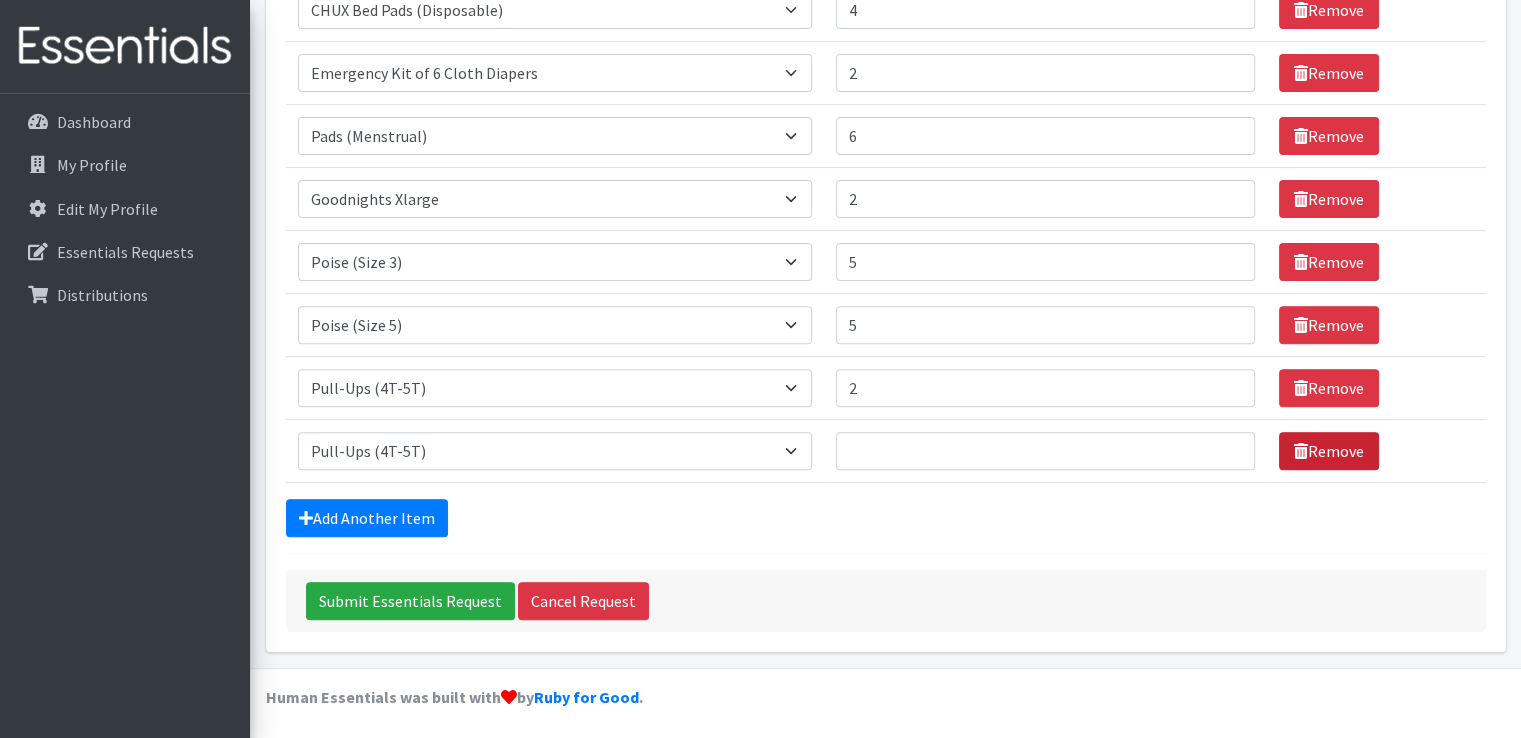 click on "Remove" at bounding box center (1329, 451) 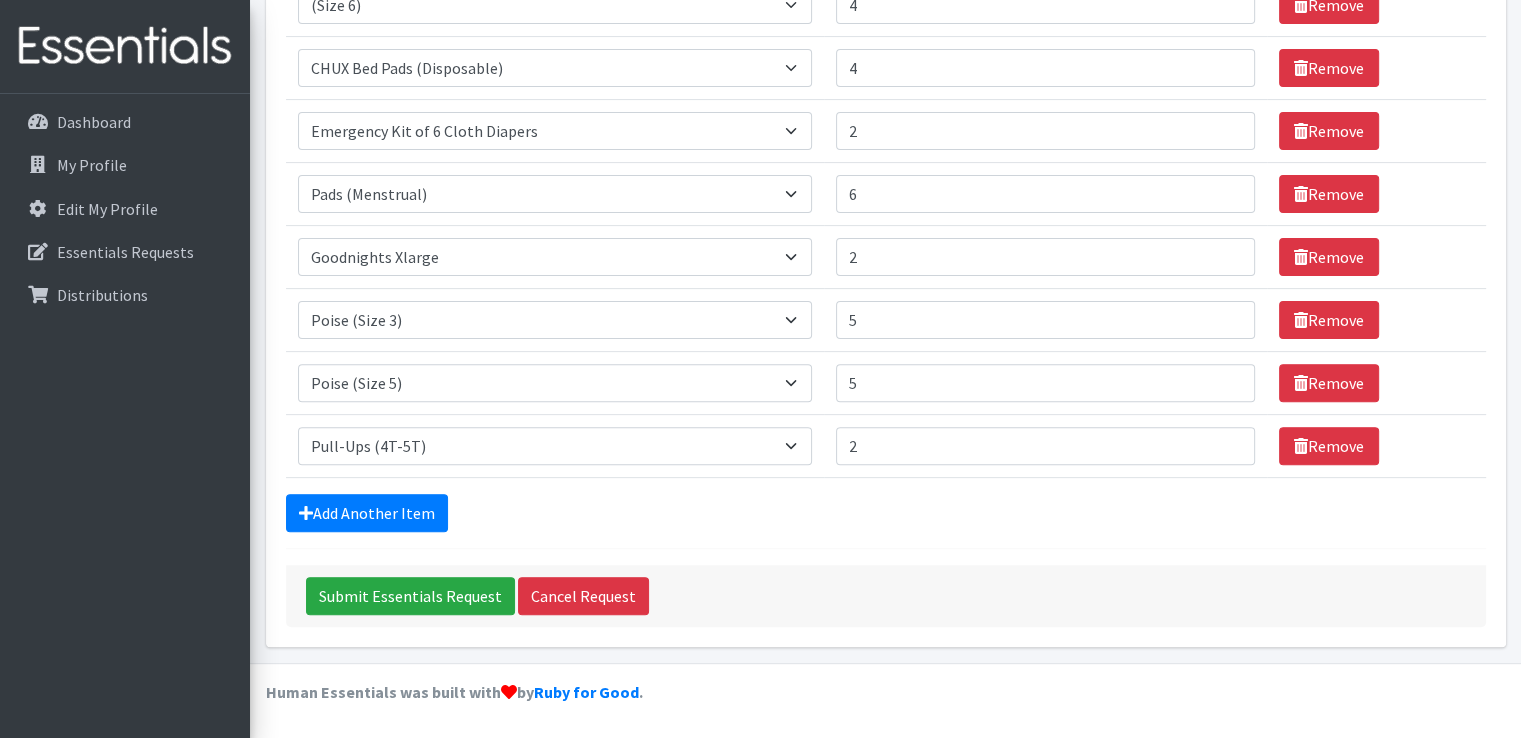 scroll, scrollTop: 584, scrollLeft: 0, axis: vertical 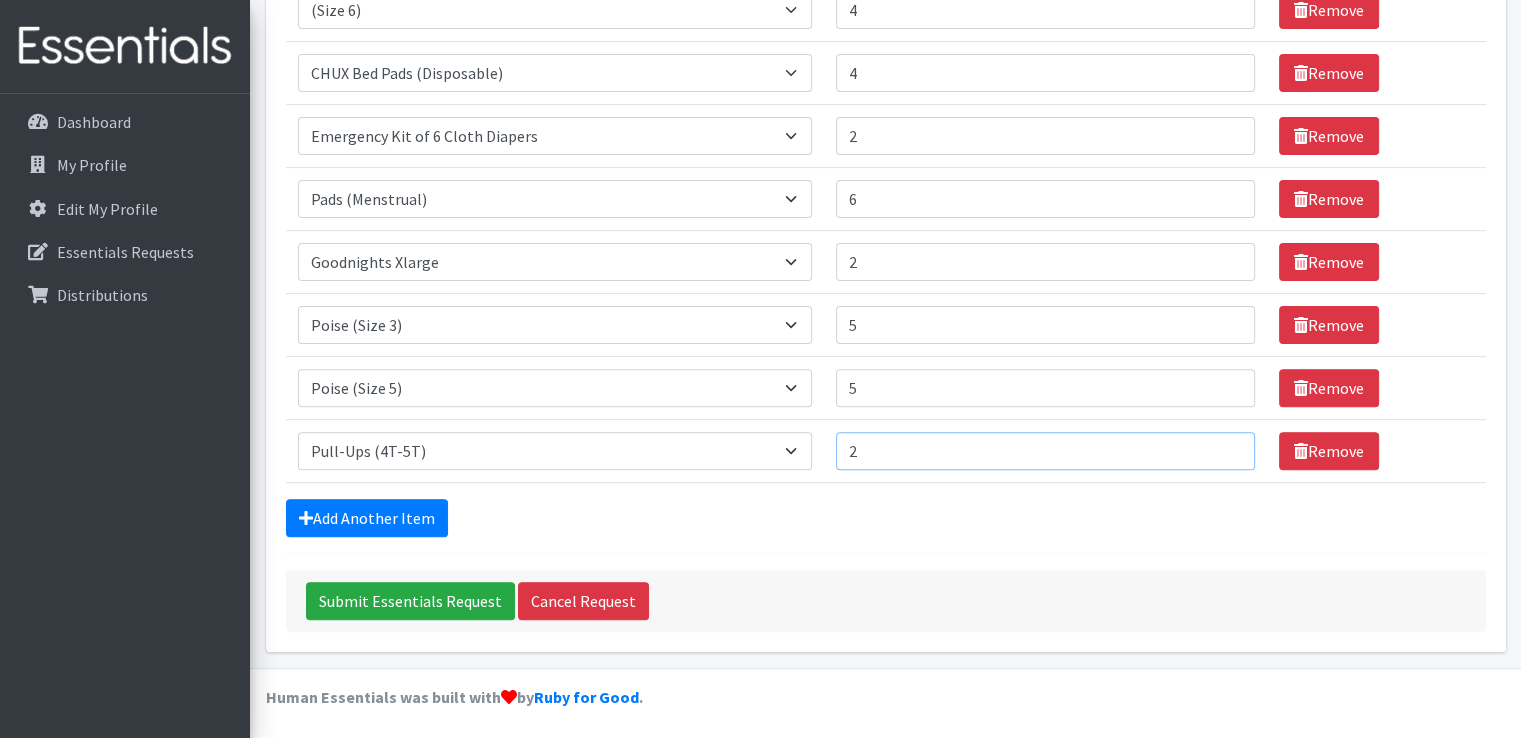 click on "2" at bounding box center [1045, 451] 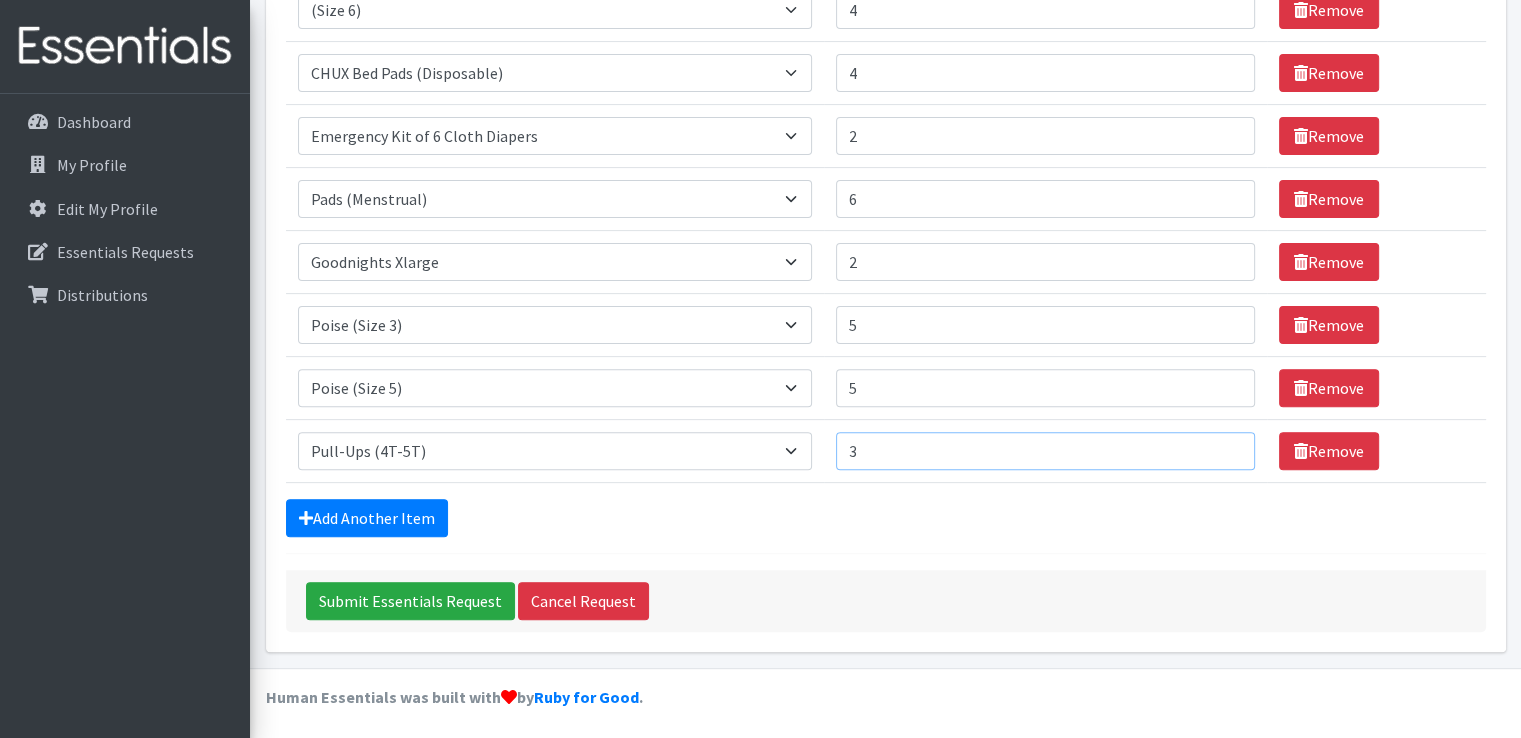 type on "3" 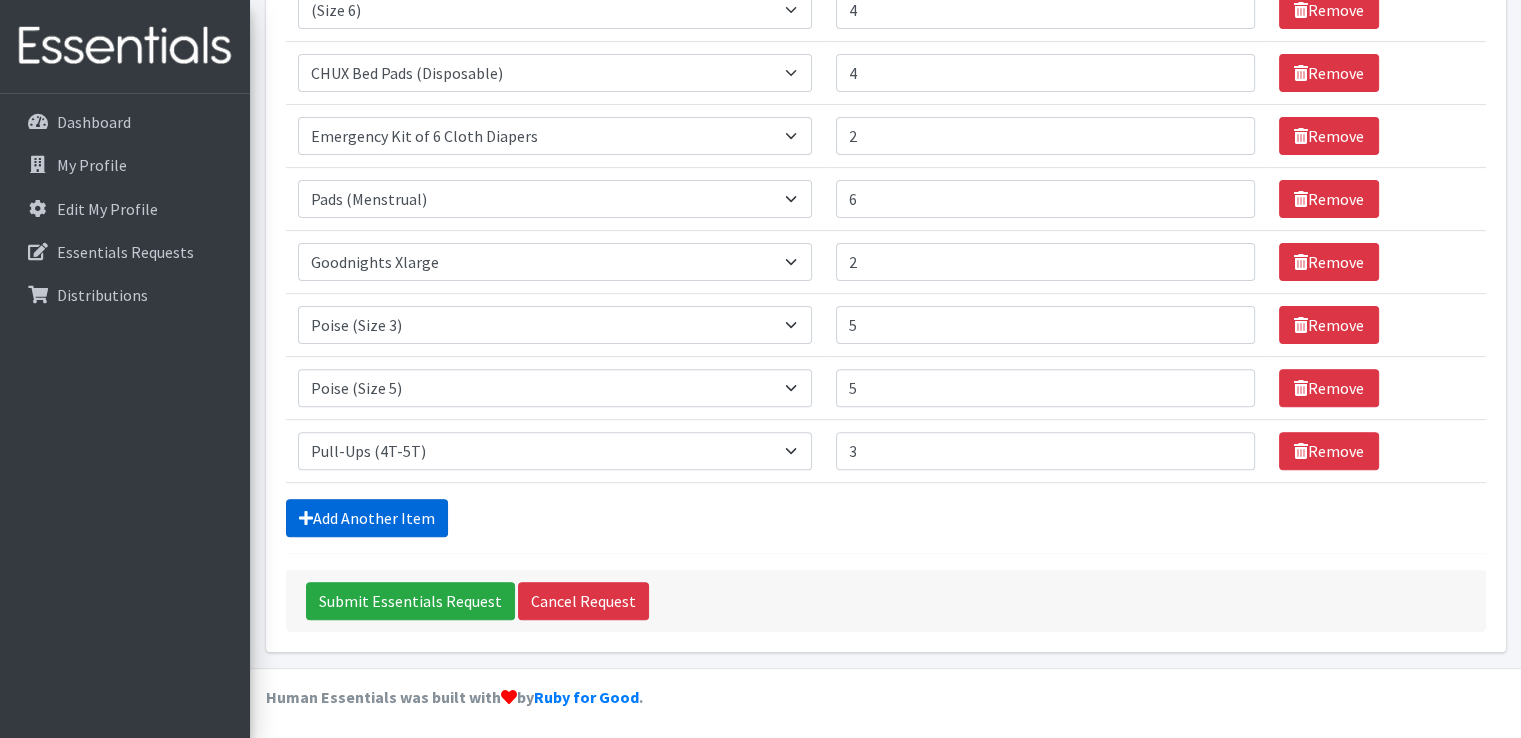 click on "Add Another Item" at bounding box center [367, 518] 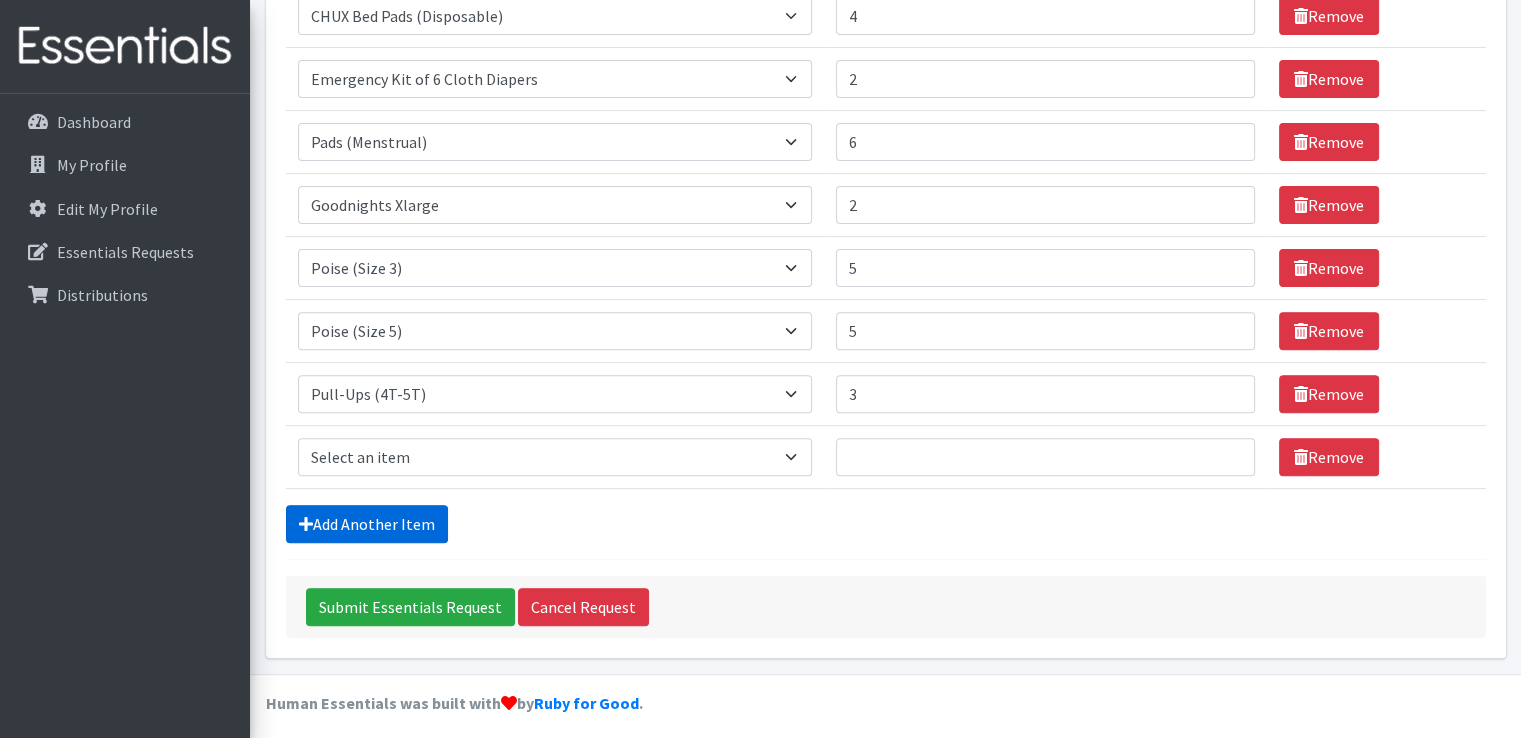 scroll, scrollTop: 647, scrollLeft: 0, axis: vertical 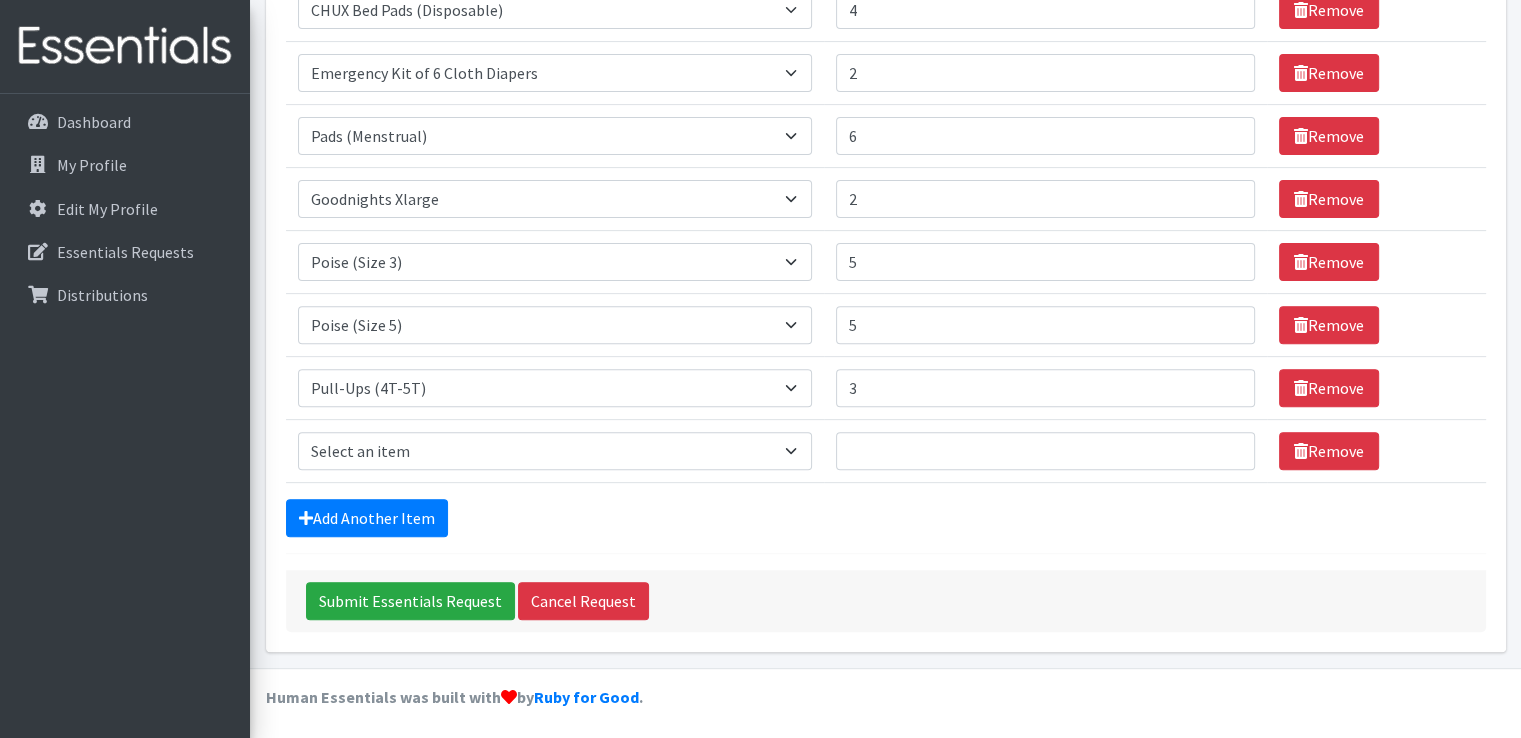 click on "Item Requested
Select an item
(Newborn)
(Preemie)
(Size 1)
(Size 2)
(Size 3)
(Size 4)
(Size 5)
(Size 6)
Adult Briefs (Medium/Large)
Adult Briefs (Small/Medium)
Adult Briefs (XXL)
Adult Briefs Men Large
Adult Briefs Men Small/Medium
Adult Briefs Men X-Large
Adult Briefs Women Large
Adult Briefs Women Medium
Adult Briefs Women Small/Medium
Adult Briefs Women X-Large
CHUX Bed Pads (Disposable)
Cloth Swim Diaper Large
Cloth Swim Diaper Medium
Cloth Swim Diaper One Size (12-35lb)
Cloth Swim Diaper Small
Cloth Swim Diaper XLarge
Cloth Trainer Kit 2T
Cloth Trainer Kit 3T
Cloth Trainer Kit 4T
Cloth Trainer Kit 5T
Disposable Inserts
Emergency Kit of 6 Cloth Diapers
Goodnights L/XL
Goodnights Large
Goodnights S/M
Goodnights Xlarge
Liners (Incontinence)
Liners (Menstrual)
[DEMOGRAPHIC_DATA] Guards
Newborn Cloth Kit-7-12lb.
One Size Cloth Kit 12-35lb.
Pads (Menstrual)
Poise (Size 3)
Poise (Size 4)
Poise (Size 5)
Poise (Size 6)" at bounding box center (555, 450) 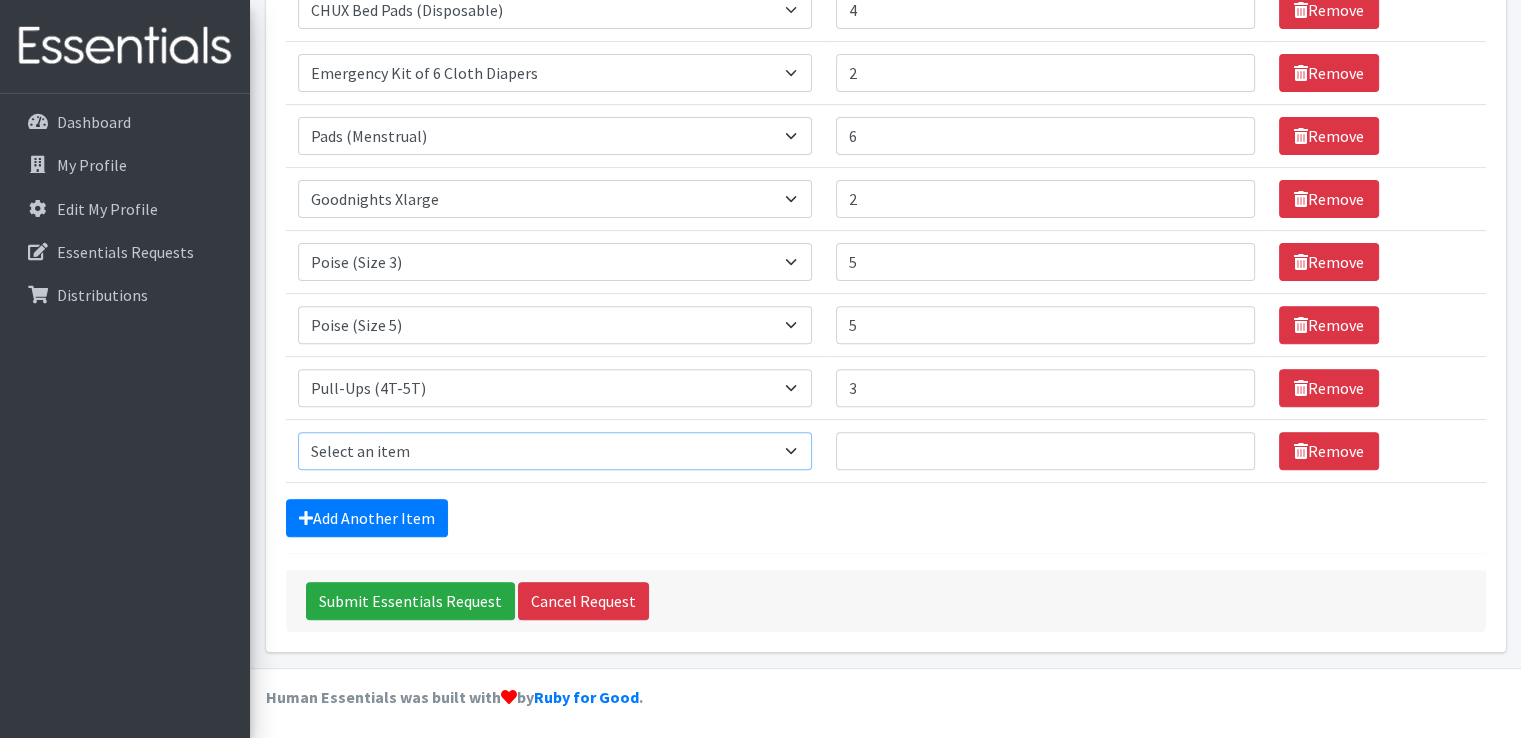 click on "Select an item
(Newborn)
(Preemie)
(Size 1)
(Size 2)
(Size 3)
(Size 4)
(Size 5)
(Size 6)
Adult Briefs (Medium/Large)
Adult Briefs (Small/Medium)
Adult Briefs (XXL)
Adult Briefs Men Large
Adult Briefs Men Small/Medium
Adult Briefs Men X-Large
Adult Briefs Women Large
Adult Briefs Women Medium
Adult Briefs Women Small/Medium
Adult Briefs Women X-Large
CHUX Bed Pads (Disposable)
Cloth Swim Diaper Large
Cloth Swim Diaper Medium
Cloth Swim Diaper One Size (12-35lb)
Cloth Swim Diaper Small
Cloth Swim Diaper XLarge
Cloth Trainer Kit 2T
Cloth Trainer Kit 3T
Cloth Trainer Kit 4T
Cloth Trainer Kit 5T
Disposable Inserts
Emergency Kit of 6 Cloth Diapers
Goodnights L/XL
Goodnights Large
Goodnights S/M
Goodnights Xlarge
Liners (Incontinence)
Liners (Menstrual)
[DEMOGRAPHIC_DATA] Guards
Newborn Cloth Kit-7-12lb.
One Size Cloth Kit 12-35lb.
Pads (Menstrual)
Poise (Size 3)
Poise (Size 4)
Poise (Size 5)
Poise (Size 6)
Poise (Size 8)
Pull-Ups (2T-3T)" at bounding box center (555, 451) 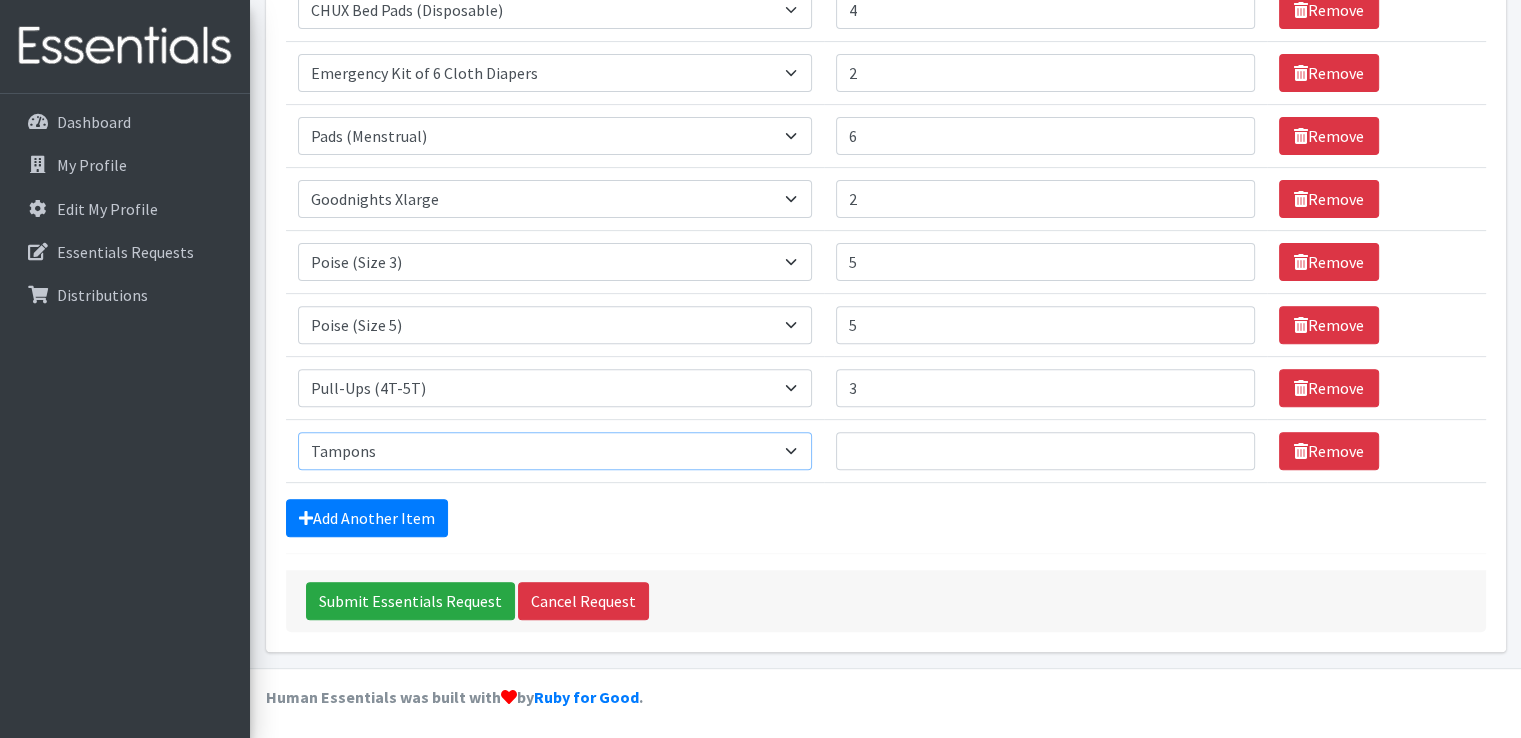 click on "Select an item
(Newborn)
(Preemie)
(Size 1)
(Size 2)
(Size 3)
(Size 4)
(Size 5)
(Size 6)
Adult Briefs (Medium/Large)
Adult Briefs (Small/Medium)
Adult Briefs (XXL)
Adult Briefs Men Large
Adult Briefs Men Small/Medium
Adult Briefs Men X-Large
Adult Briefs Women Large
Adult Briefs Women Medium
Adult Briefs Women Small/Medium
Adult Briefs Women X-Large
CHUX Bed Pads (Disposable)
Cloth Swim Diaper Large
Cloth Swim Diaper Medium
Cloth Swim Diaper One Size (12-35lb)
Cloth Swim Diaper Small
Cloth Swim Diaper XLarge
Cloth Trainer Kit 2T
Cloth Trainer Kit 3T
Cloth Trainer Kit 4T
Cloth Trainer Kit 5T
Disposable Inserts
Emergency Kit of 6 Cloth Diapers
Goodnights L/XL
Goodnights Large
Goodnights S/M
Goodnights Xlarge
Liners (Incontinence)
Liners (Menstrual)
[DEMOGRAPHIC_DATA] Guards
Newborn Cloth Kit-7-12lb.
One Size Cloth Kit 12-35lb.
Pads (Menstrual)
Poise (Size 3)
Poise (Size 4)
Poise (Size 5)
Poise (Size 6)
Poise (Size 8)
Pull-Ups (2T-3T)" at bounding box center [555, 451] 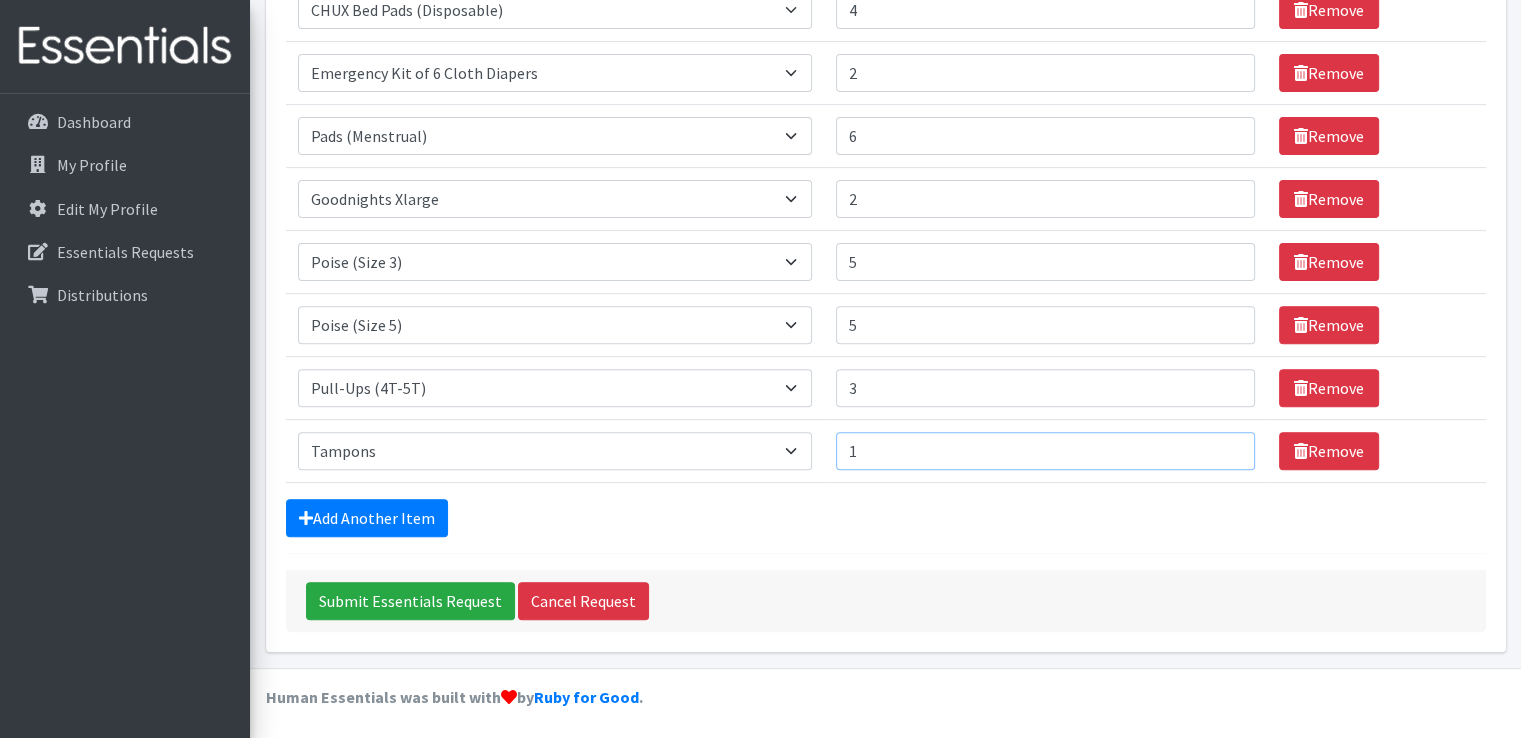 click on "1" at bounding box center [1045, 451] 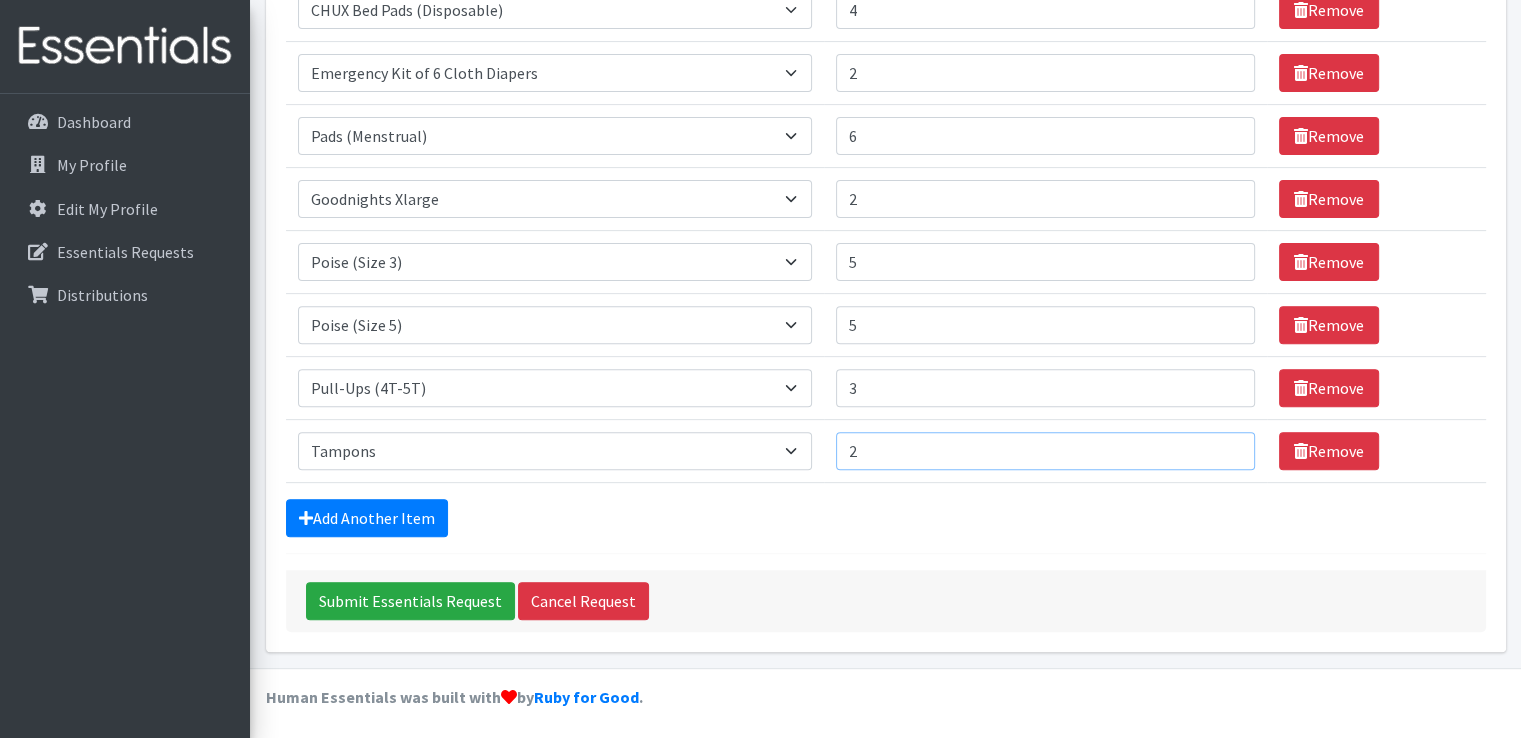 click on "2" at bounding box center (1045, 451) 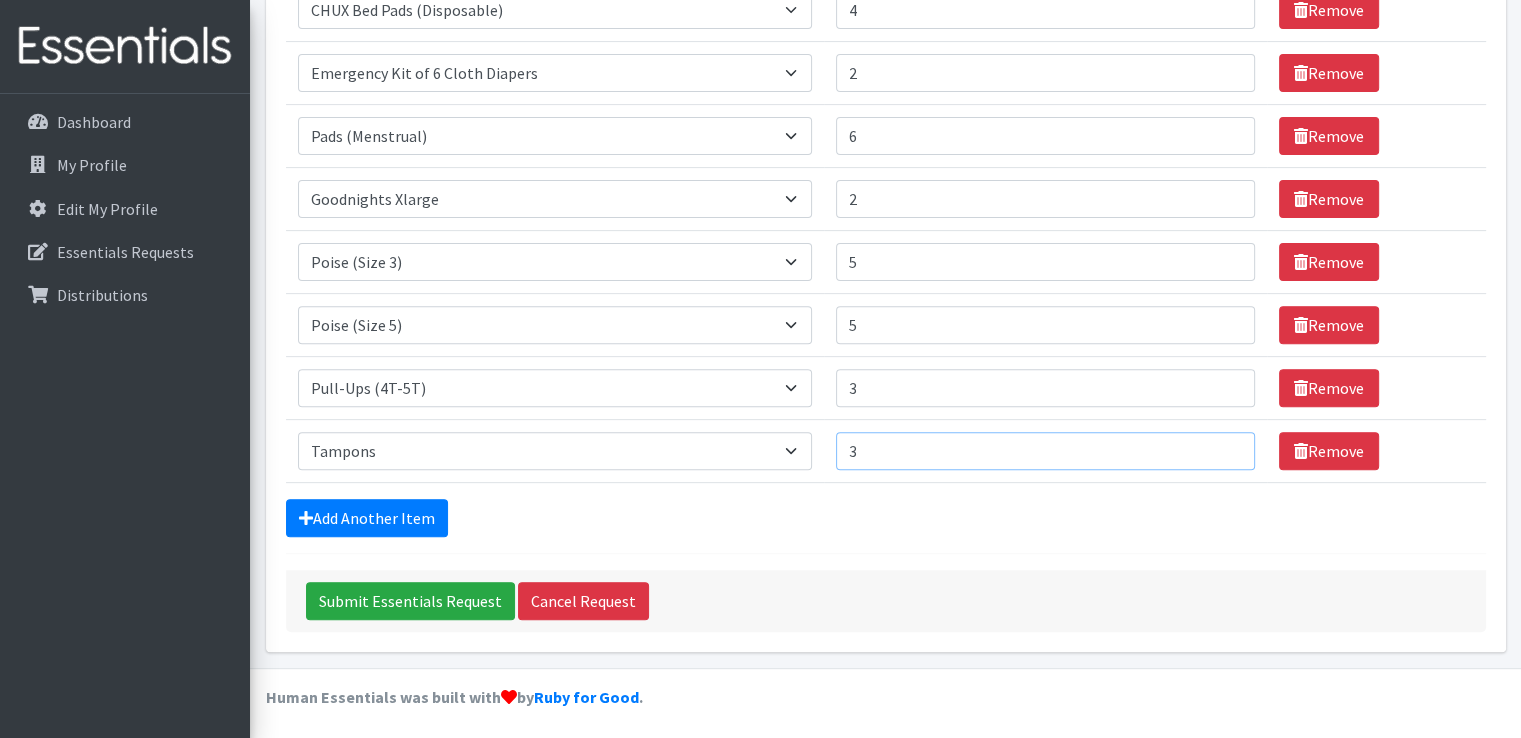 click on "3" at bounding box center (1045, 451) 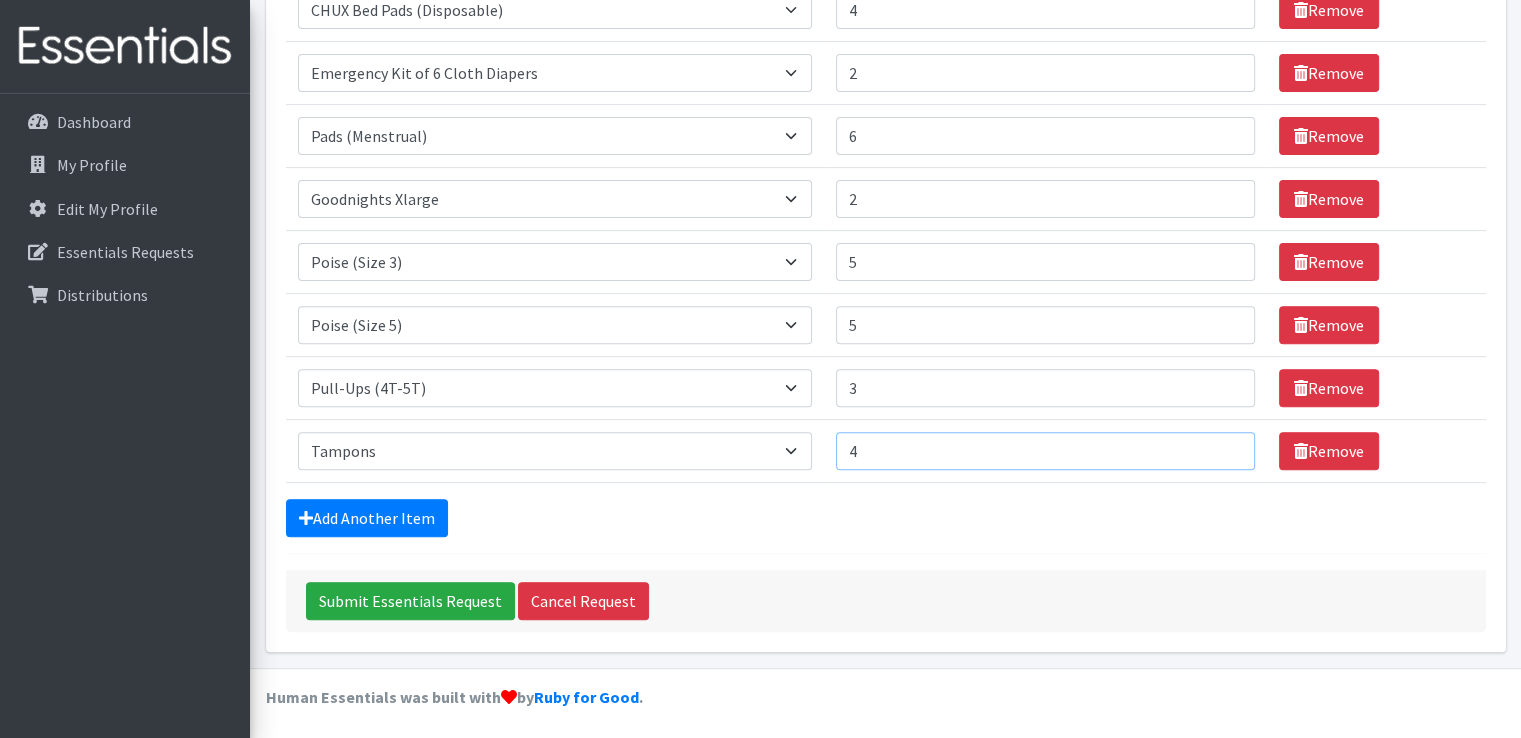 click on "4" at bounding box center [1045, 451] 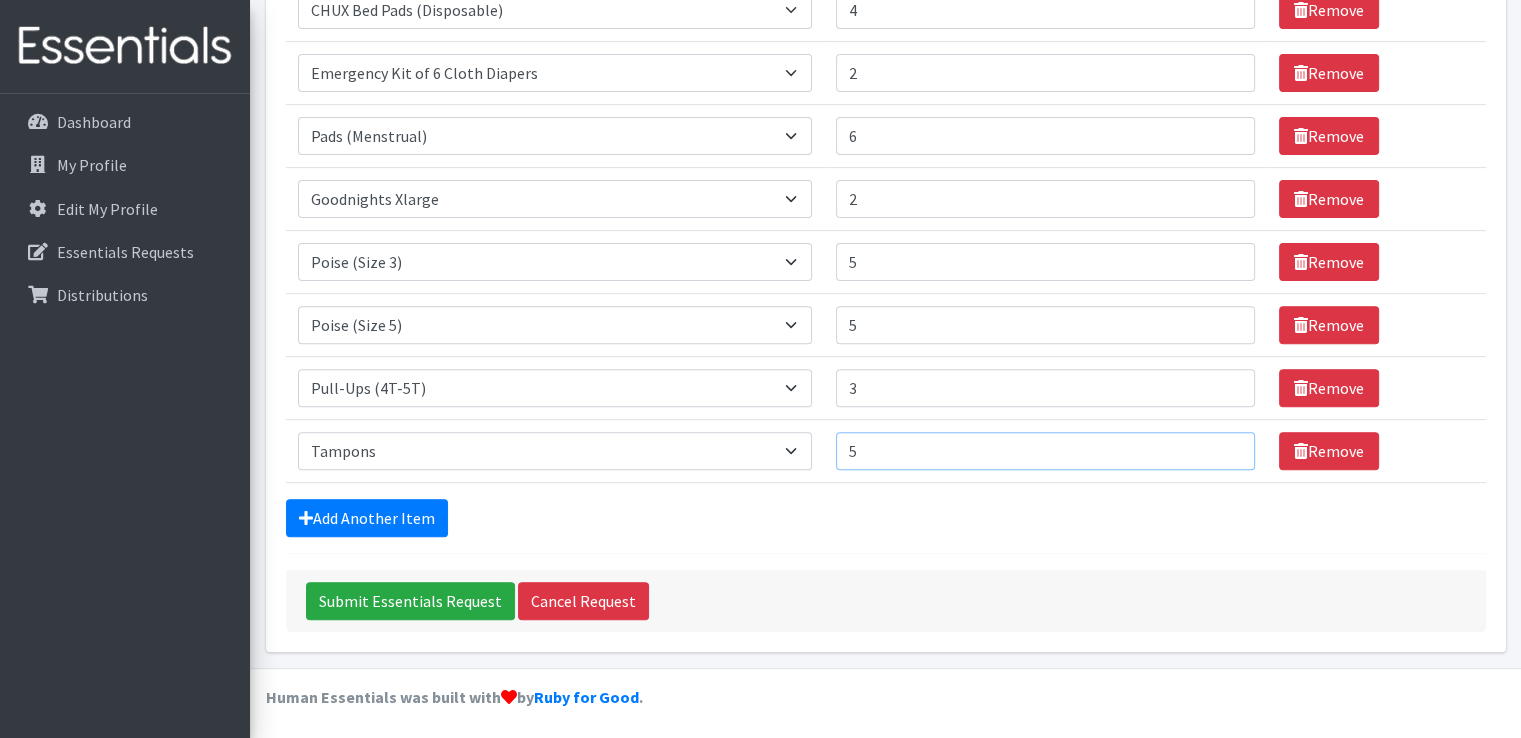 click on "5" at bounding box center [1045, 451] 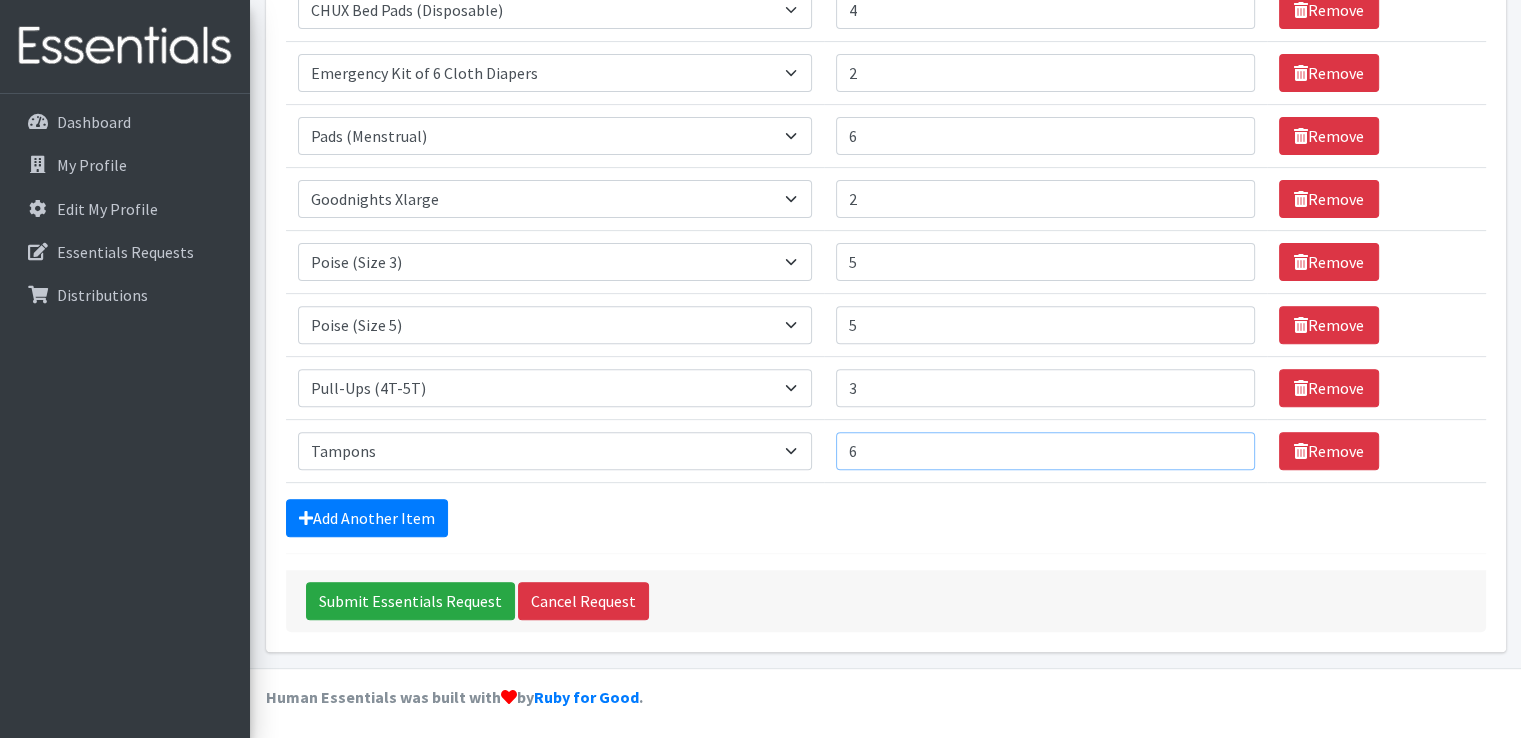 click on "6" at bounding box center [1045, 451] 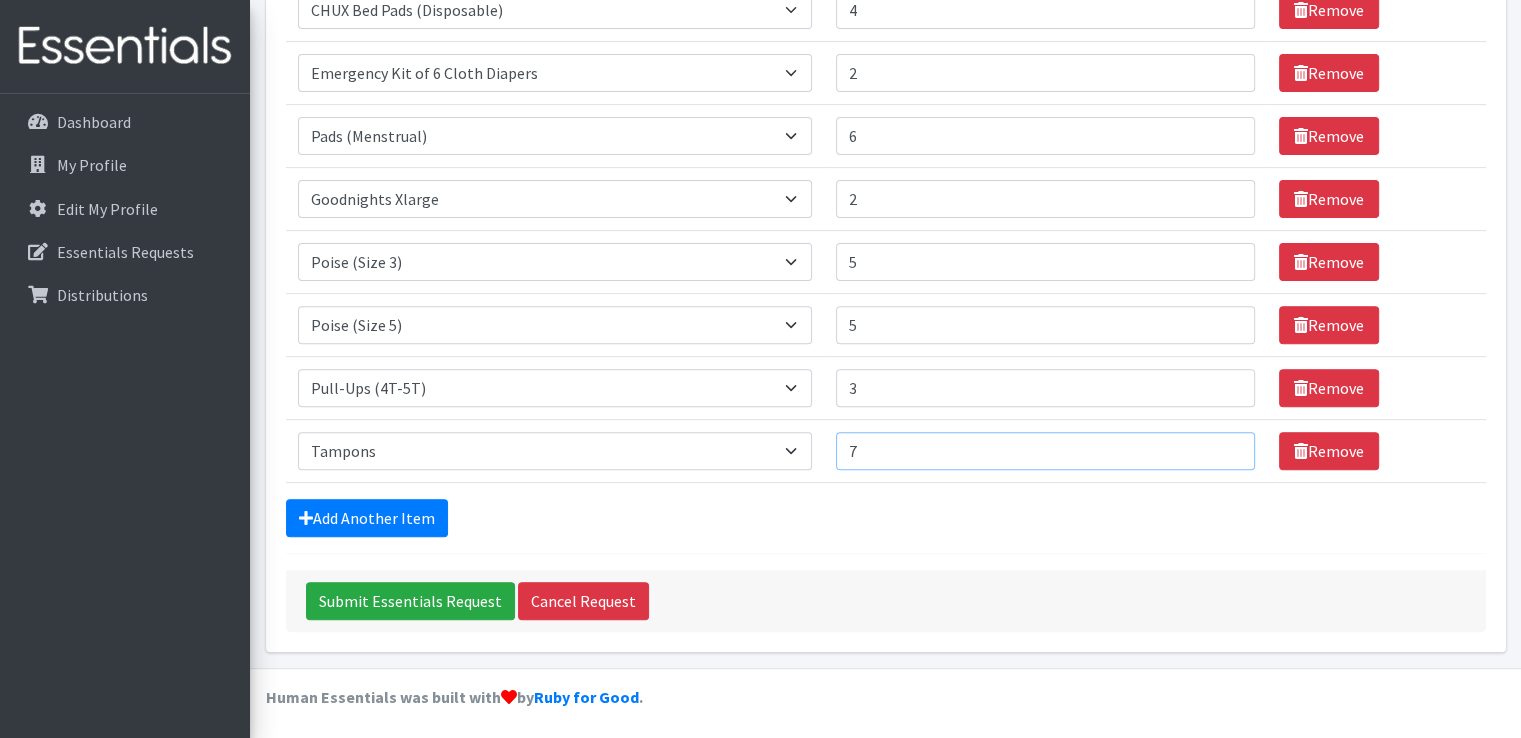 type on "7" 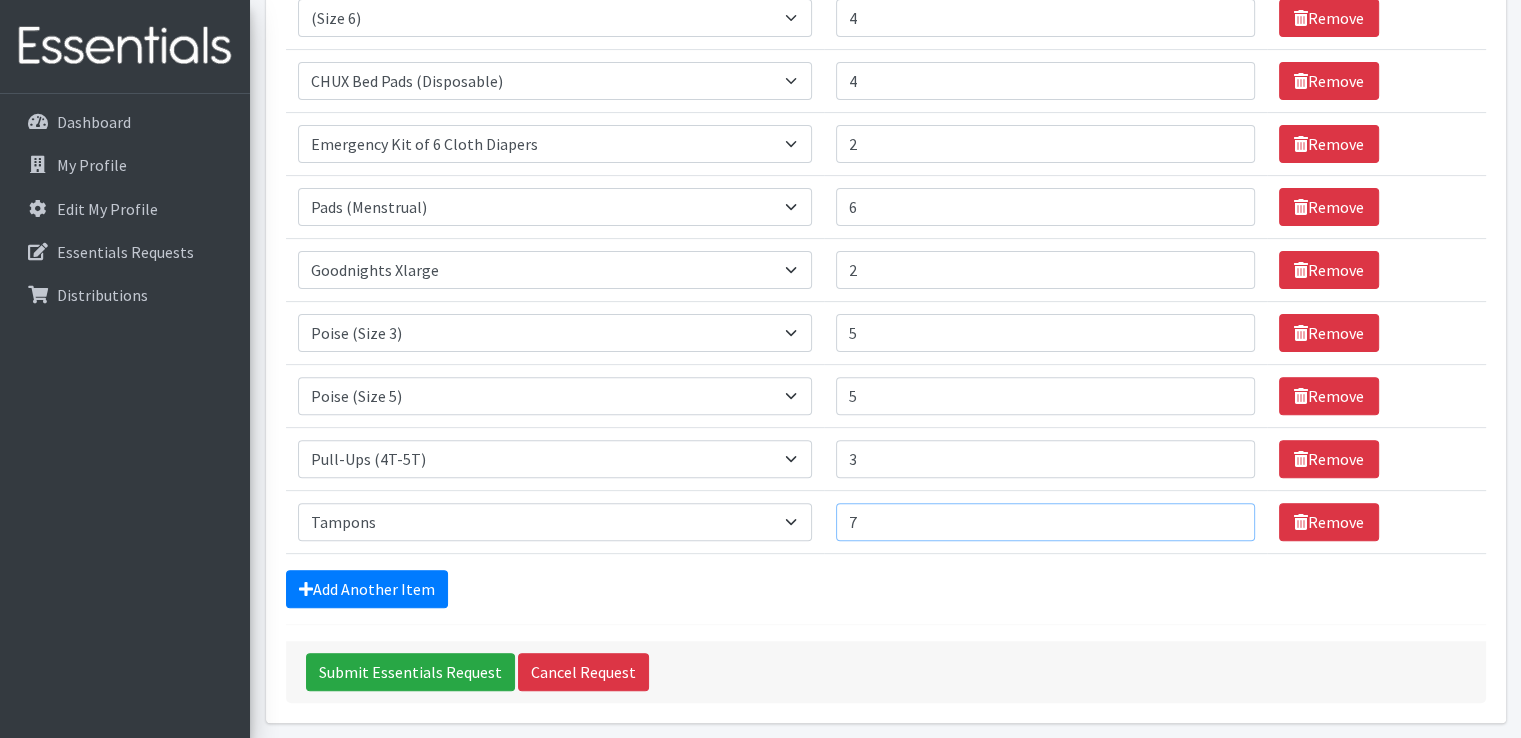 scroll, scrollTop: 500, scrollLeft: 0, axis: vertical 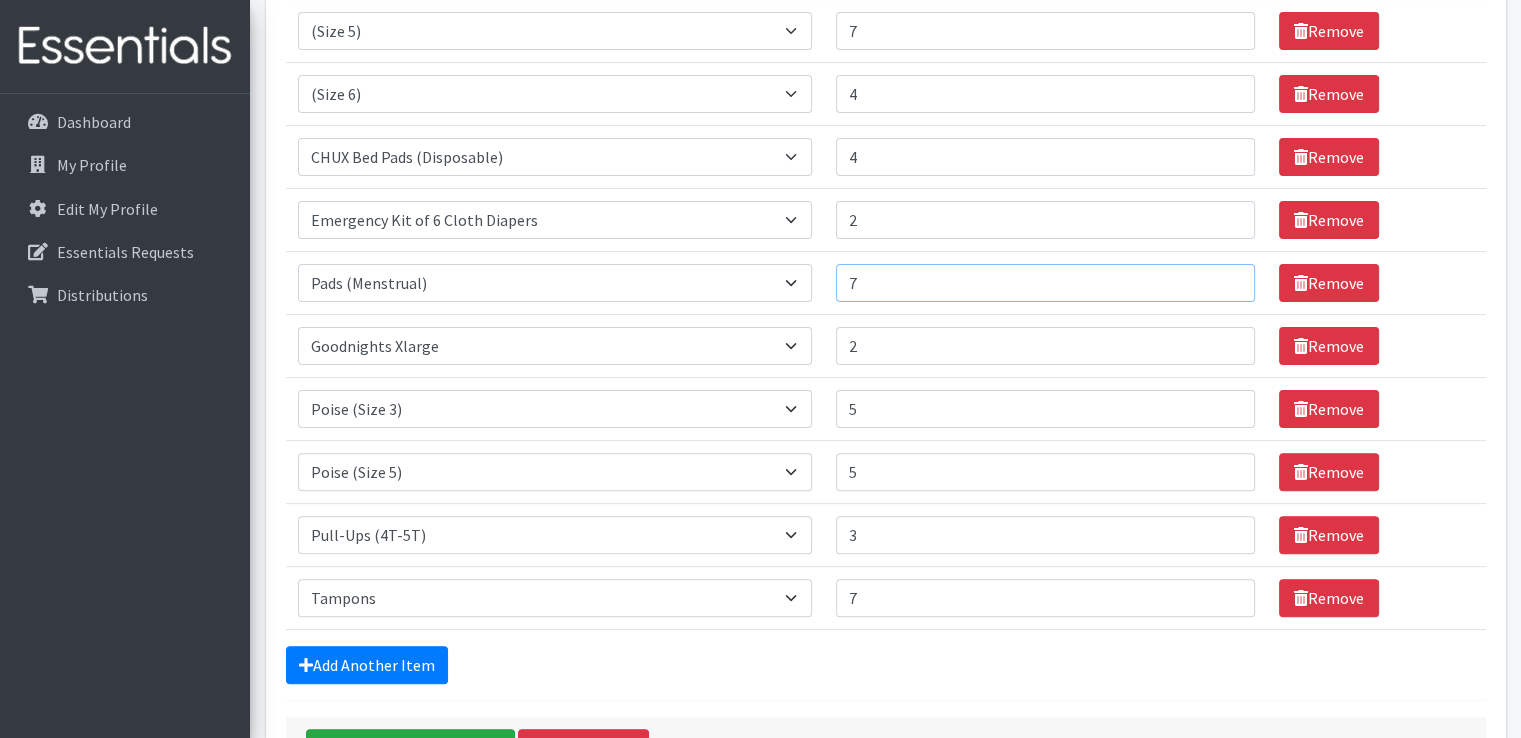 type on "7" 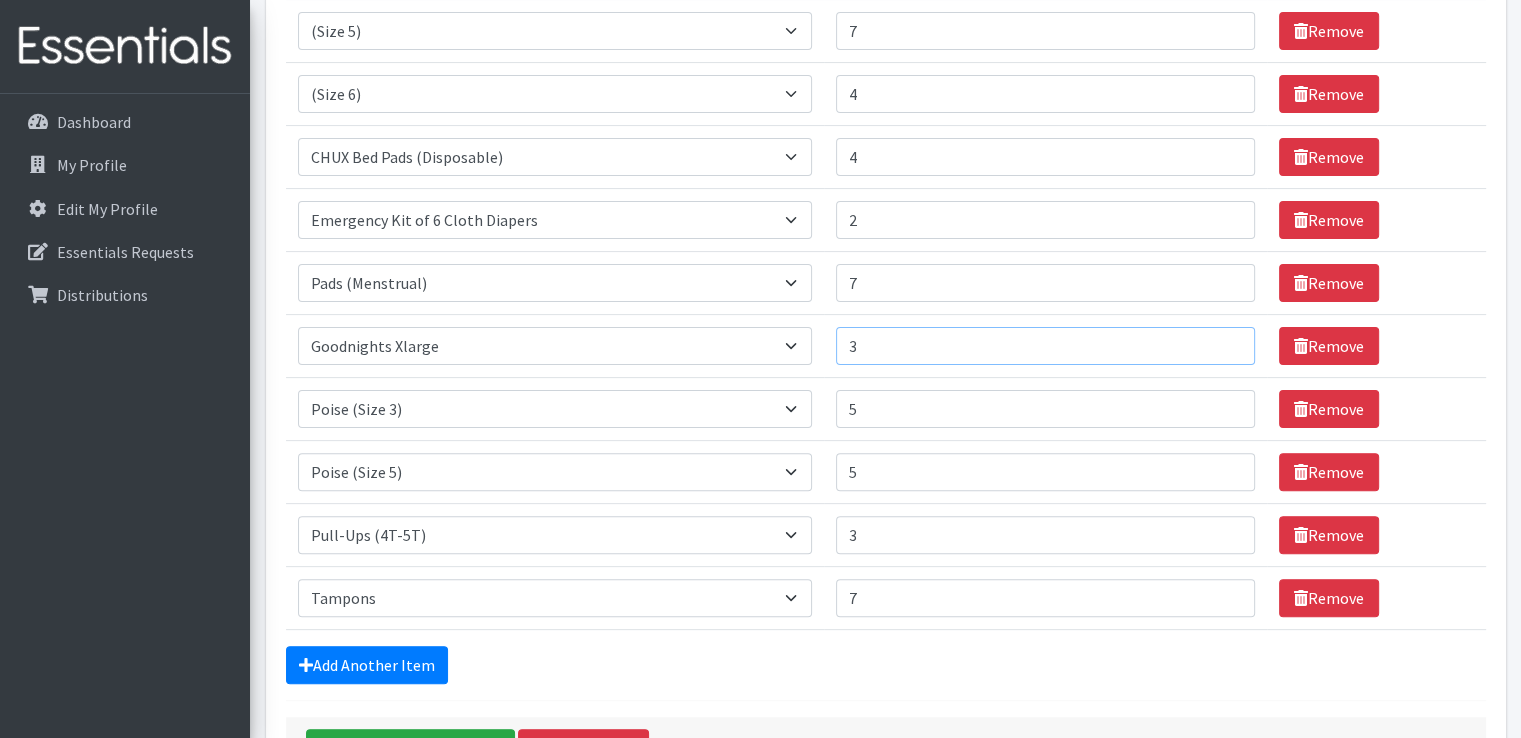 type on "3" 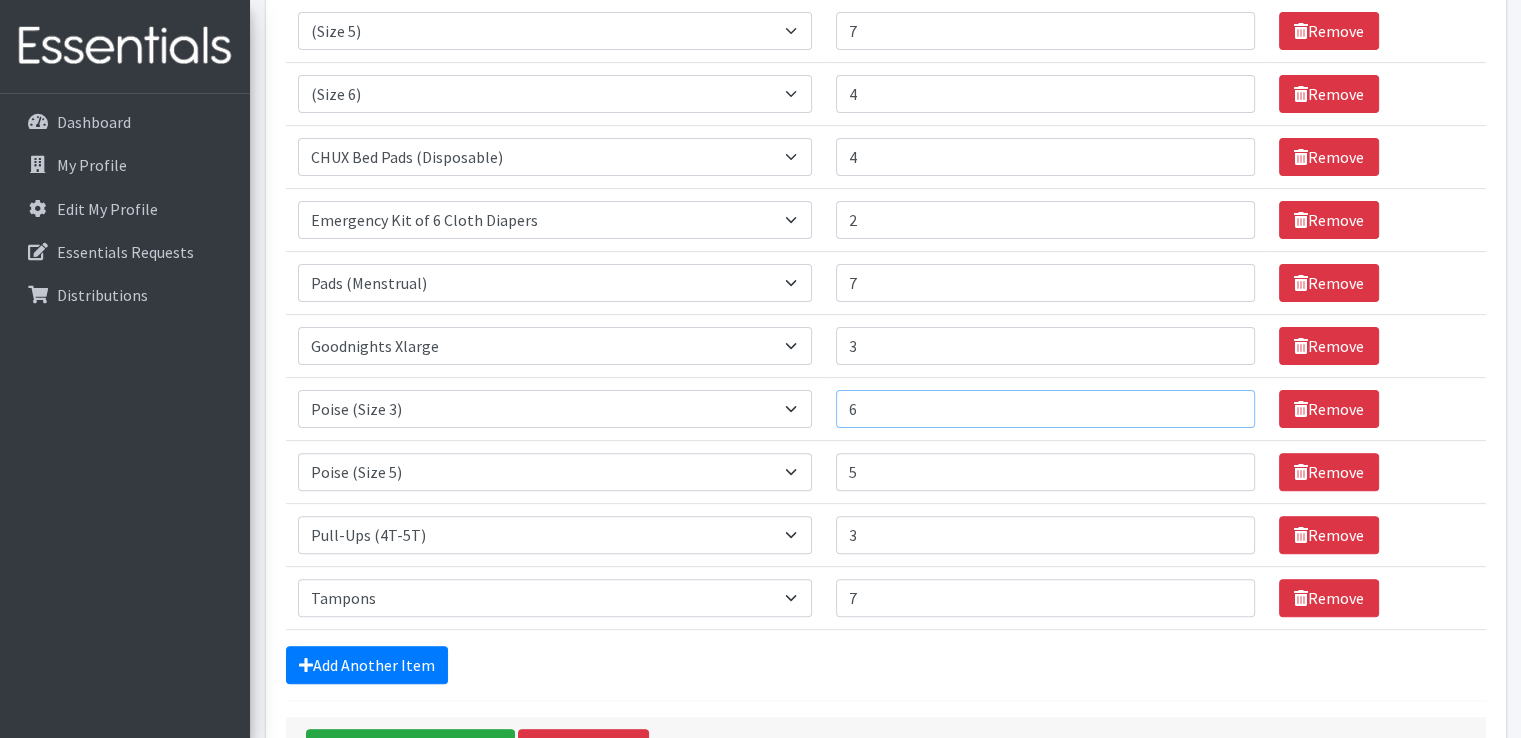 type on "6" 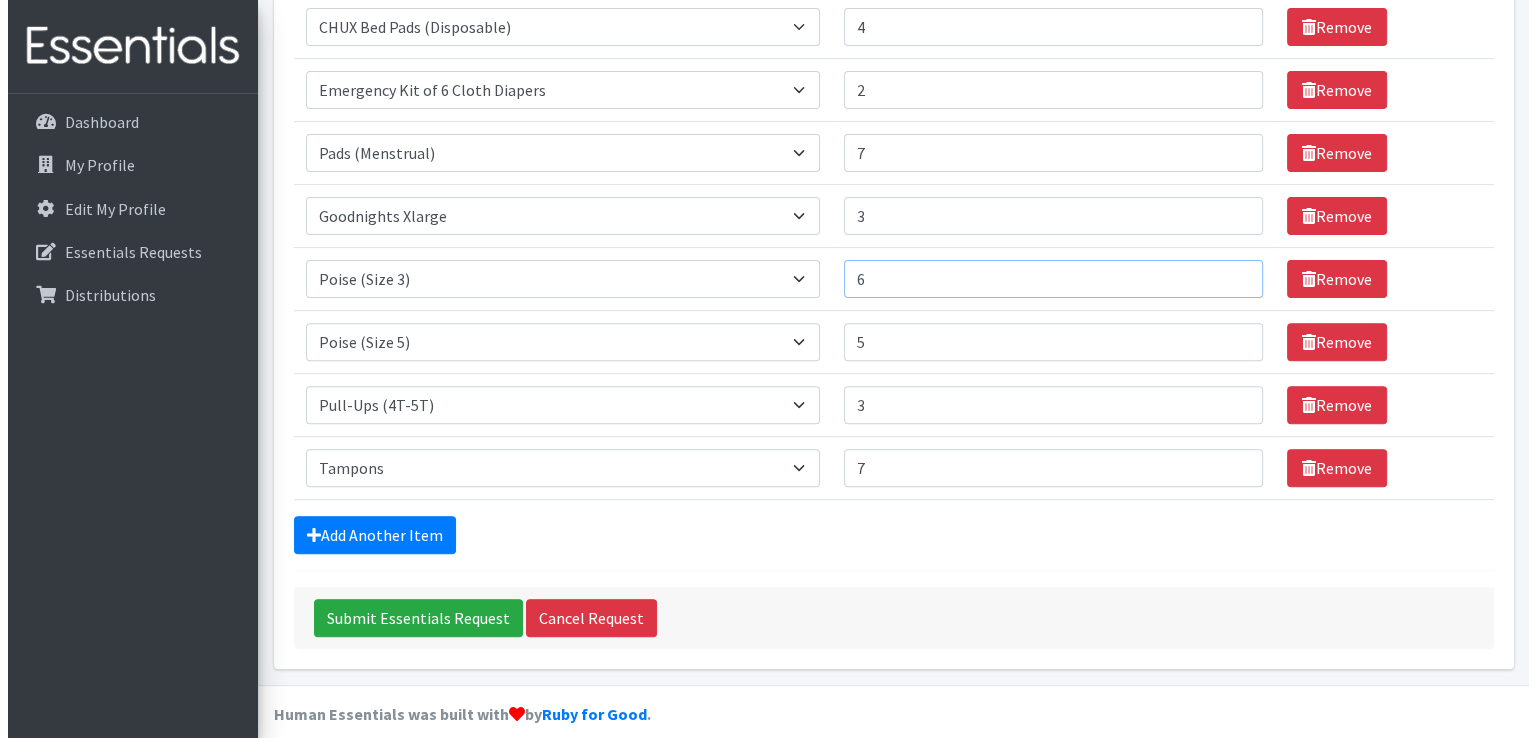 scroll, scrollTop: 647, scrollLeft: 0, axis: vertical 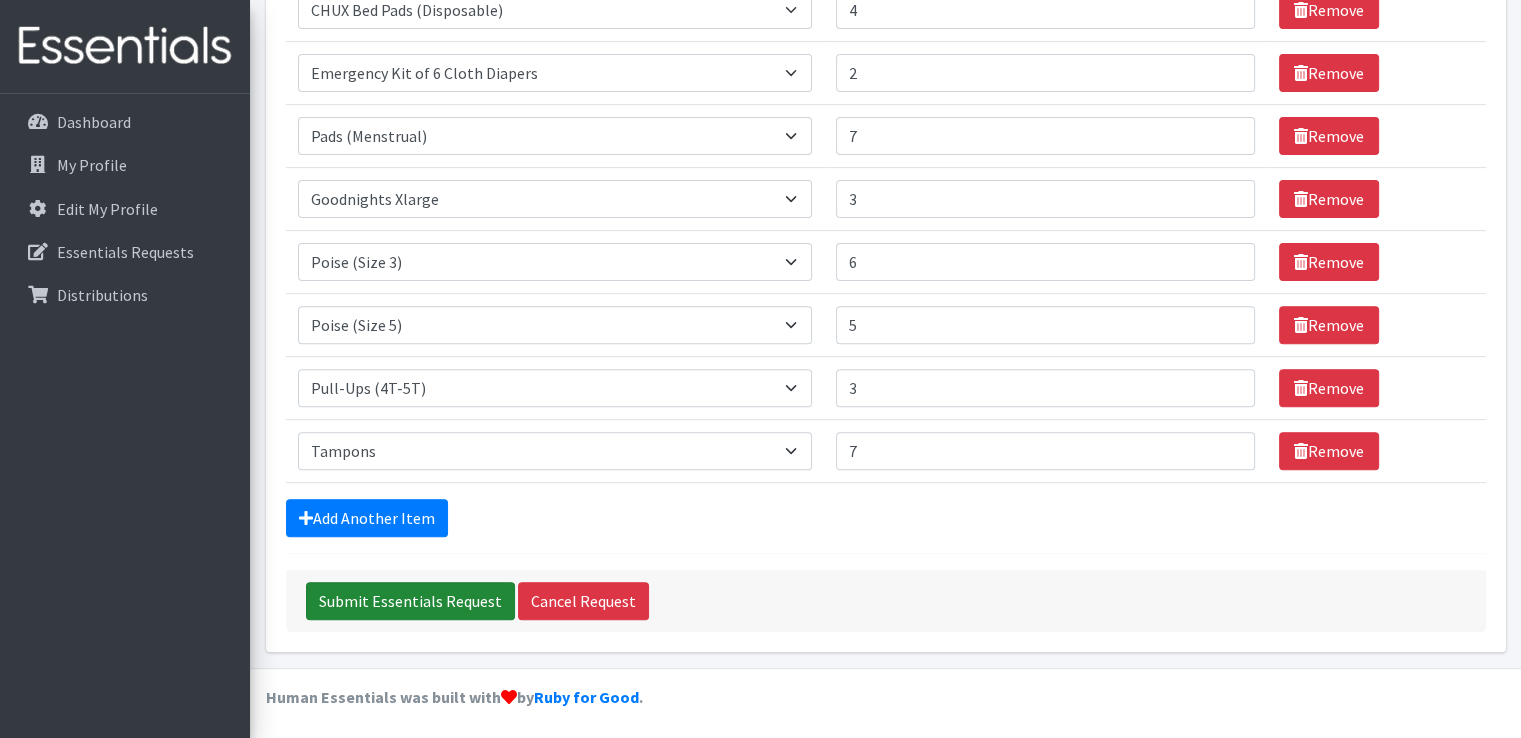 click on "Submit Essentials Request" at bounding box center (410, 601) 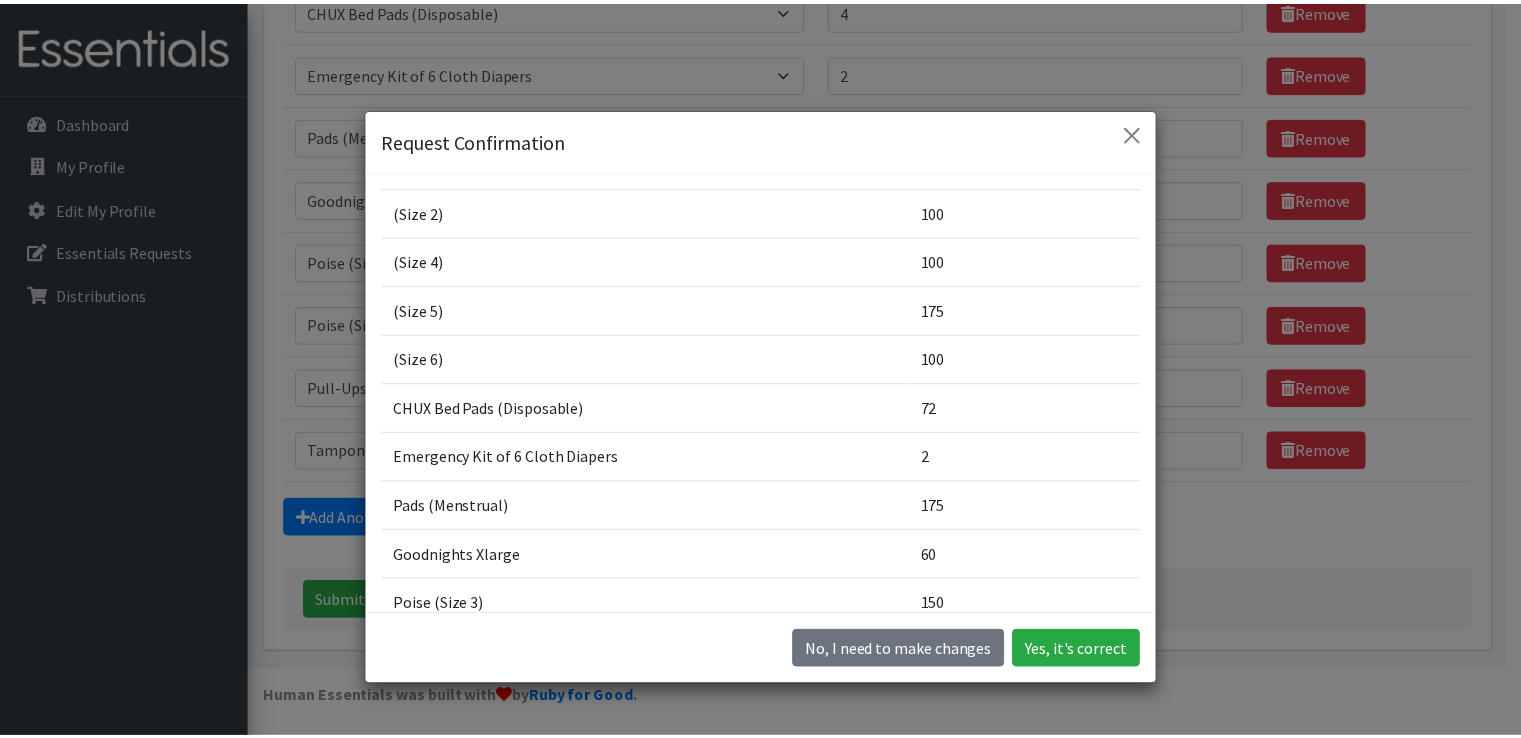 scroll, scrollTop: 200, scrollLeft: 0, axis: vertical 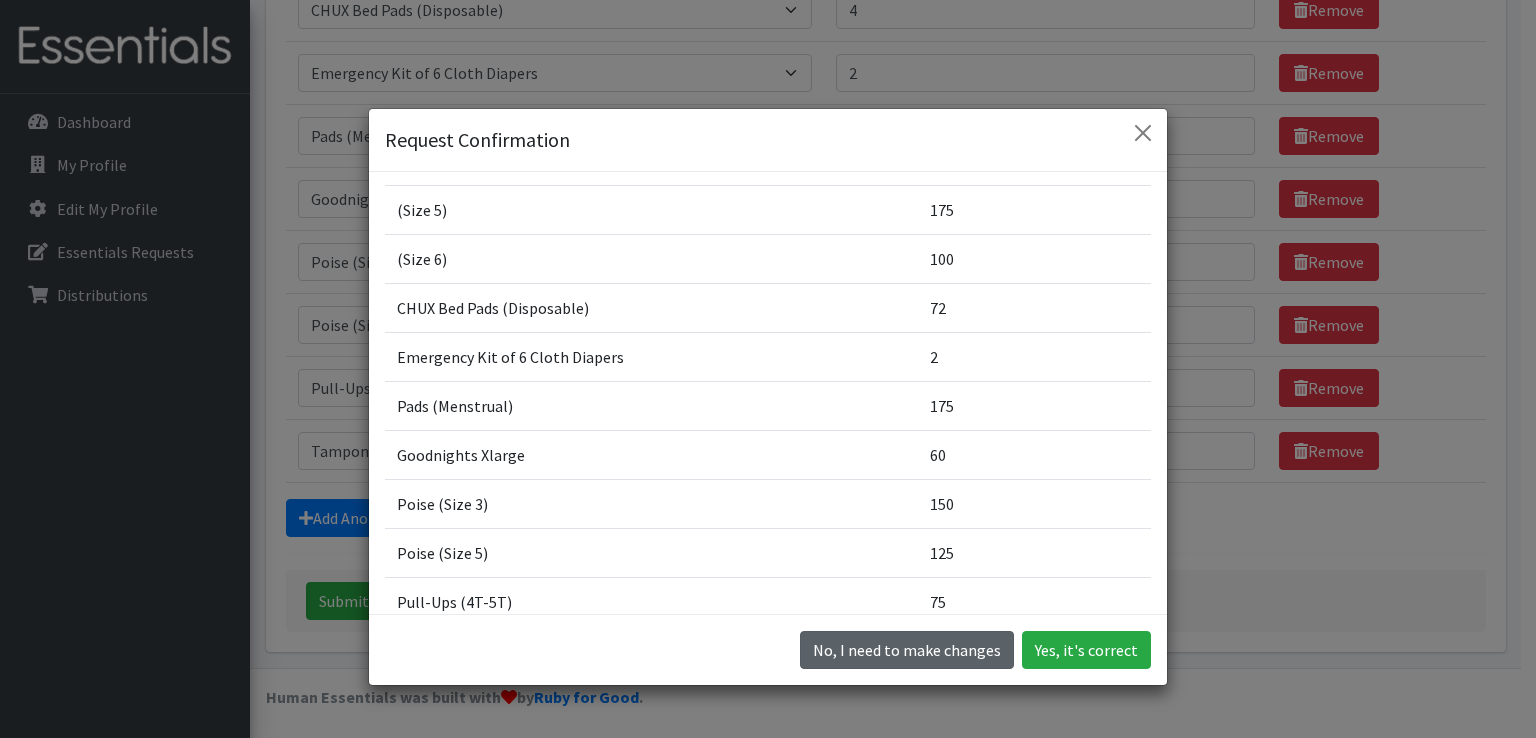 click on "No, I need to make changes" at bounding box center [907, 650] 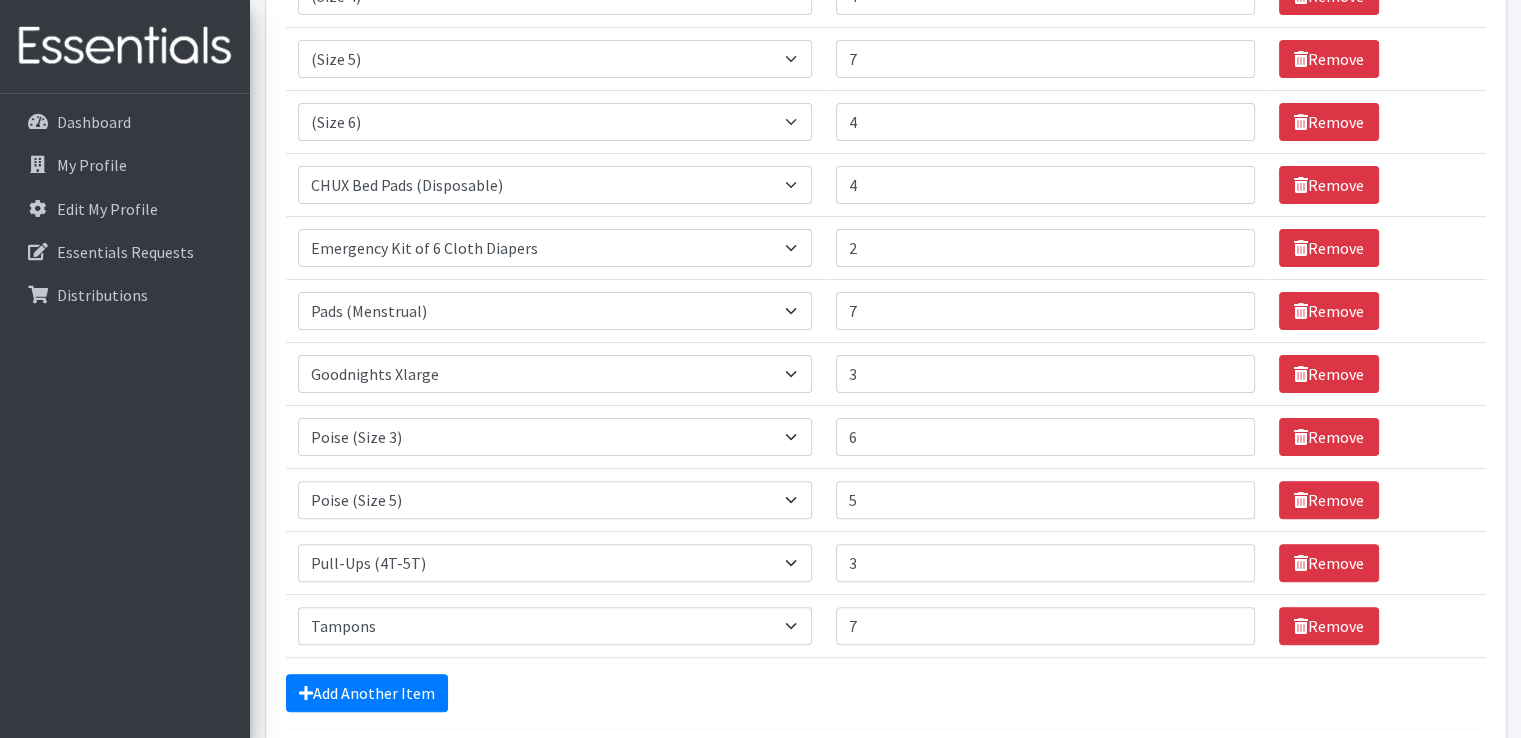 scroll, scrollTop: 447, scrollLeft: 0, axis: vertical 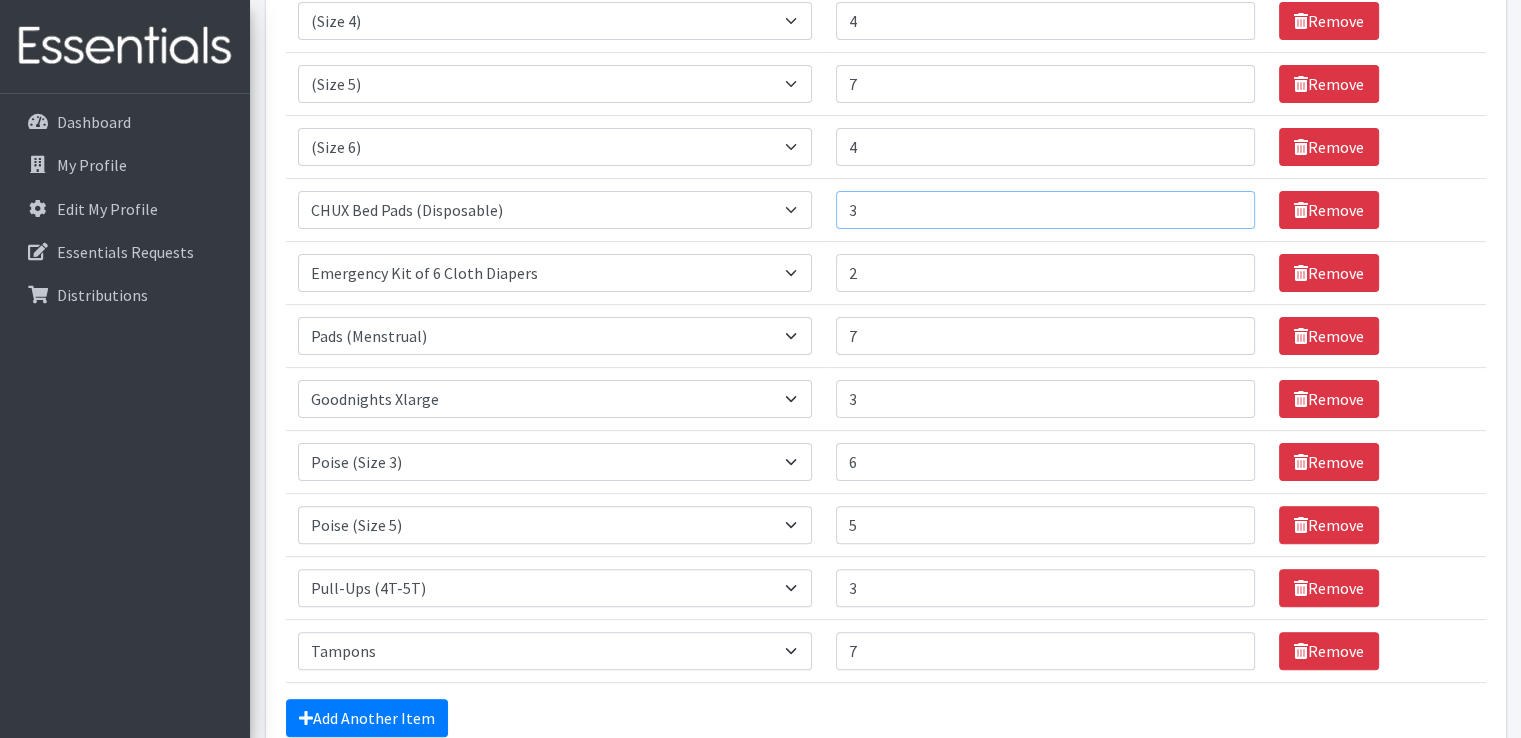 click on "3" at bounding box center (1045, 210) 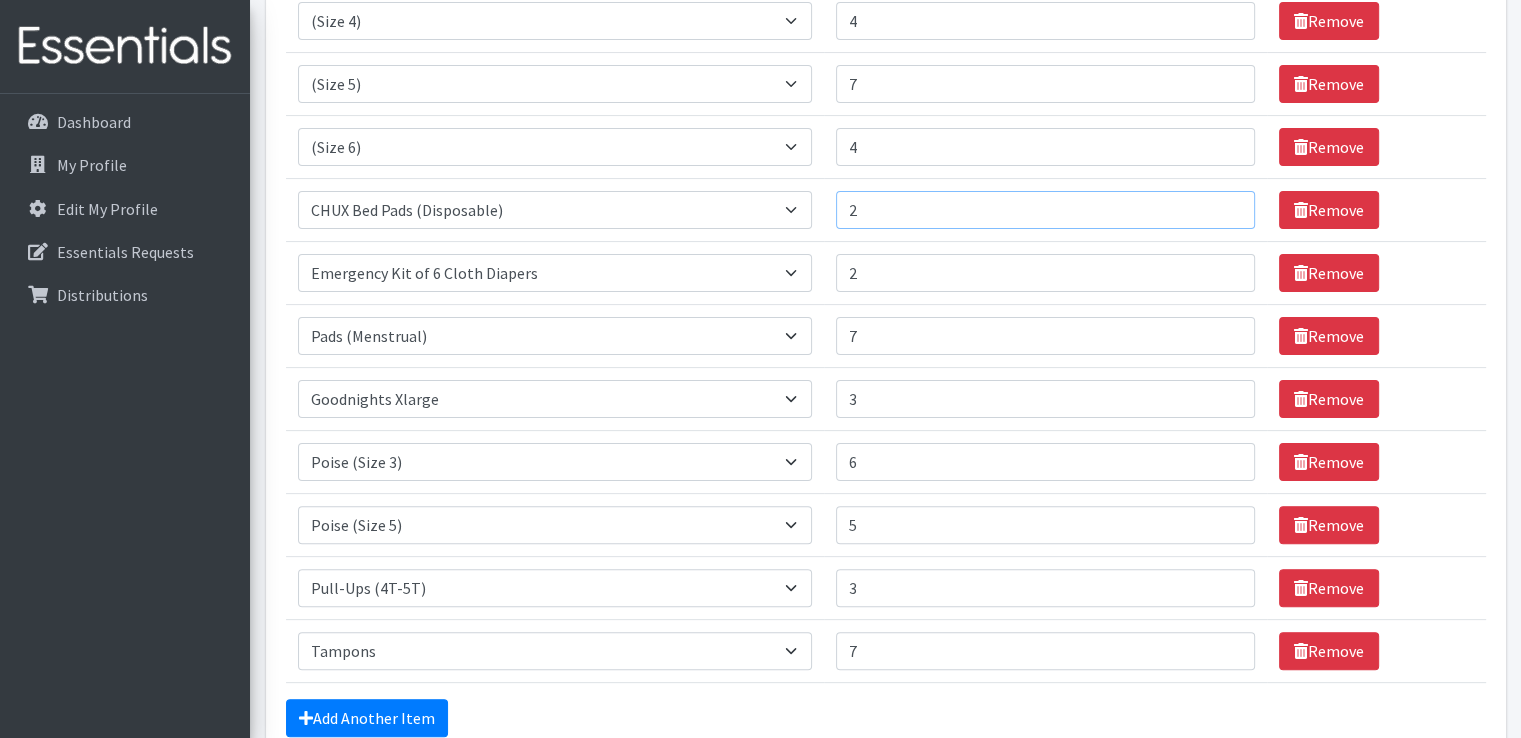 type on "2" 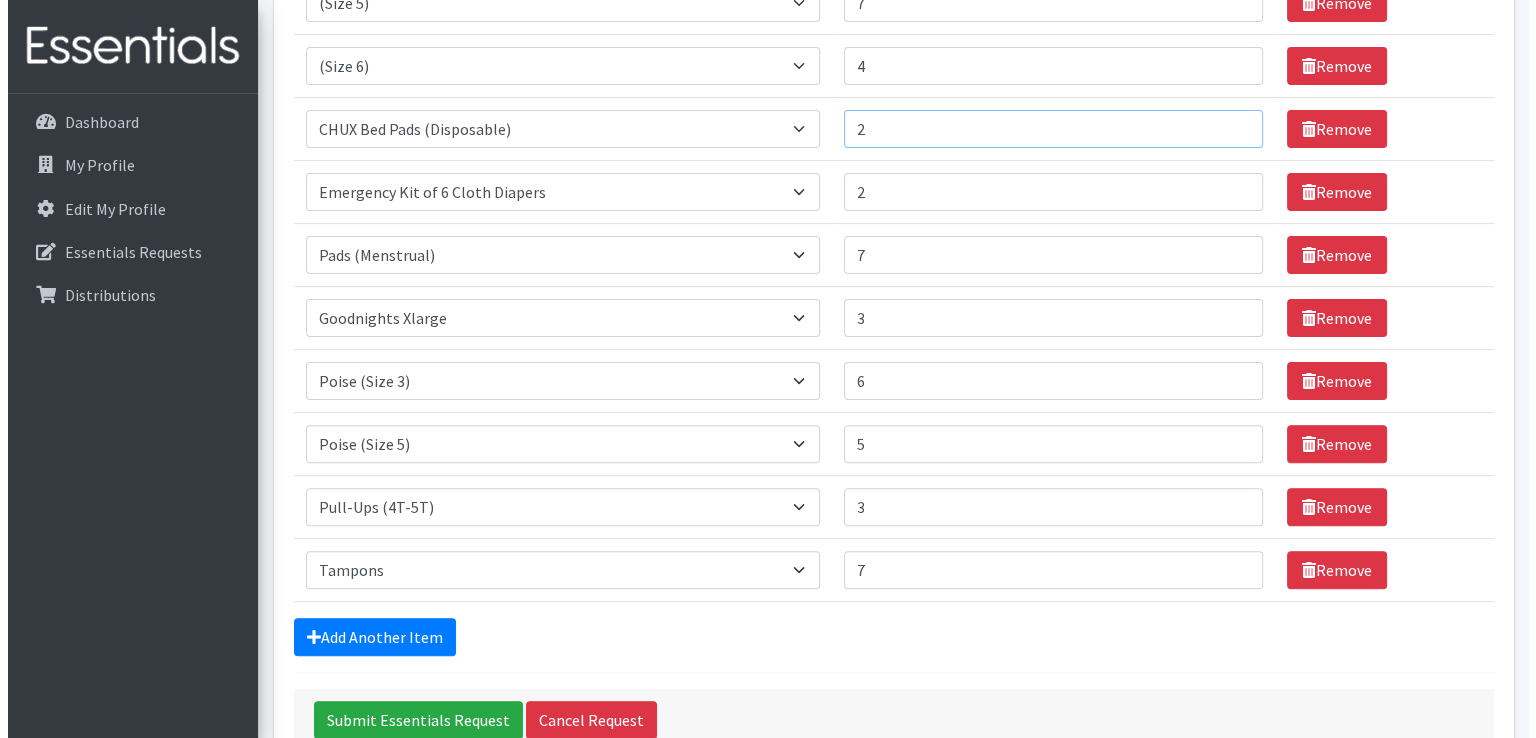 scroll, scrollTop: 647, scrollLeft: 0, axis: vertical 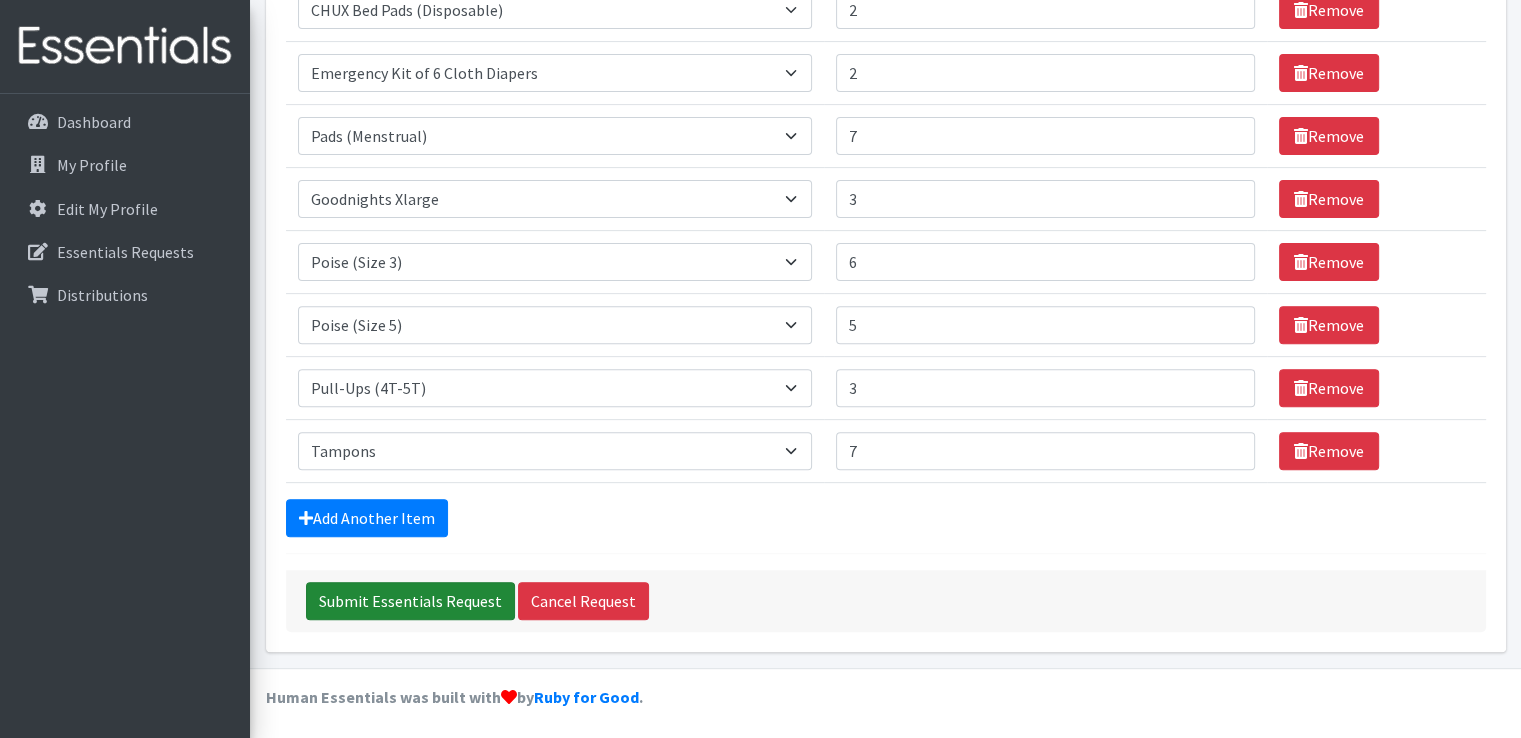 click on "Submit Essentials Request" at bounding box center [410, 601] 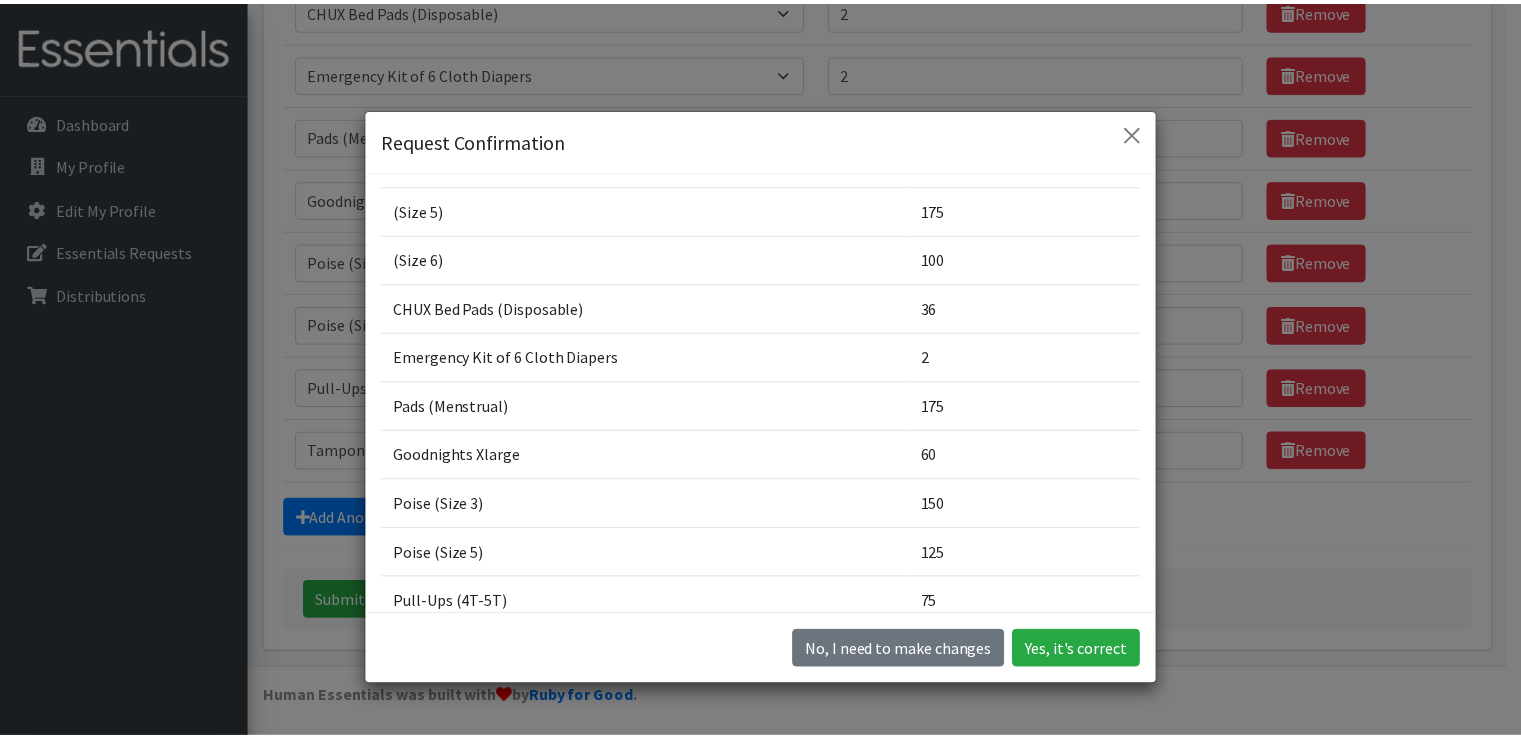 scroll, scrollTop: 300, scrollLeft: 0, axis: vertical 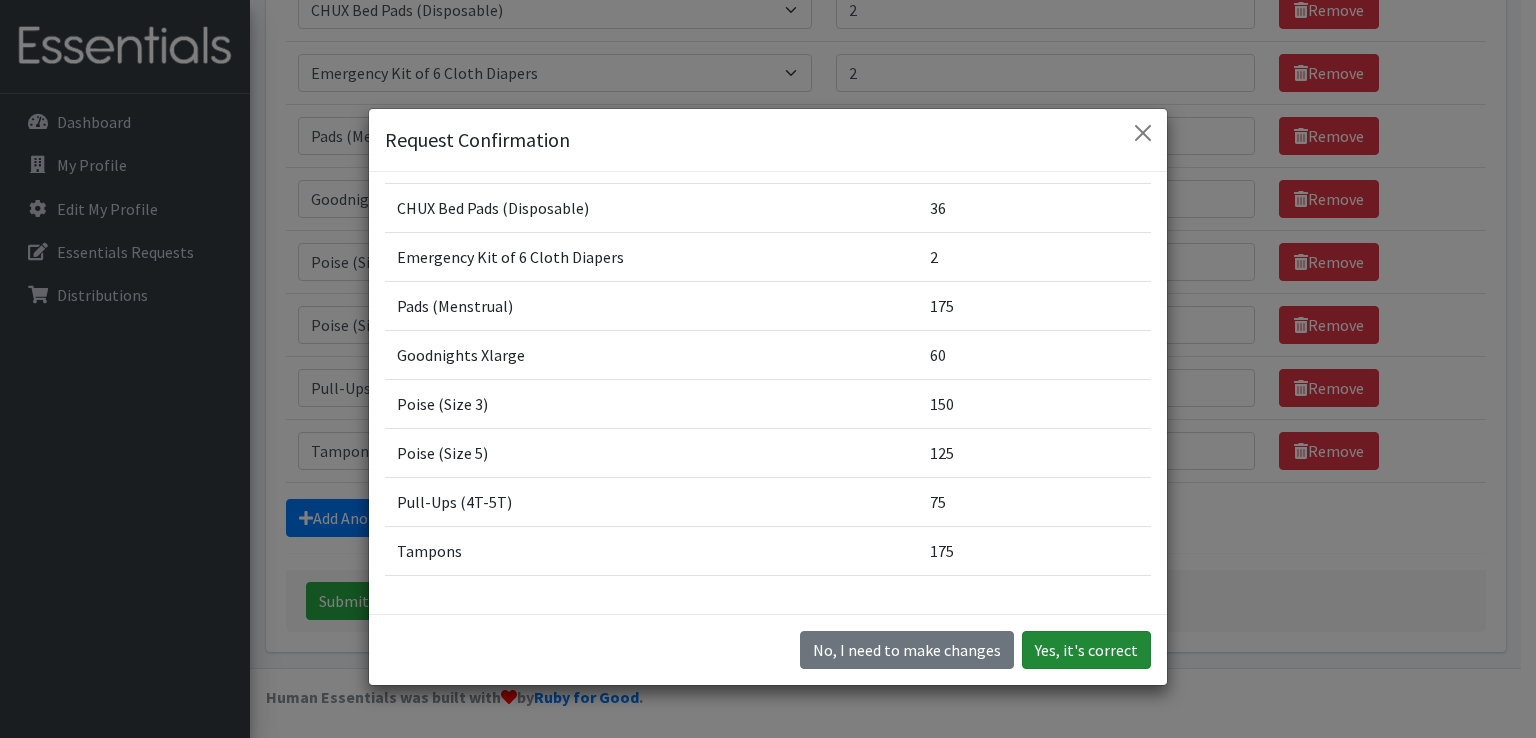 click on "Yes, it's correct" at bounding box center [1086, 650] 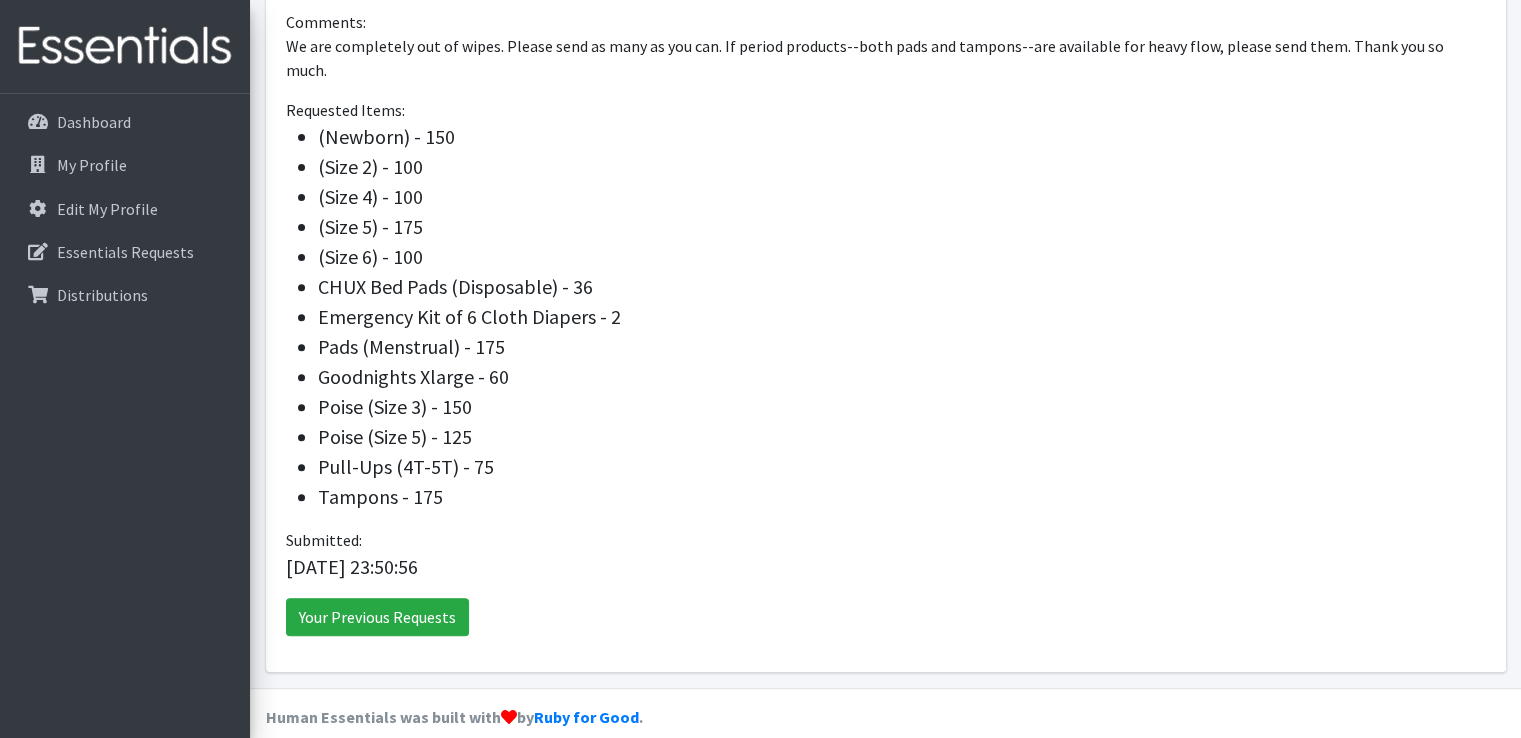 scroll, scrollTop: 69, scrollLeft: 0, axis: vertical 